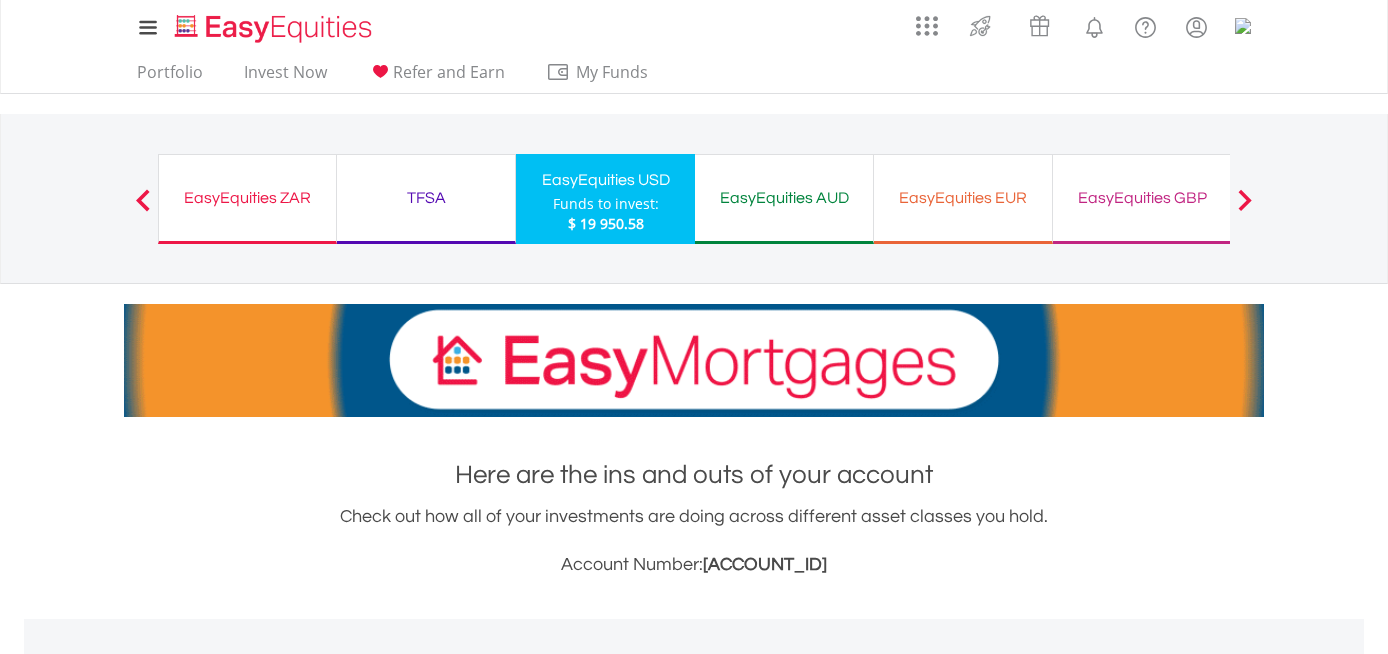 scroll, scrollTop: 3941, scrollLeft: 0, axis: vertical 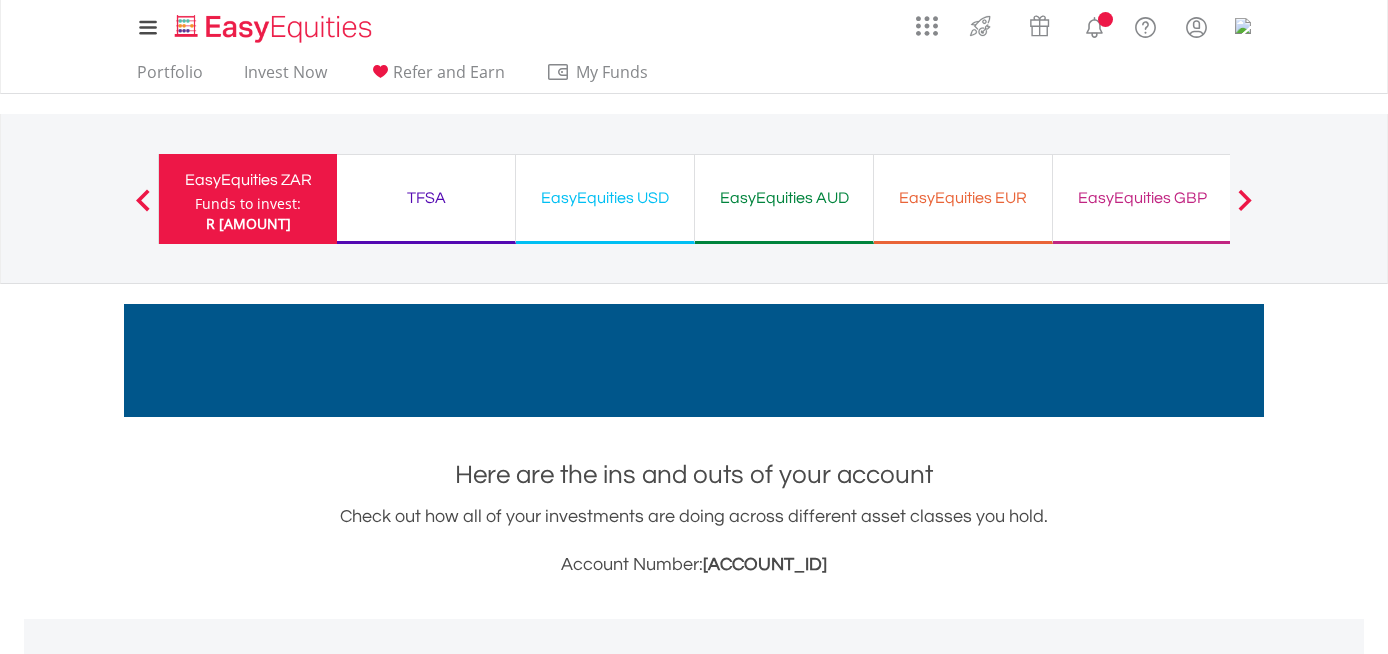 click on "EasyEquities USD" at bounding box center (605, 198) 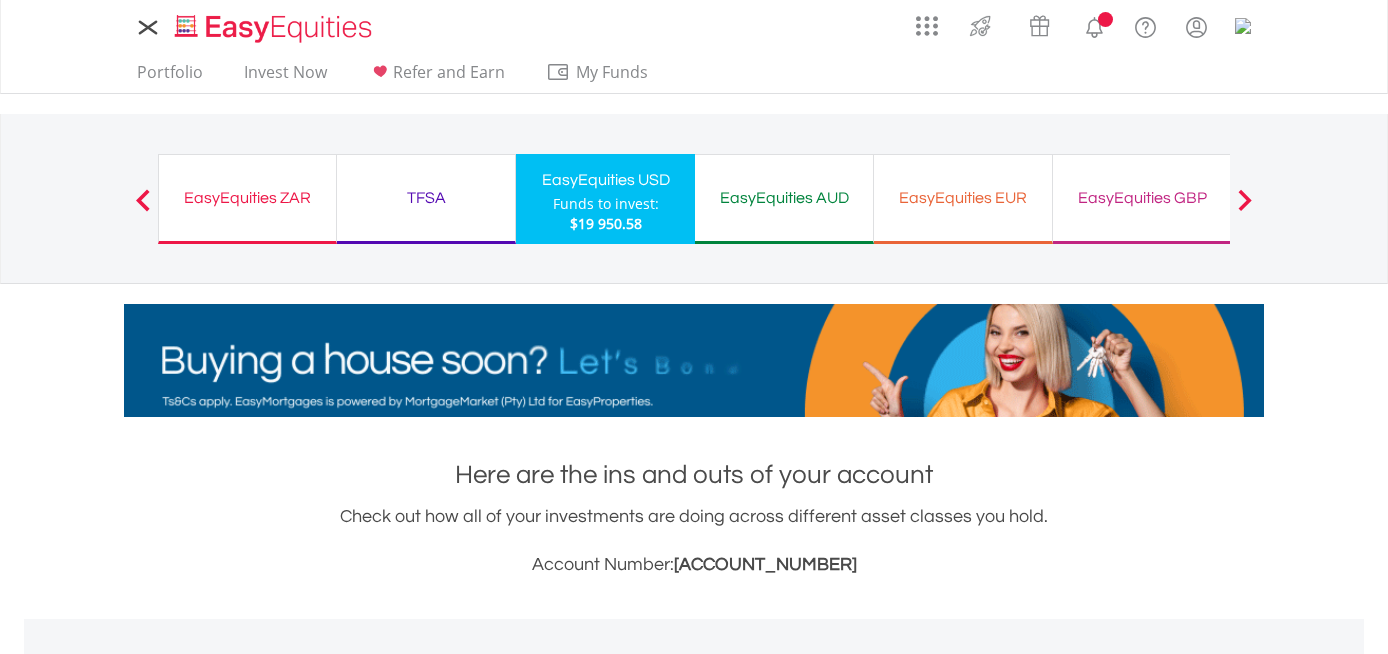 scroll, scrollTop: 0, scrollLeft: 0, axis: both 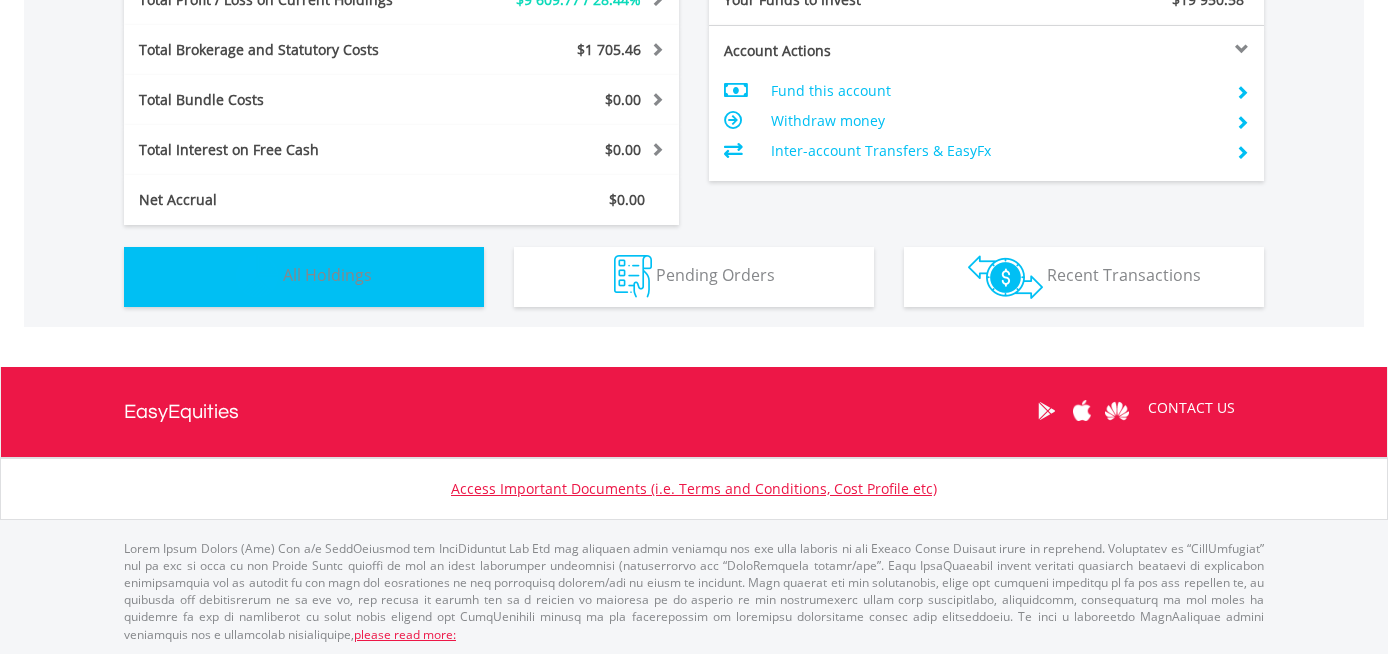click on "Holdings
All Holdings" at bounding box center [304, 277] 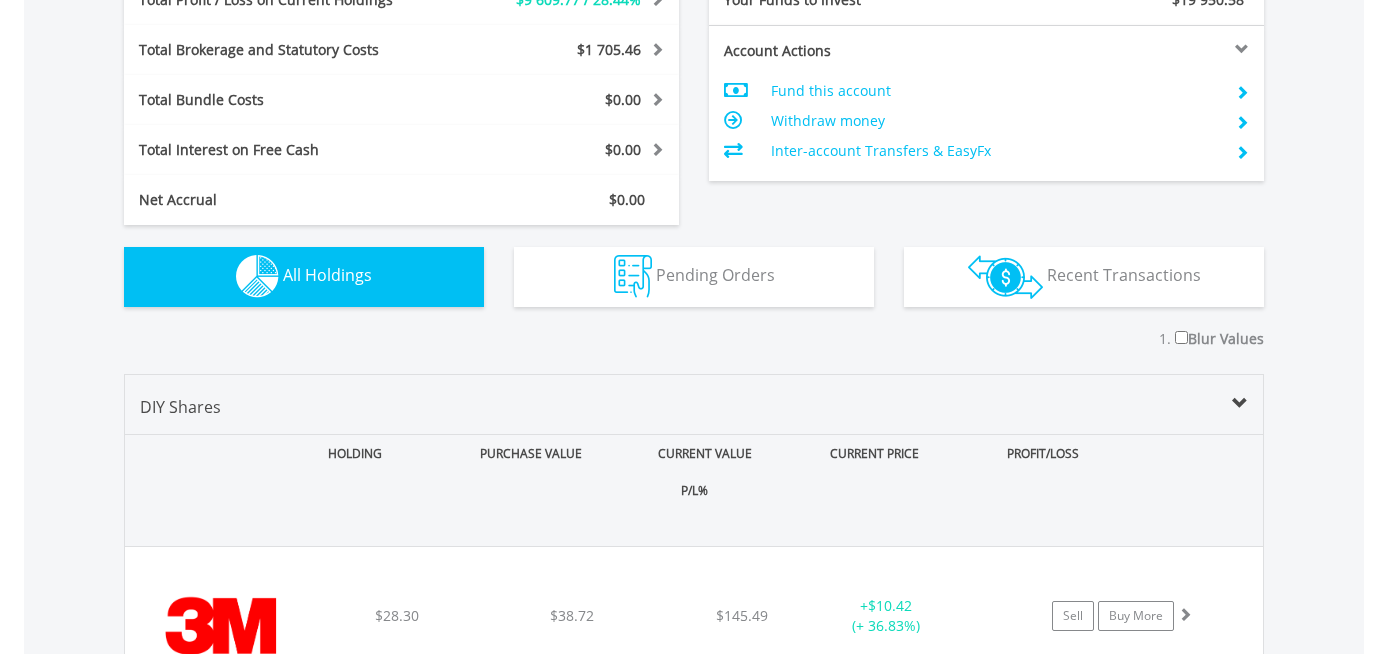 scroll, scrollTop: 1441, scrollLeft: 0, axis: vertical 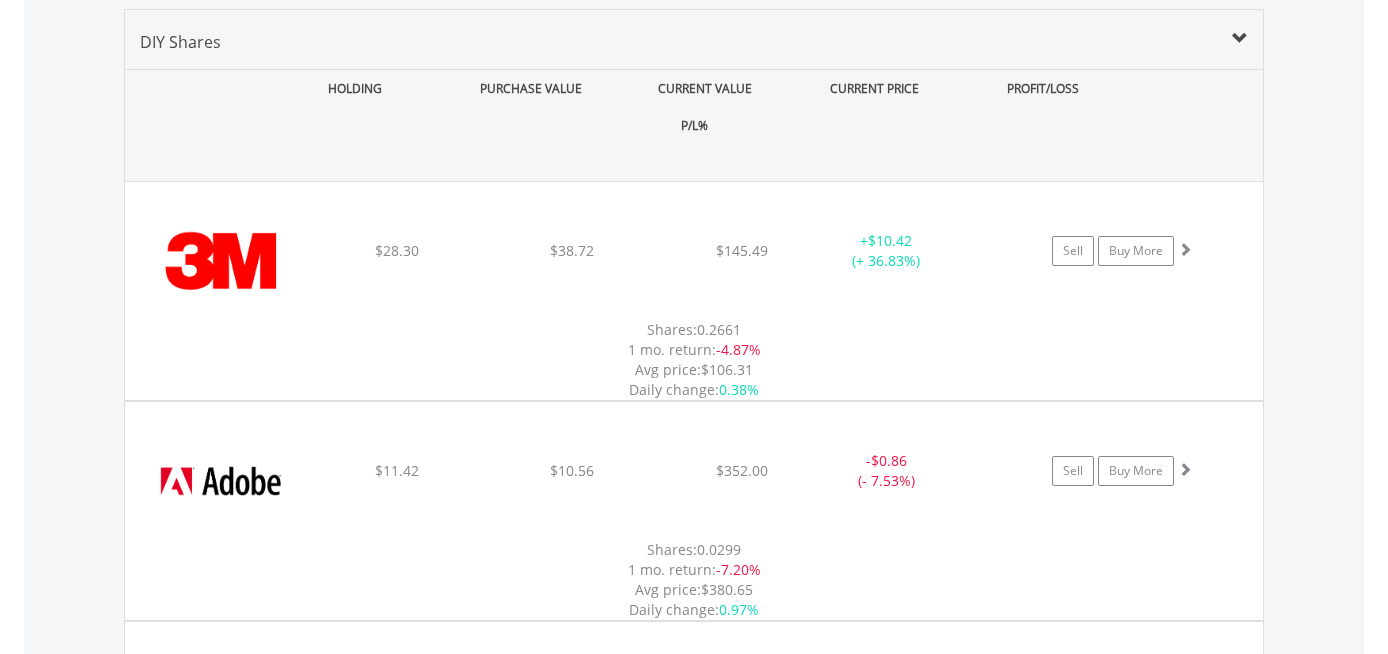 click on "Value View
Share View
Blur Values
DIY Shares
HOLDING
PURCHASE VALUE
CURRENT VALUE
CURRENT PRICE
PROFIT/LOSS
P/L%
﻿
3M Co
$28.30
$38.72
$145.49
+  $10.42 (+ 36.83%)
Sell
Buy More
Shares:  0.2661 -4.87%" at bounding box center [694, 7446] 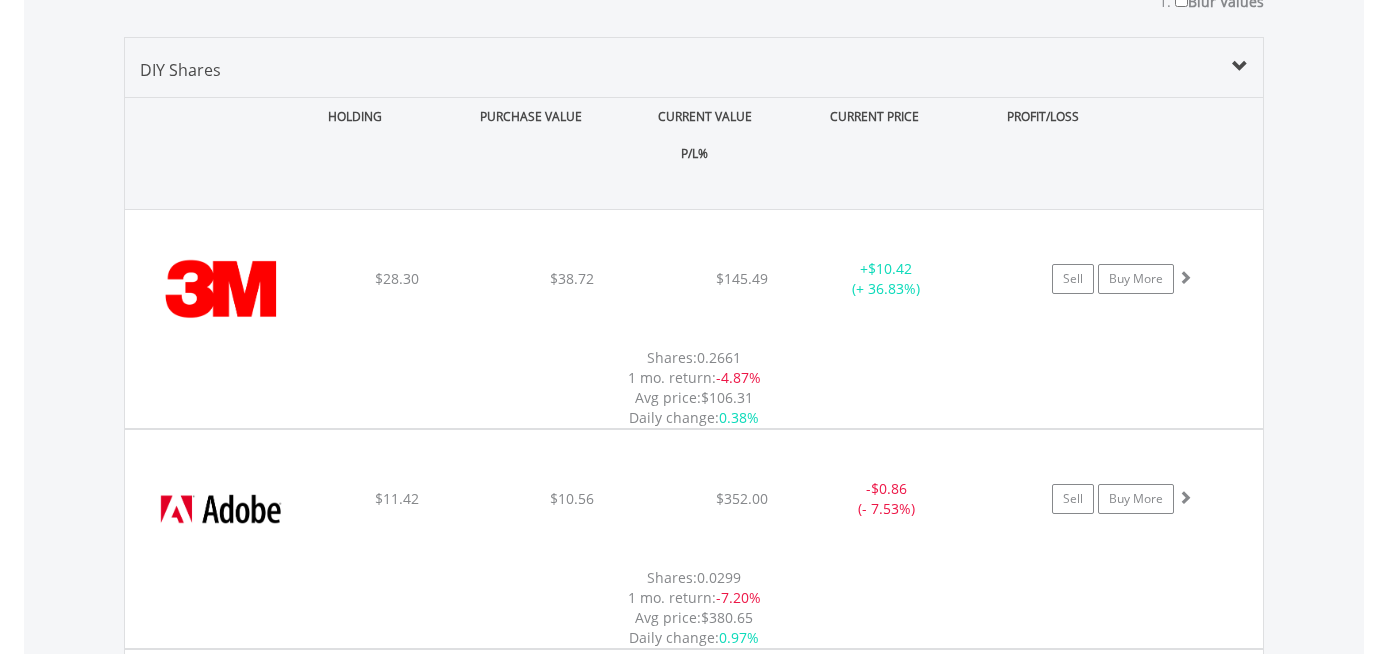 scroll, scrollTop: 1241, scrollLeft: 0, axis: vertical 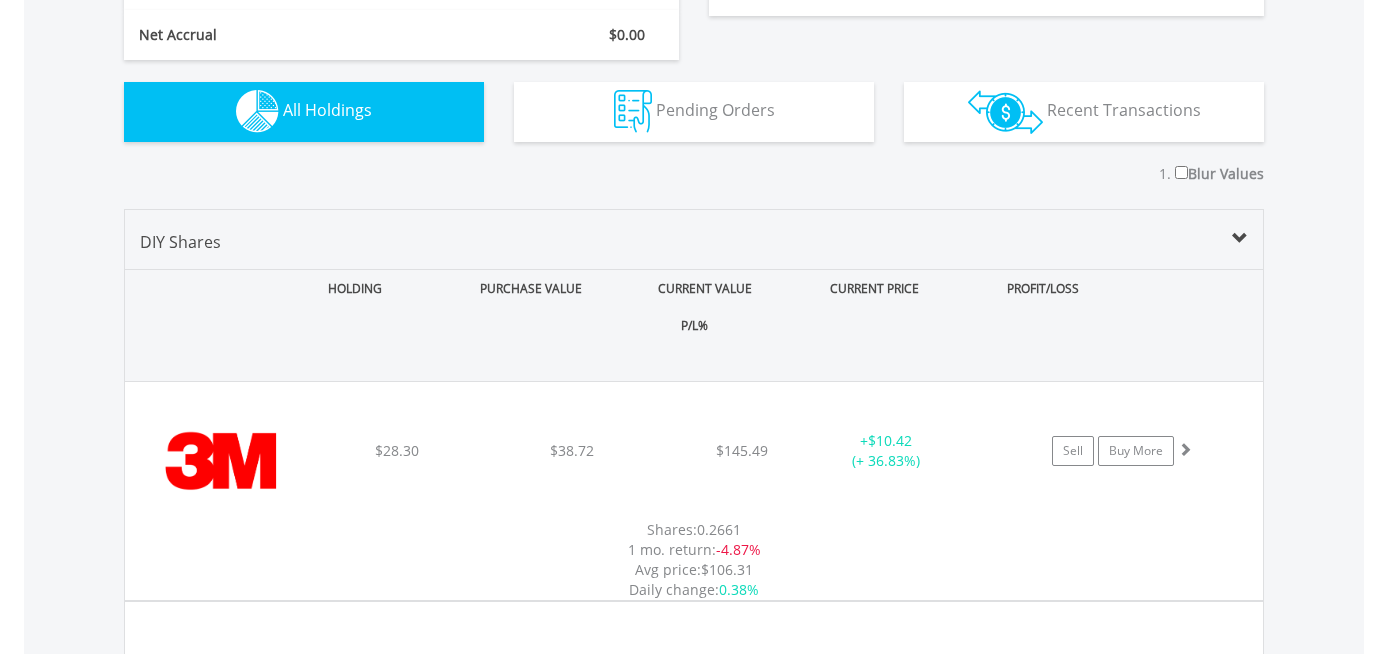 click on "PURCHASE VALUE" at bounding box center (530, 288) 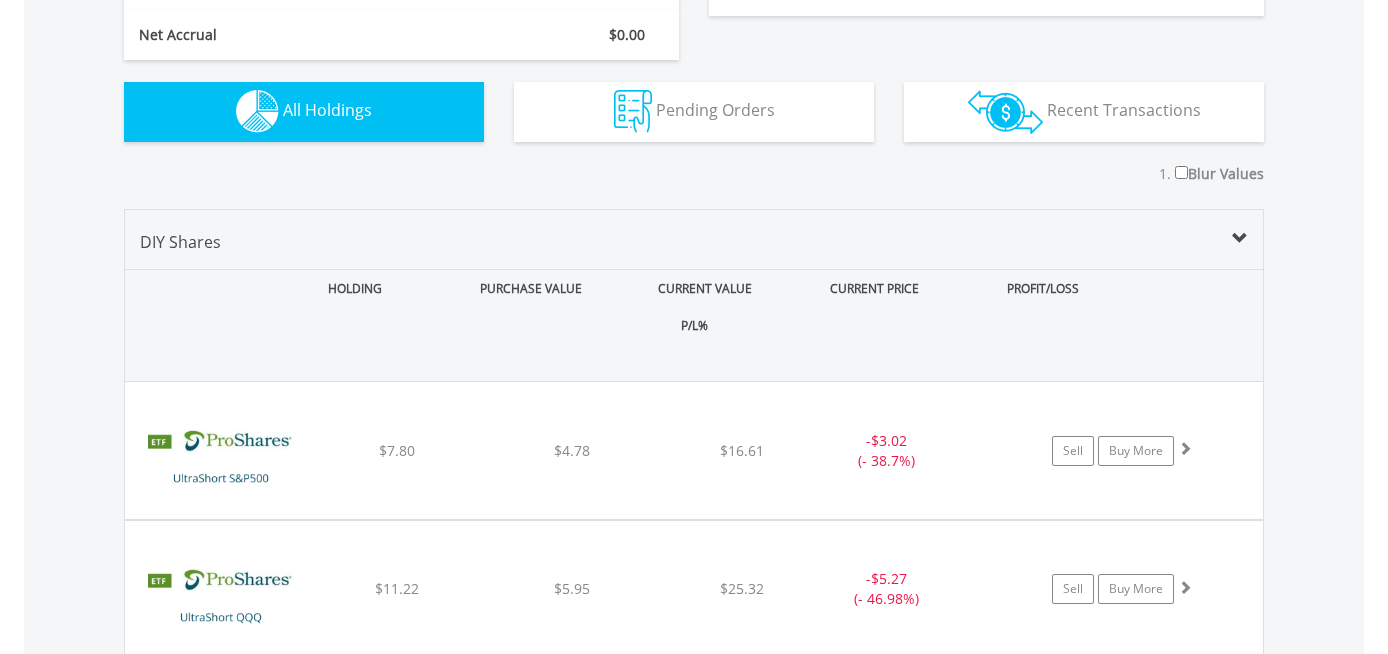 click on "PURCHASE VALUE" at bounding box center (530, 288) 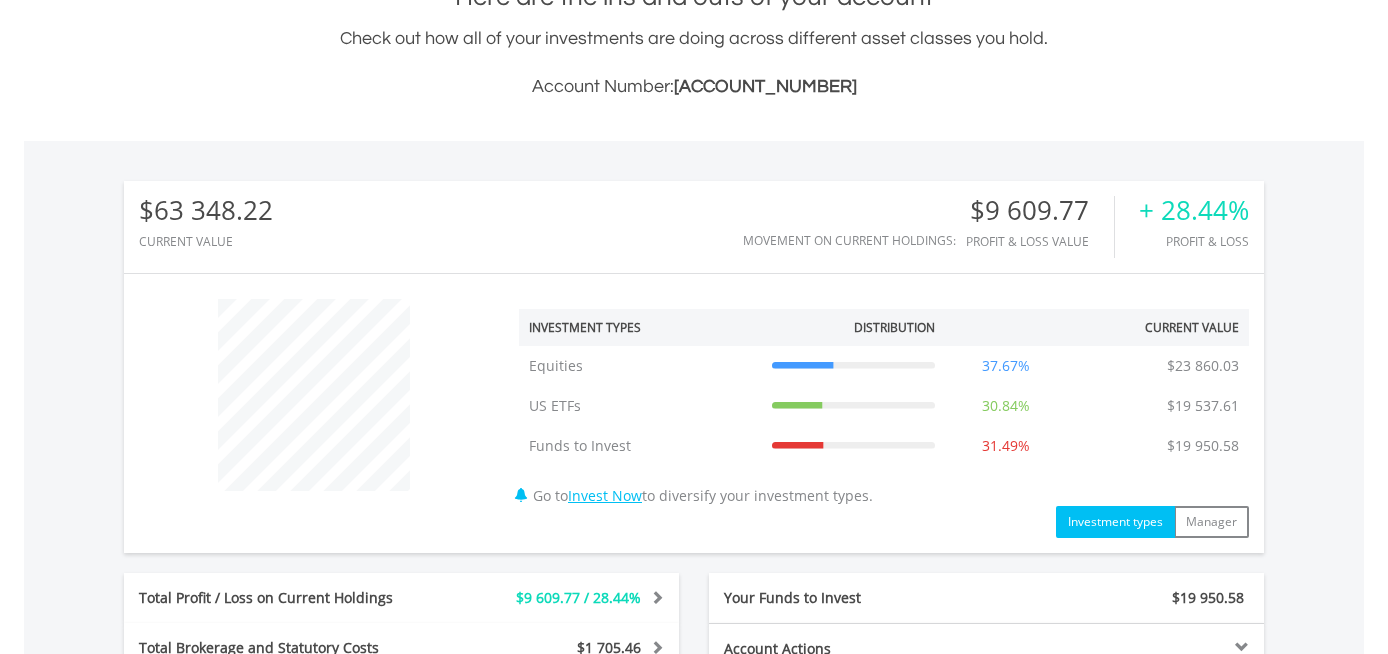 scroll, scrollTop: 0, scrollLeft: 0, axis: both 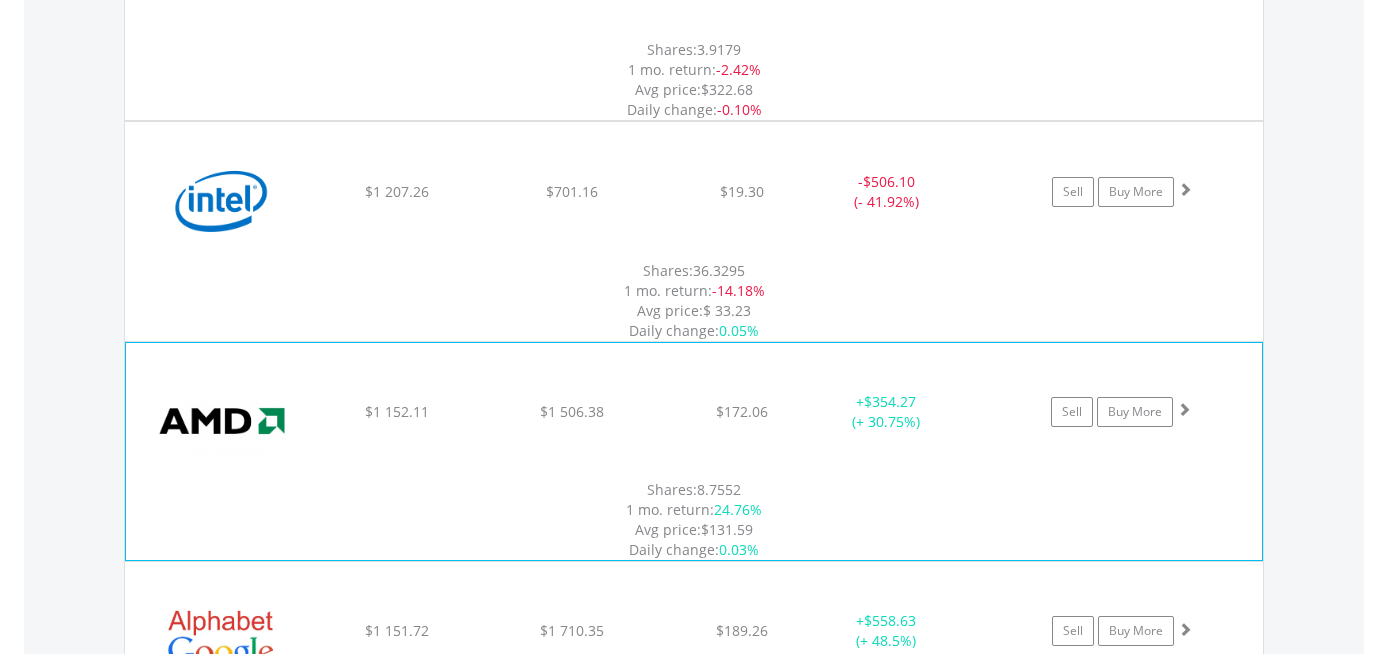 click on "﻿
Advanced Micro Devices Inc
$1 152.11
$1 506.38
$172.06
+  $354.27 (+ 30.75%)
Sell
Buy More" at bounding box center (694, -694) 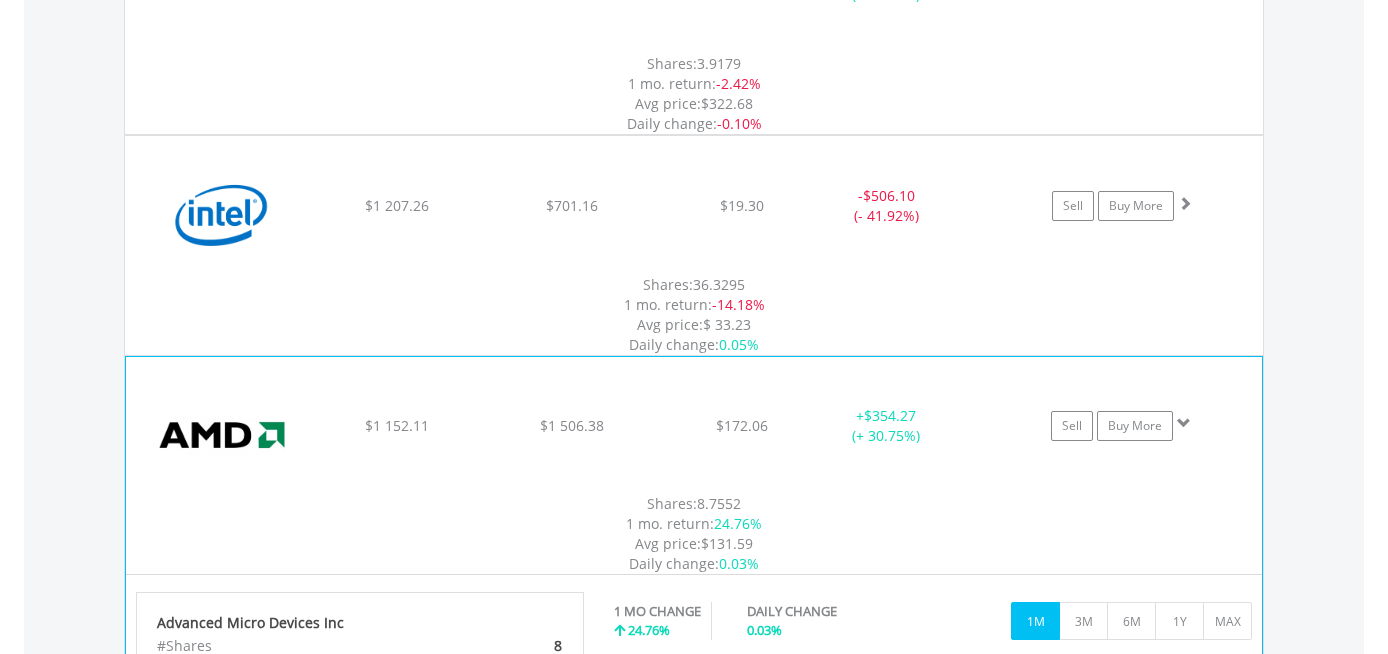 scroll, scrollTop: 2586, scrollLeft: 0, axis: vertical 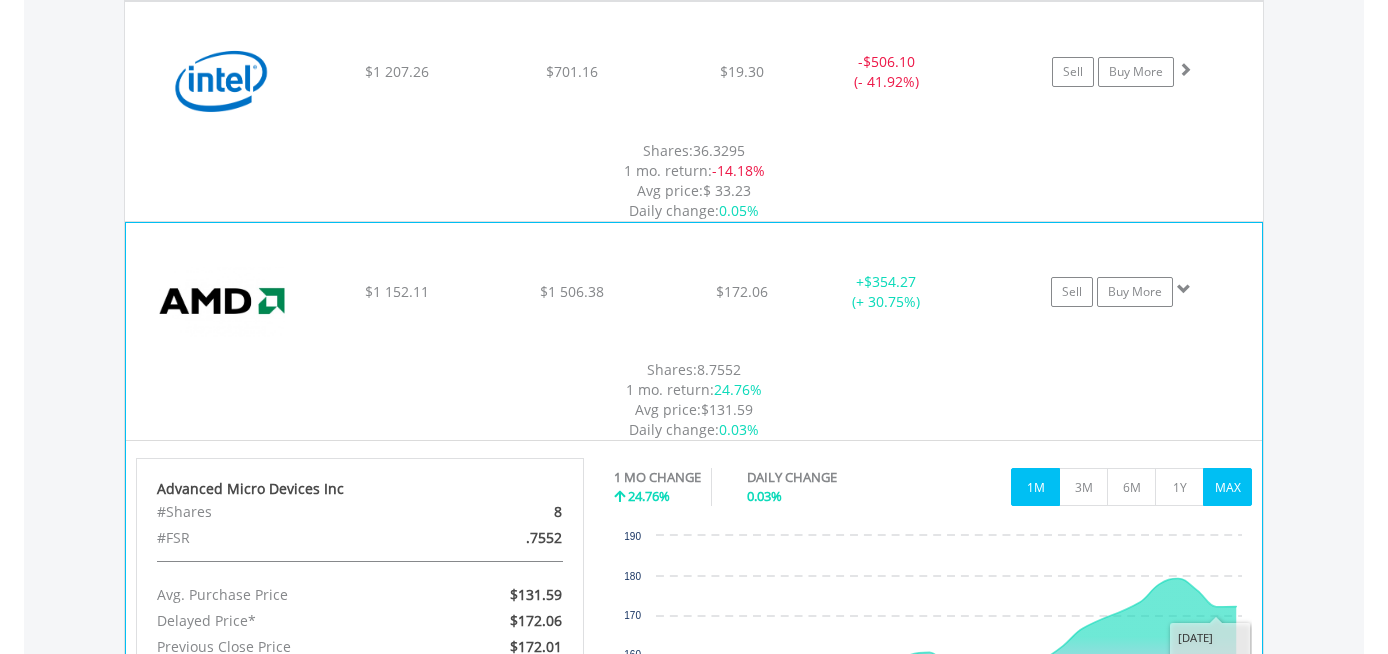 click on "MAX" at bounding box center (1227, 487) 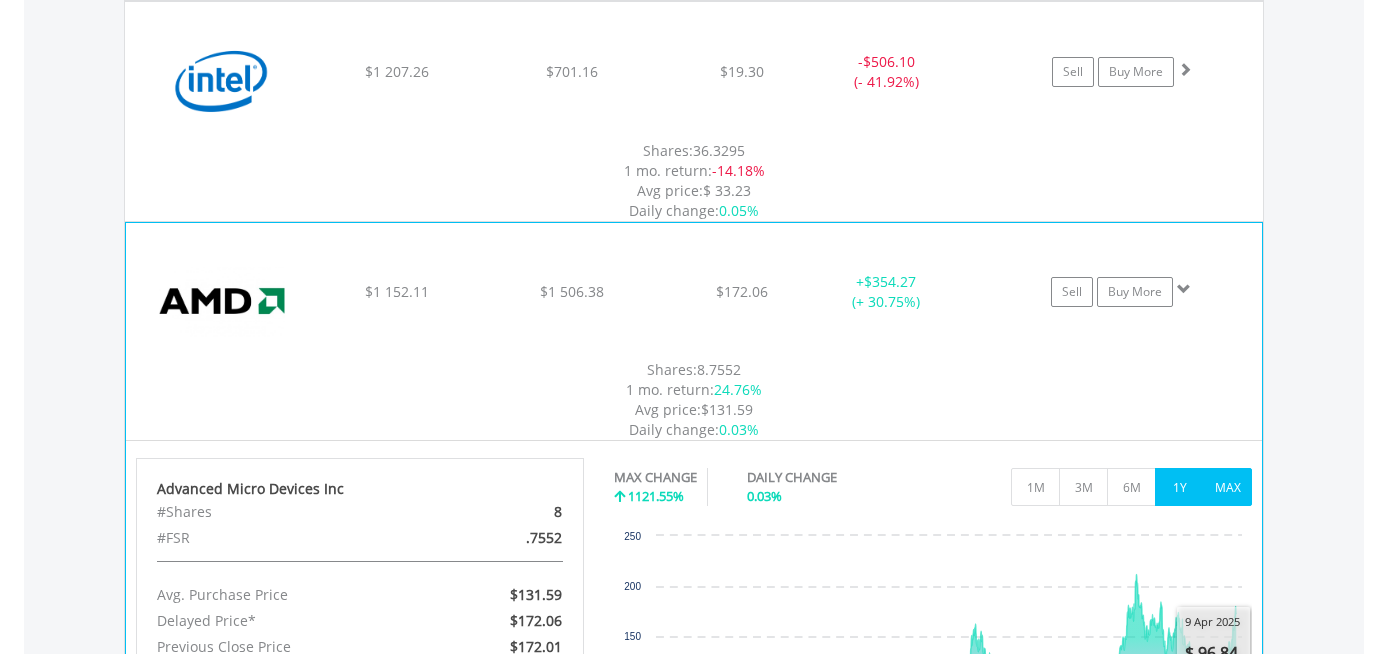 click on "1Y" at bounding box center [1179, 487] 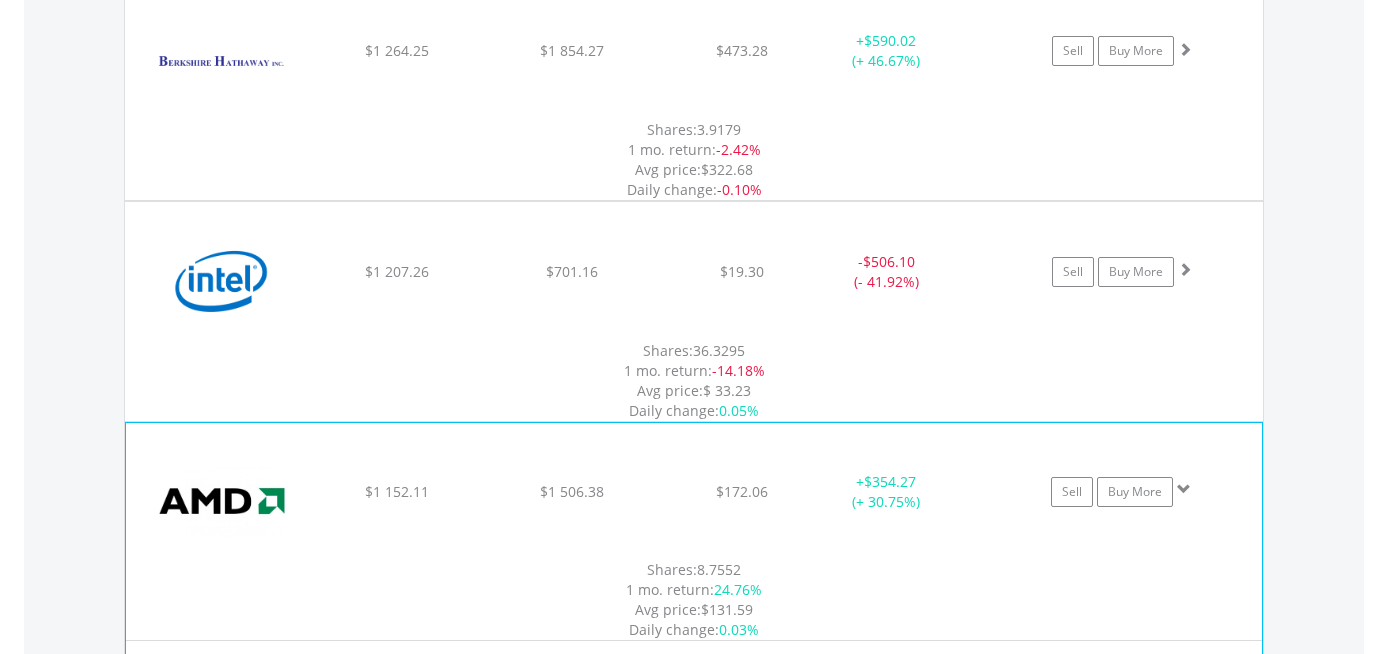 scroll, scrollTop: 2486, scrollLeft: 0, axis: vertical 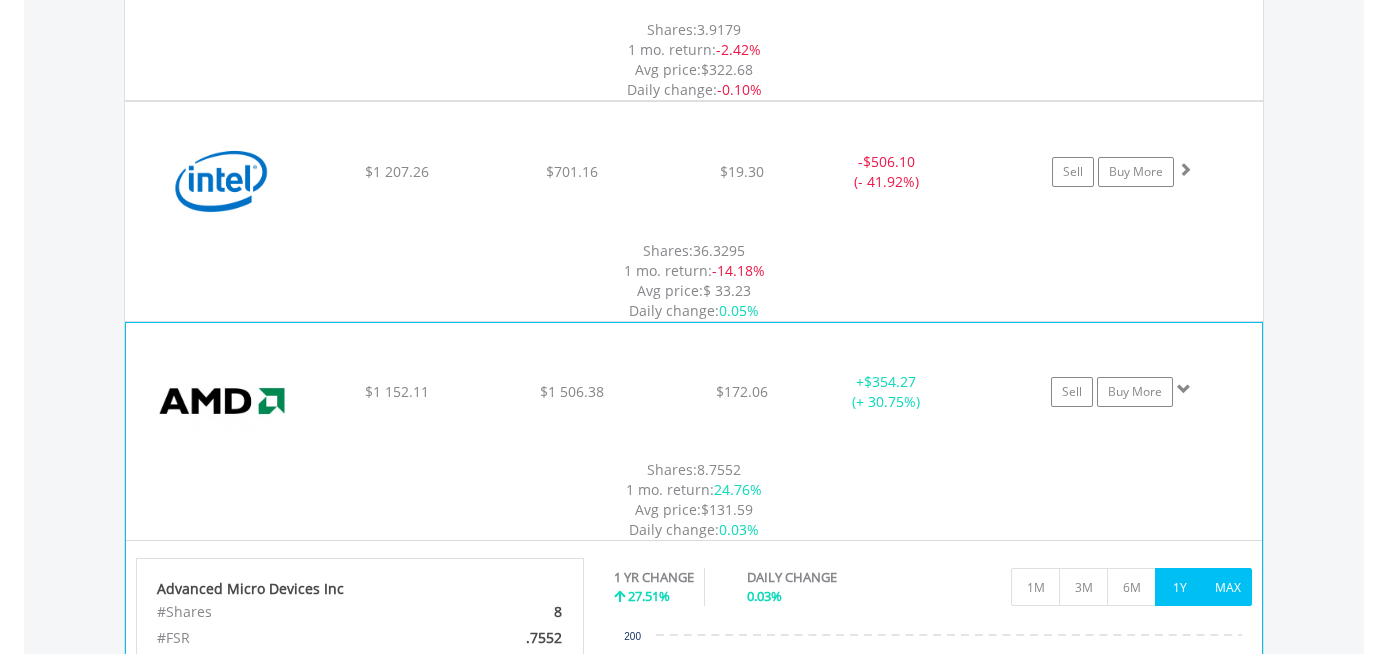 click on "MAX" at bounding box center [1227, 587] 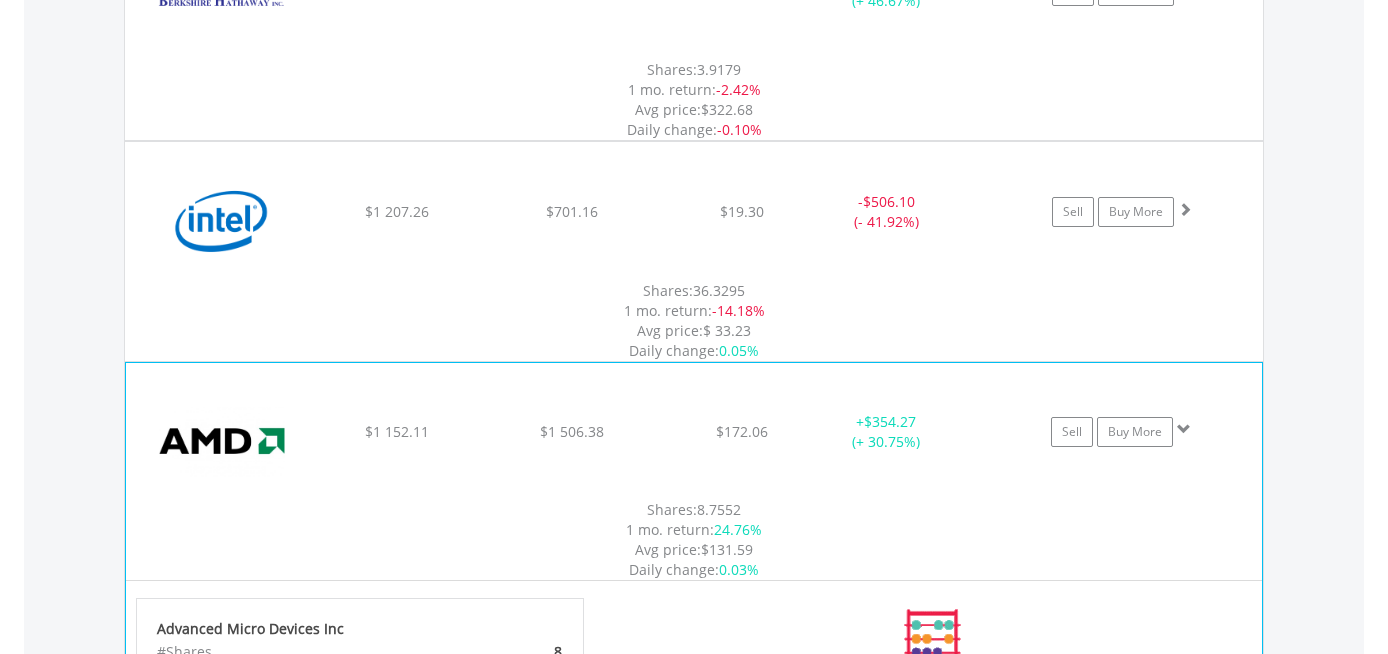 scroll, scrollTop: 2566, scrollLeft: 0, axis: vertical 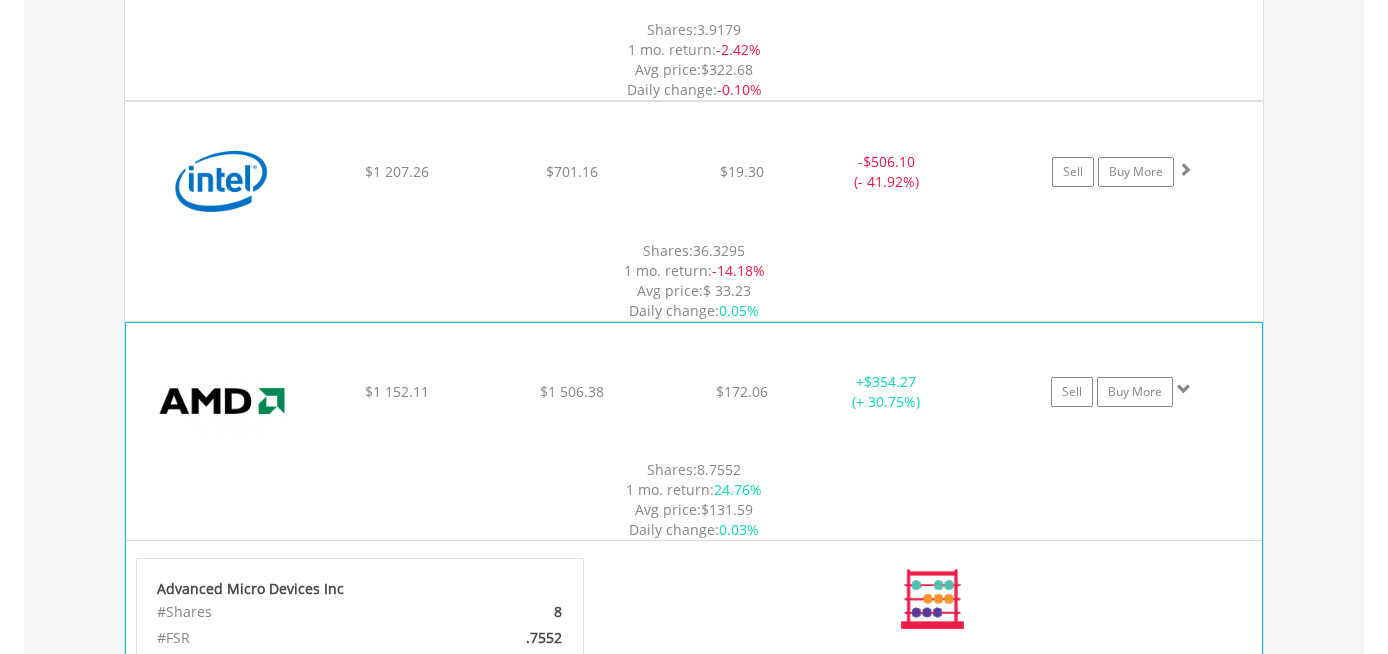 click on "﻿
Advanced Micro Devices Inc
$1 152.11
$1 506.38
$172.06
+  $354.27 (+ 30.75%)
Sell
Buy More" at bounding box center [694, -874] 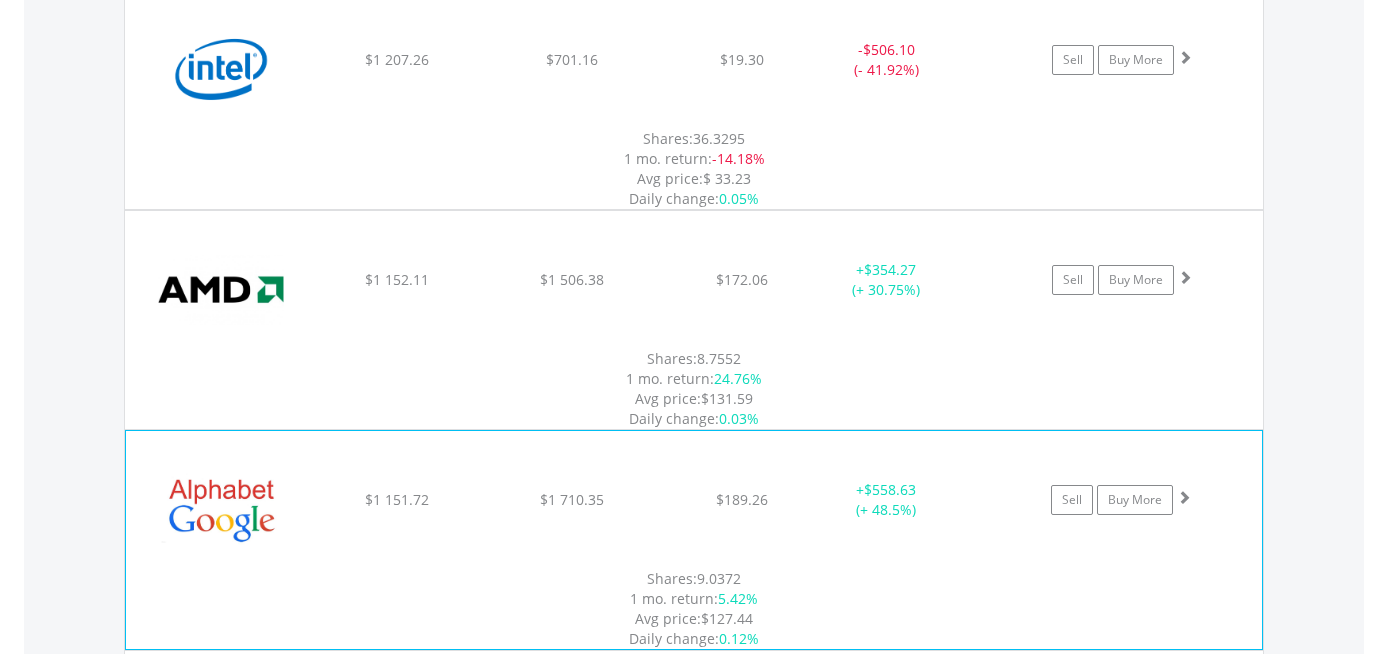 scroll, scrollTop: 2766, scrollLeft: 0, axis: vertical 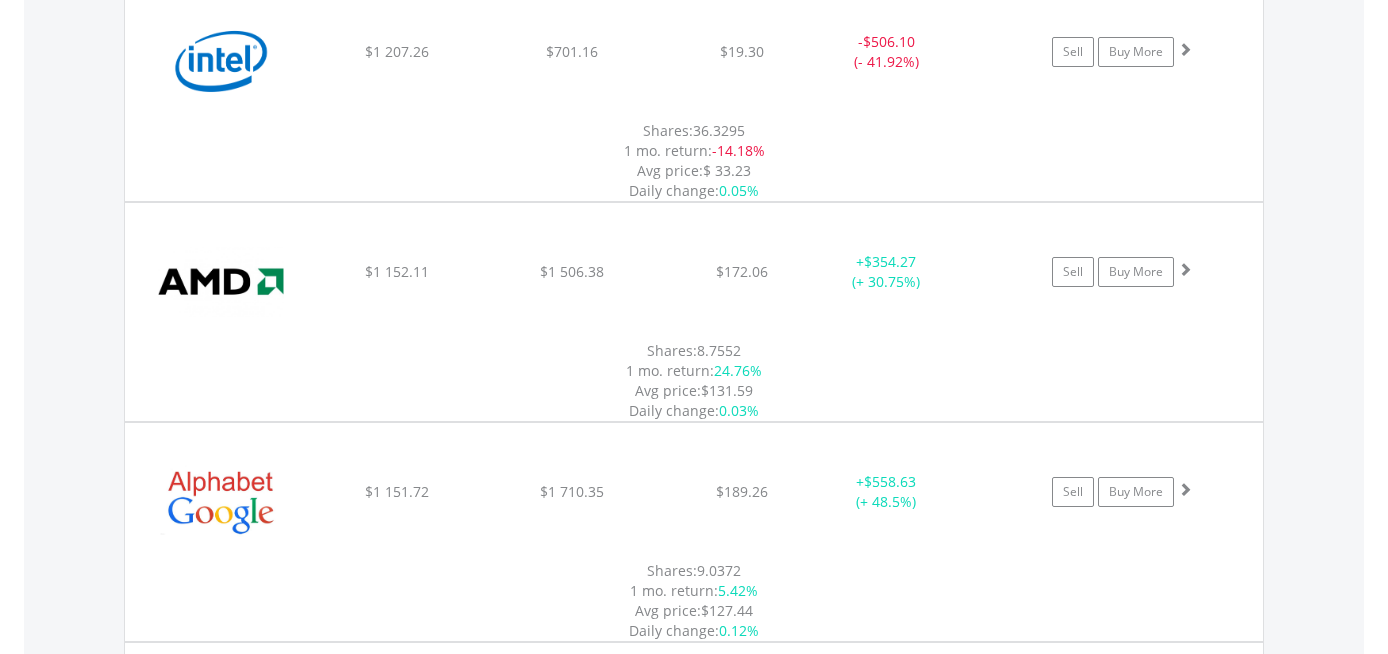 click on "Value View
Share View
Blur Values
DIY Shares
HOLDING
PURCHASE VALUE
CURRENT VALUE
CURRENT PRICE
PROFIT/LOSS
P/L%
﻿
Microsoft Corp
$1 549.29
$2 859.56
$524.50
+  $1 310.27 (+ 84.57%)
Sell
Buy More" at bounding box center [694, 9321] 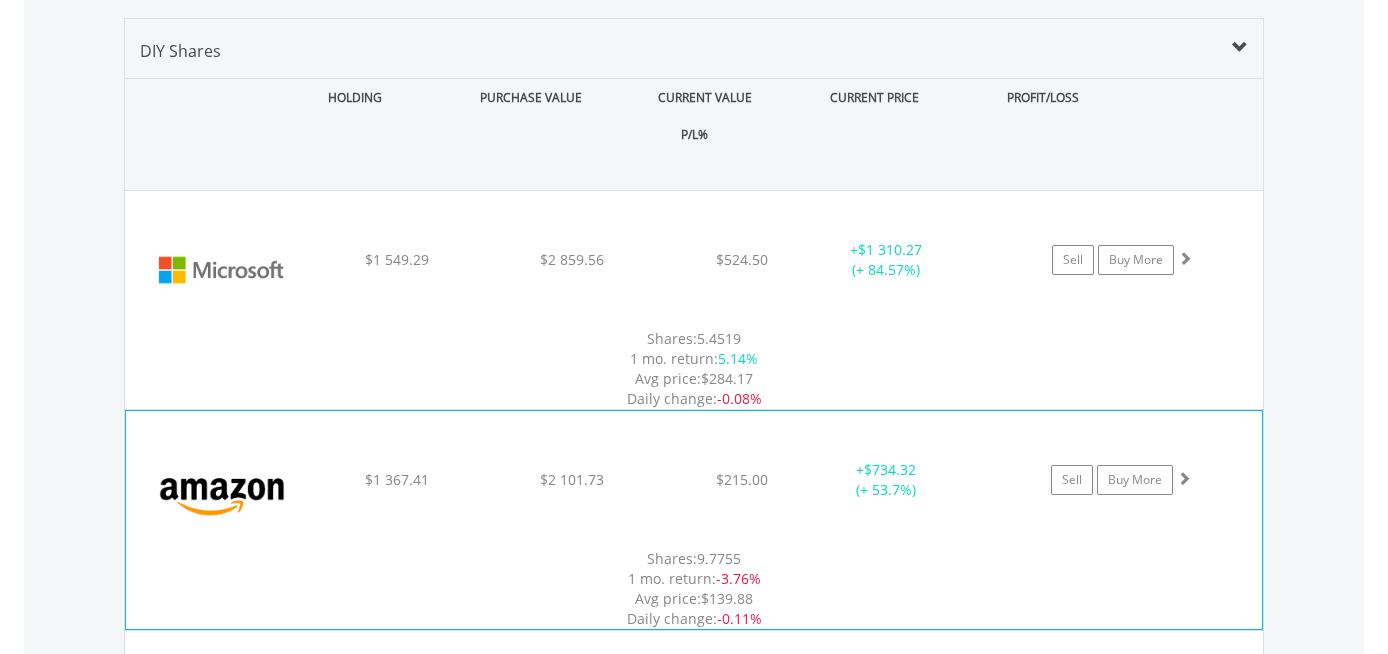 scroll, scrollTop: 1466, scrollLeft: 0, axis: vertical 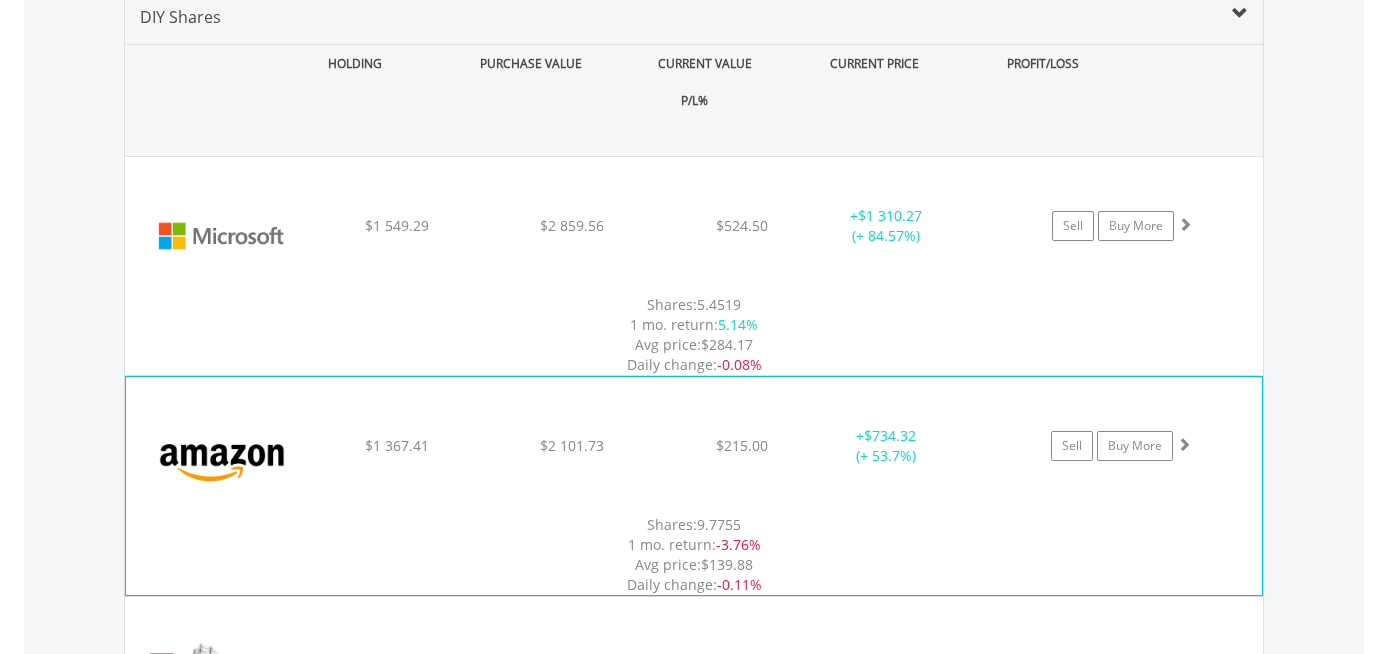 click on "﻿
Amazon.Com Inc
$1 367.41
$2 101.73
$215.00
+  $734.32 (+ 53.7%)
Sell
Buy More" at bounding box center (694, 226) 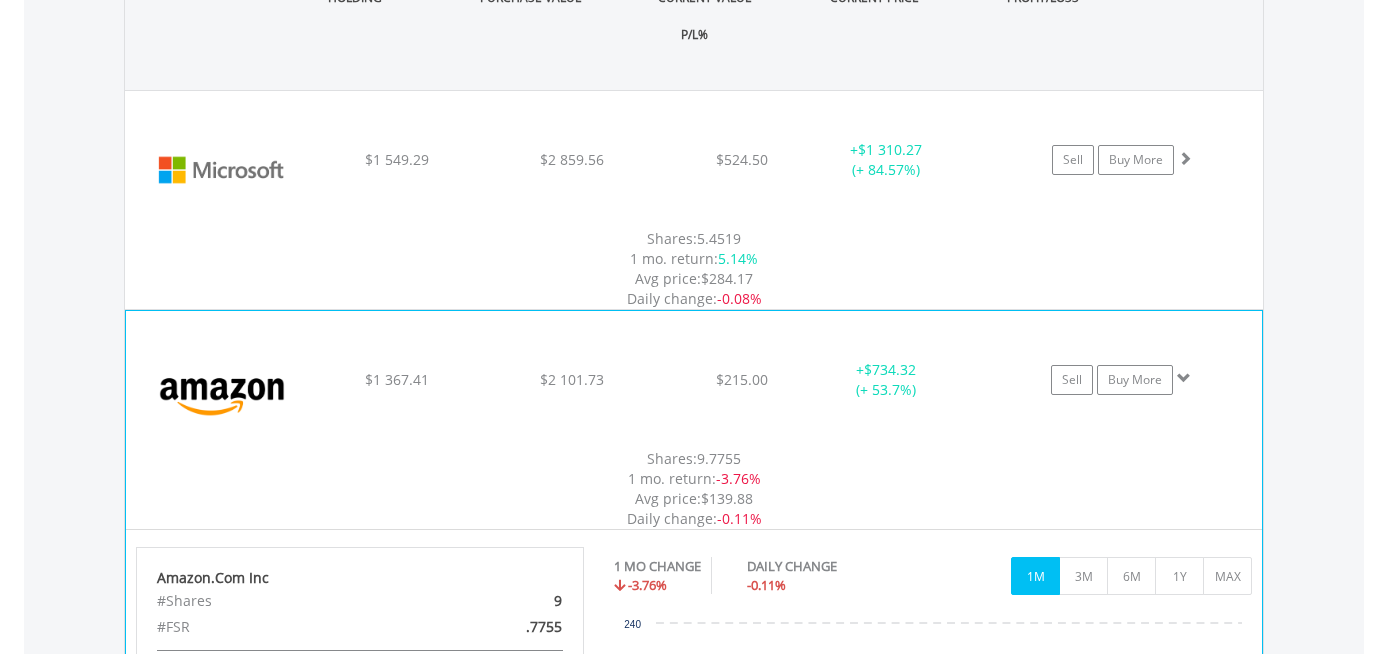 scroll, scrollTop: 1566, scrollLeft: 0, axis: vertical 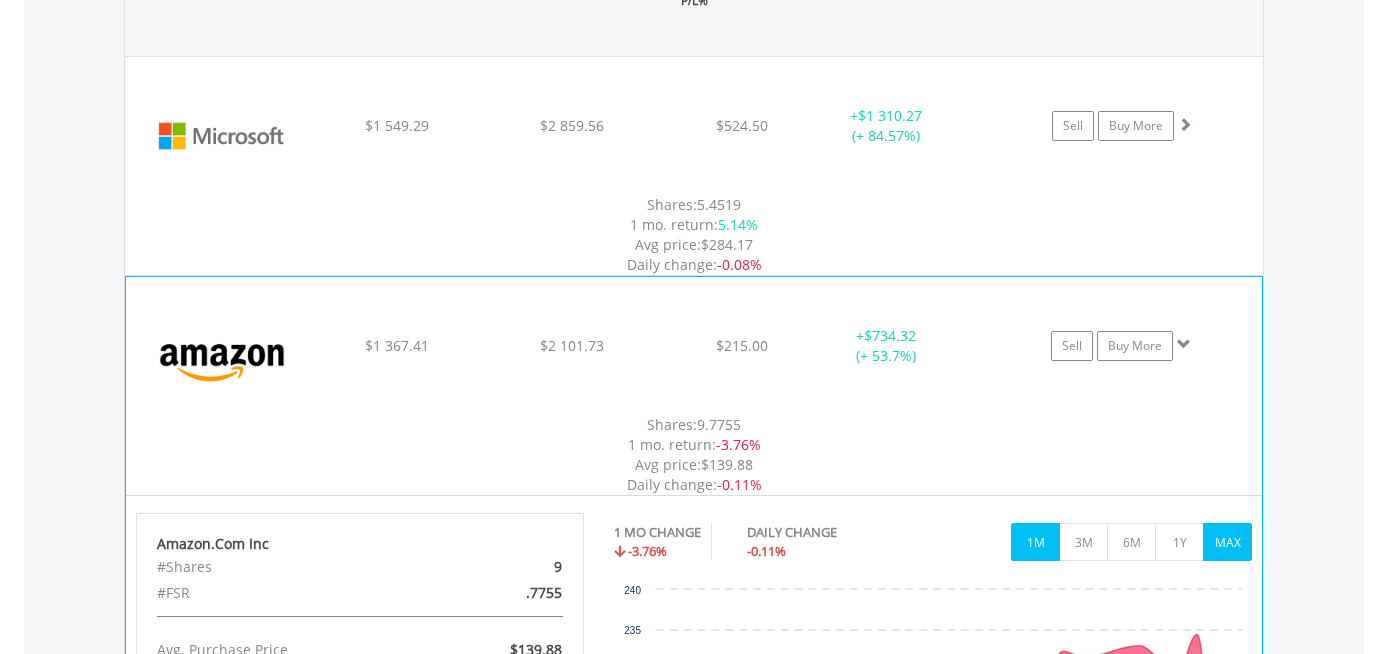 click on "MAX" at bounding box center [1227, 542] 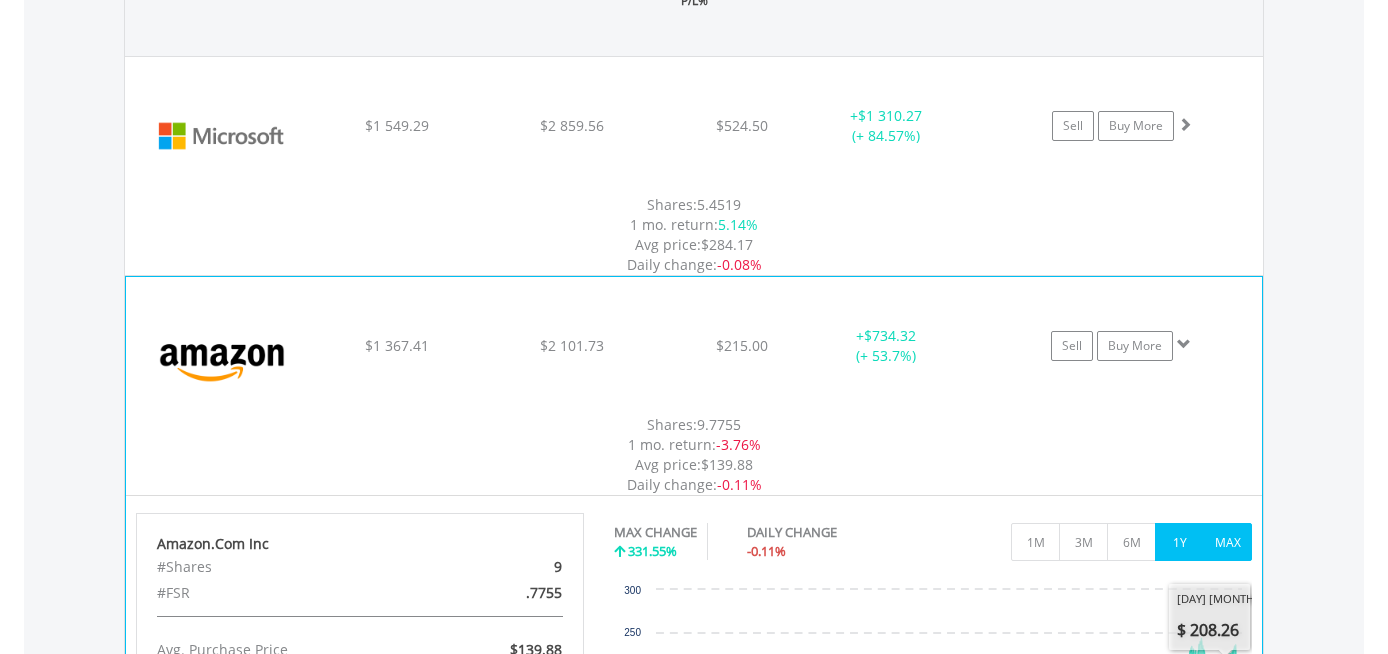 click on "1Y" at bounding box center (1179, 542) 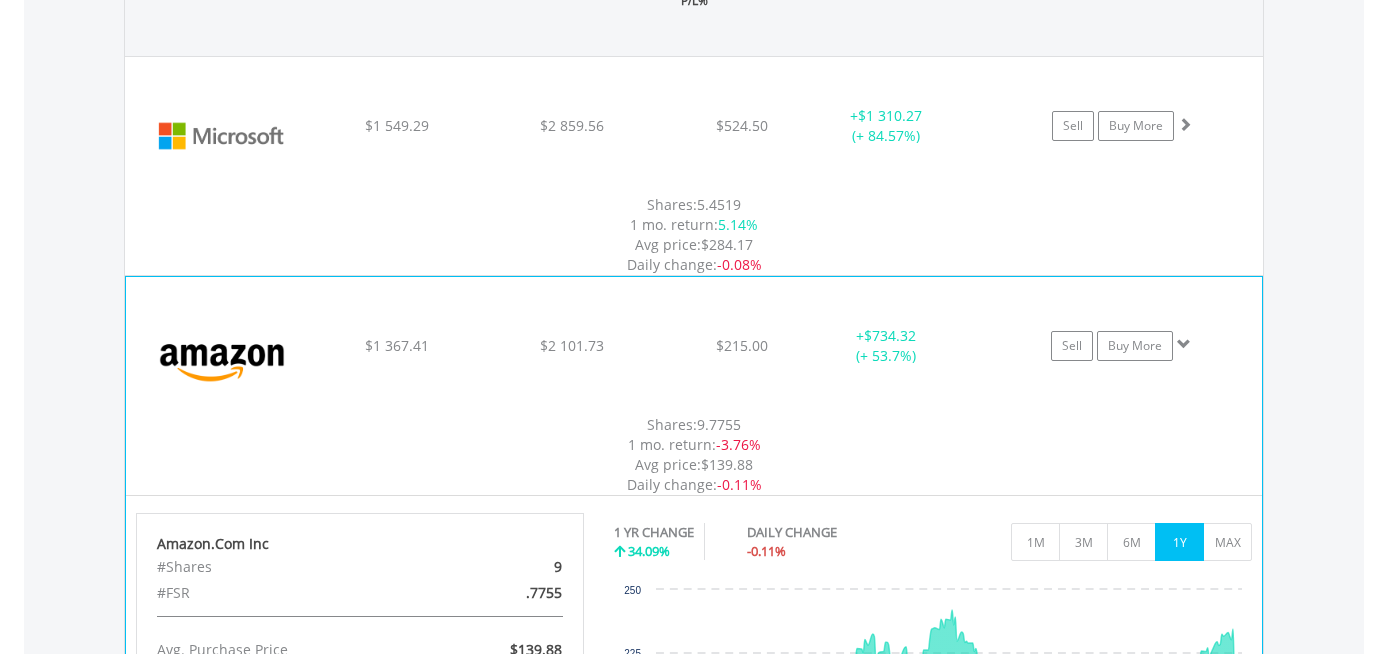 scroll, scrollTop: 1666, scrollLeft: 0, axis: vertical 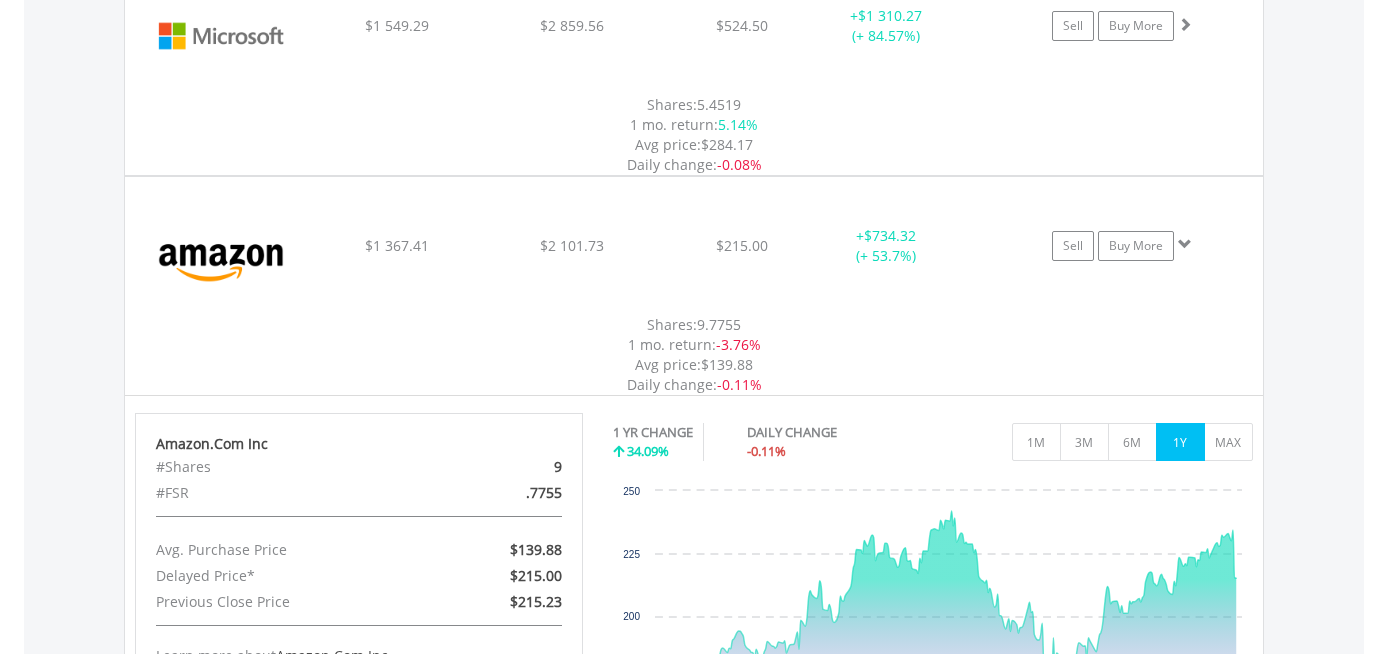 click on "My Investments
Invest Now
New Listings
Sell
My Recurring Investments
Pending Orders
Vouchers
Buy a Voucher
Redeem a Voucher
Account Management" at bounding box center [694, 10097] 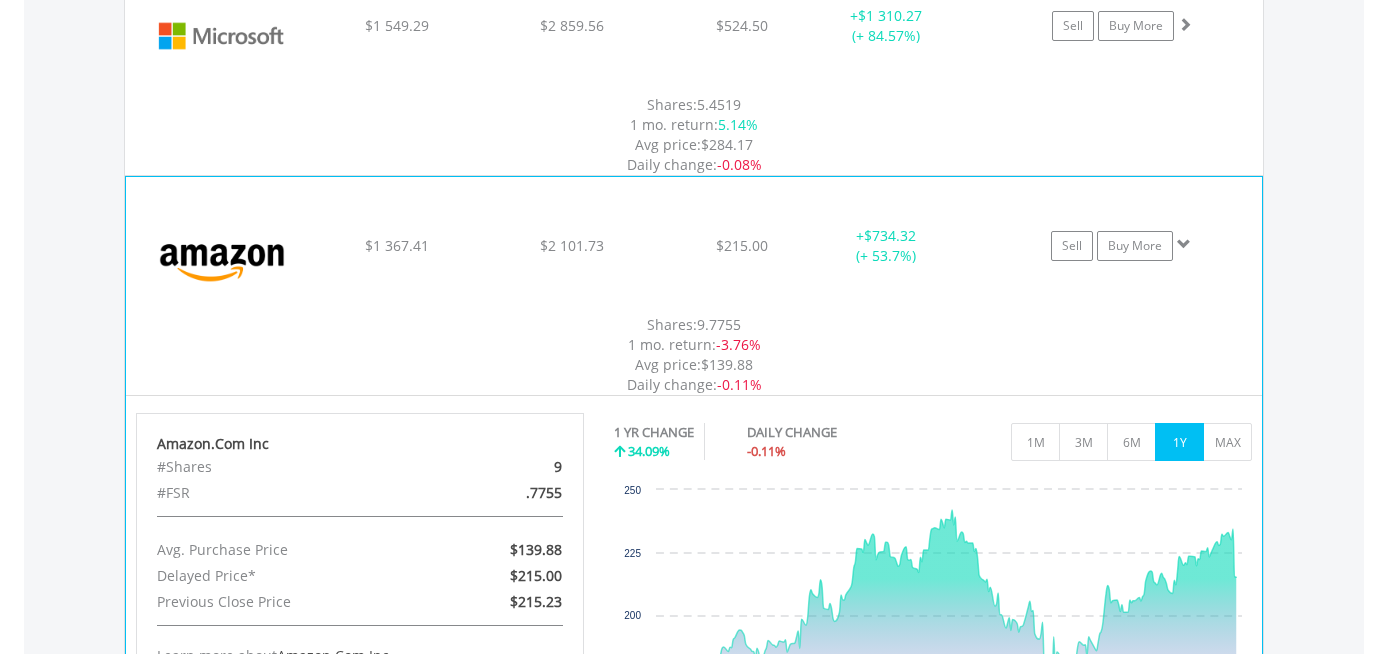 click on "﻿
Amazon.Com Inc
$1 367.41
$2 101.73
$215.00
+  $734.32 (+ 53.7%)
Sell
Buy More" at bounding box center (694, 26) 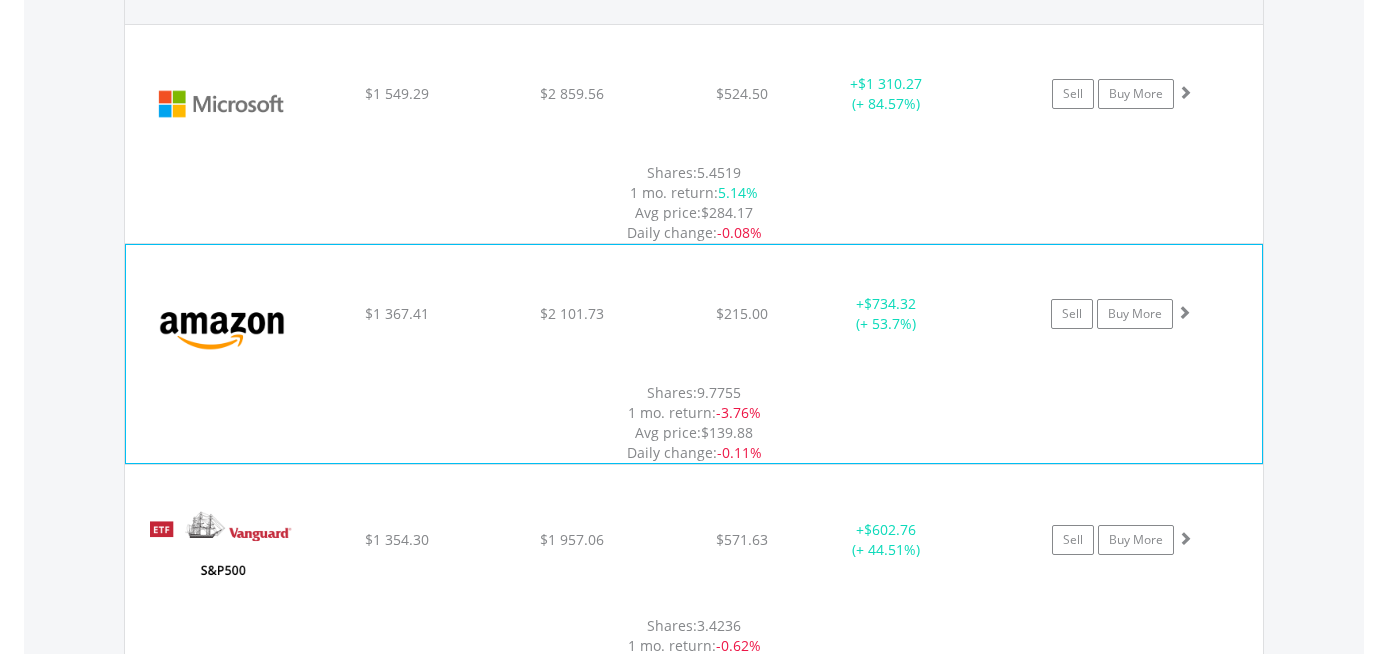 scroll, scrollTop: 1466, scrollLeft: 0, axis: vertical 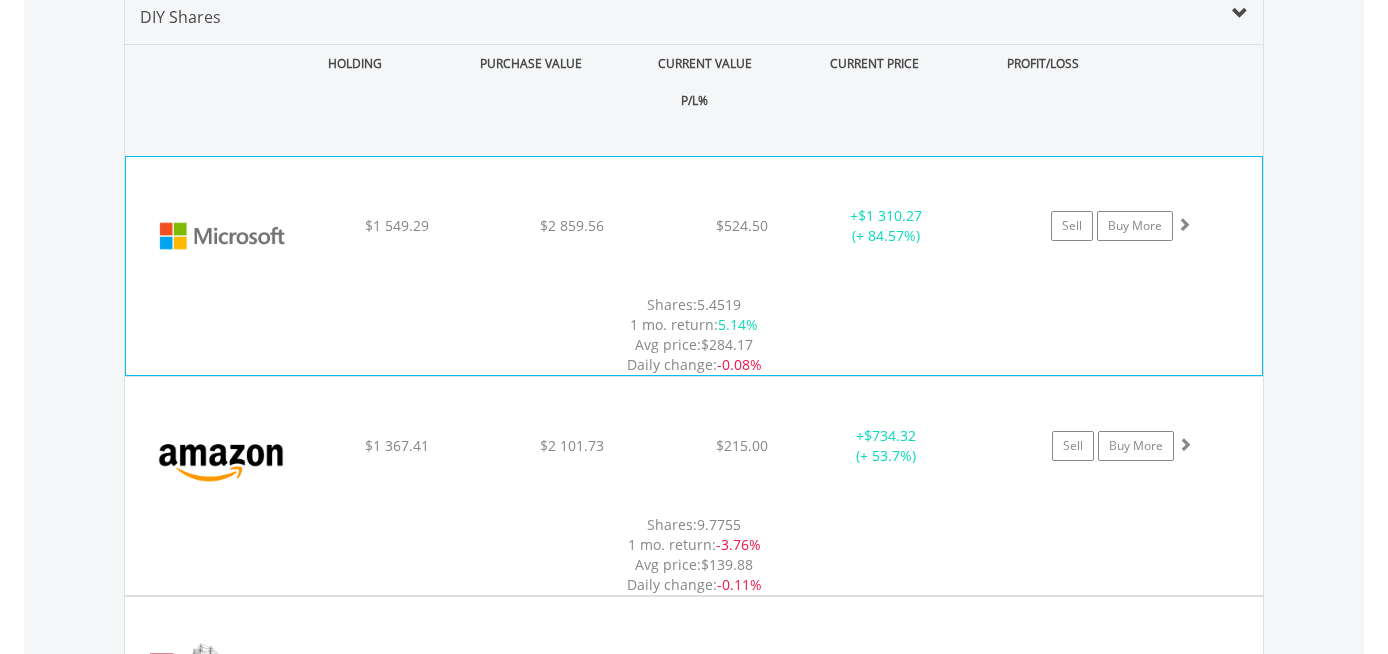 click on "﻿
Microsoft Corp
$1 549.29
$2 859.56
$524.50
+  $1 310.27 (+ 84.57%)
Sell
Buy More" at bounding box center [694, 226] 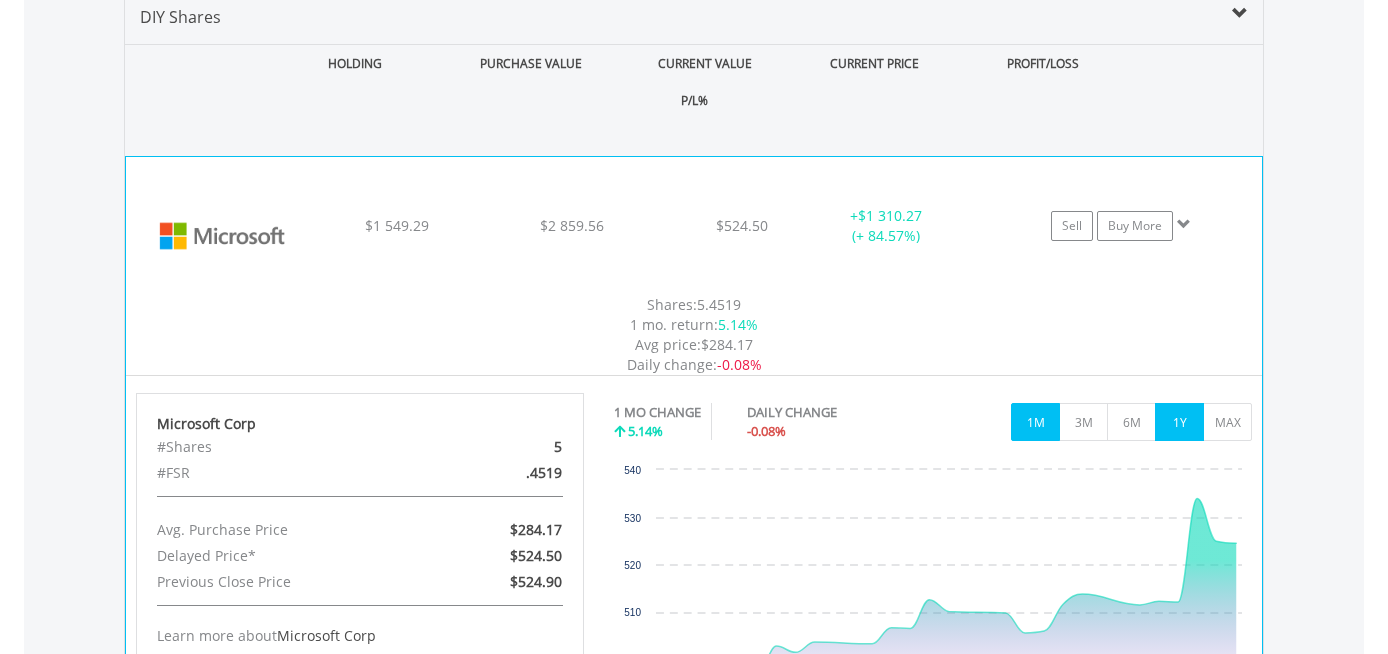 click on "1Y" at bounding box center (1179, 422) 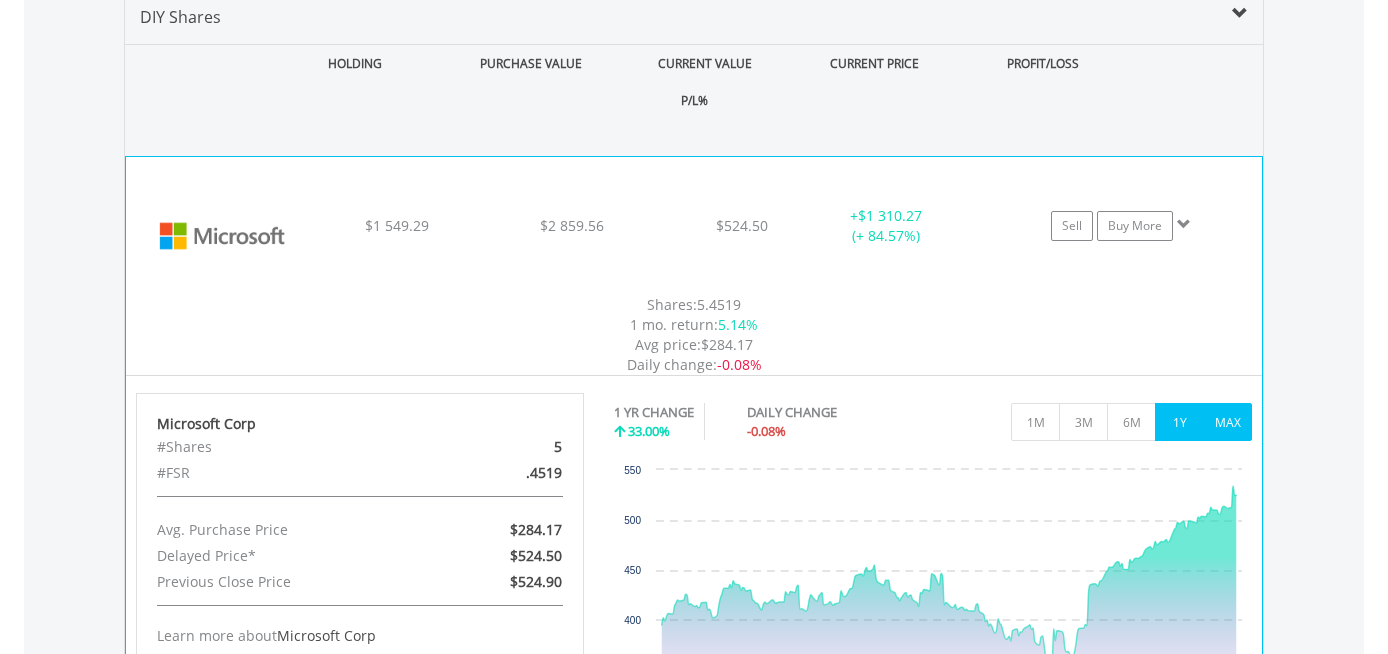 click on "MAX" at bounding box center [1227, 422] 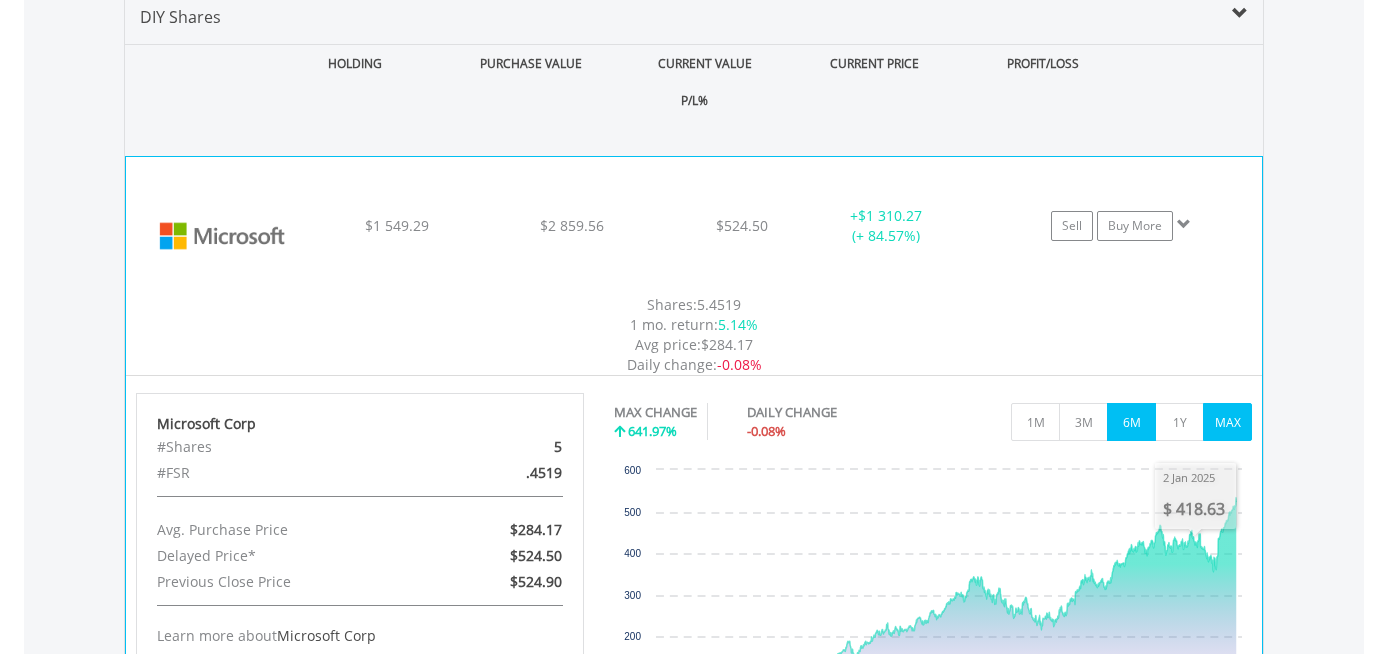 click on "6M" at bounding box center [1131, 422] 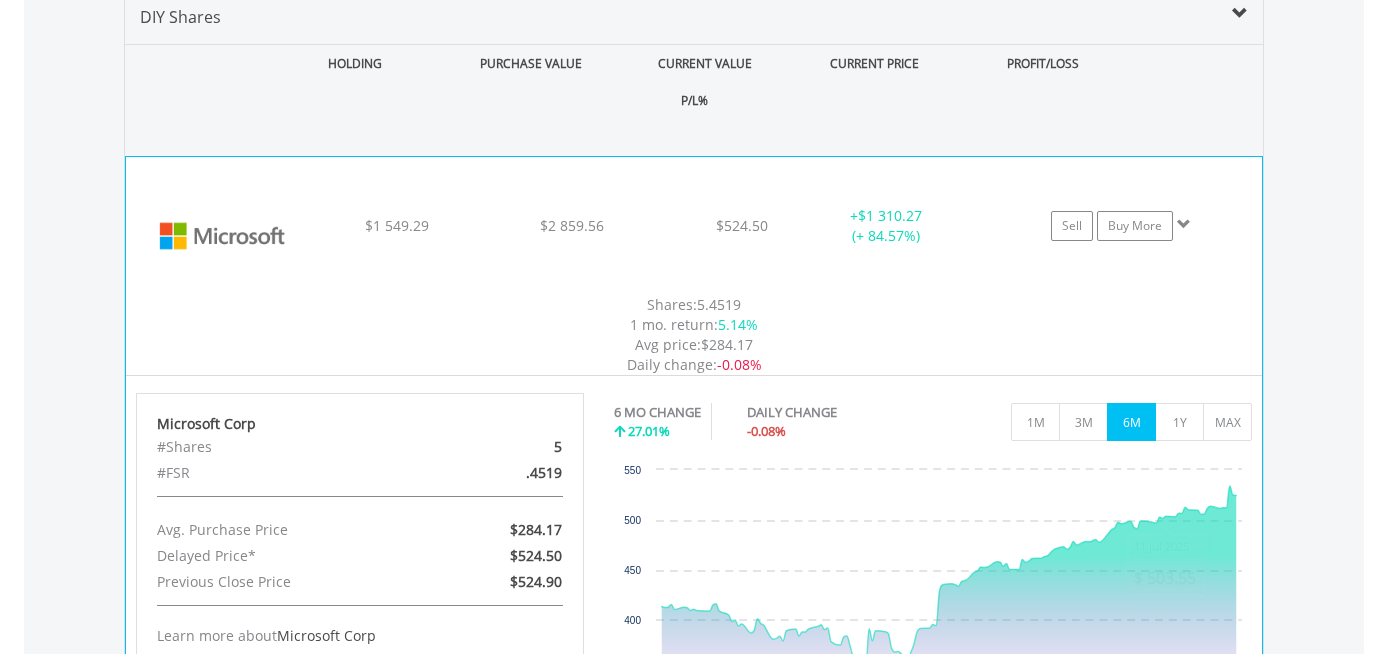 click on "$1 549.29" at bounding box center (397, 226) 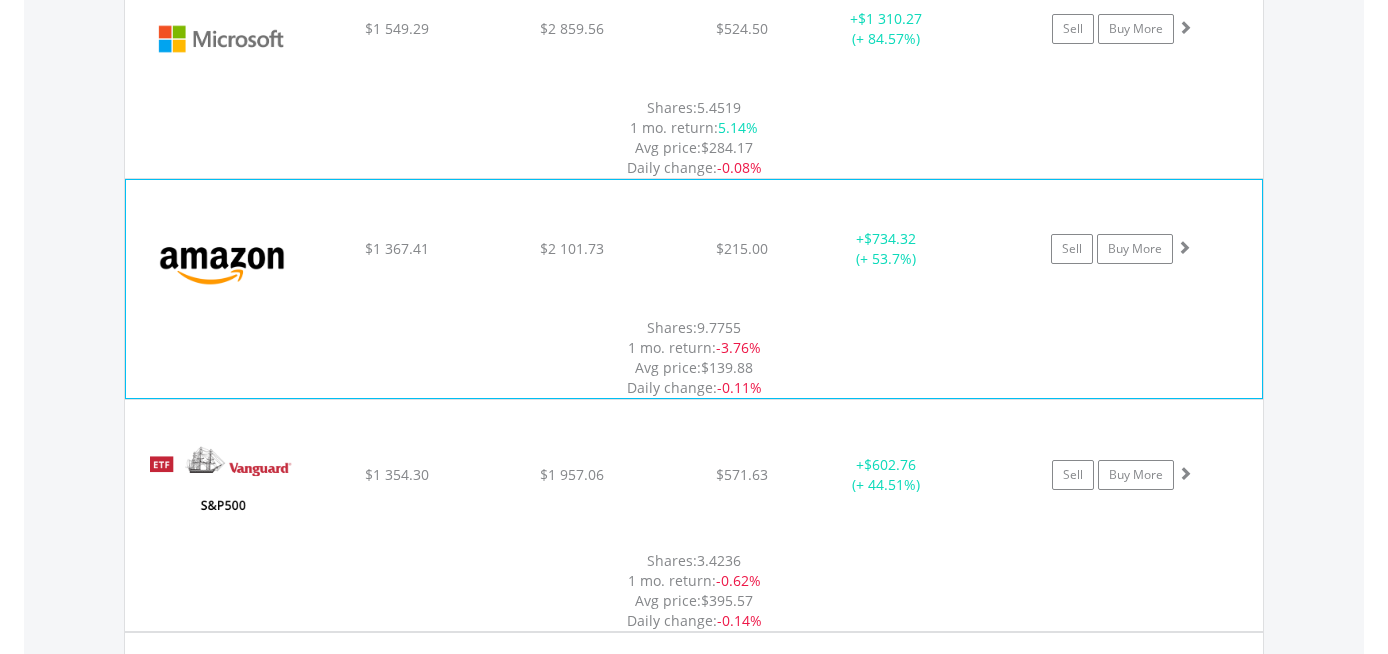 scroll, scrollTop: 1666, scrollLeft: 0, axis: vertical 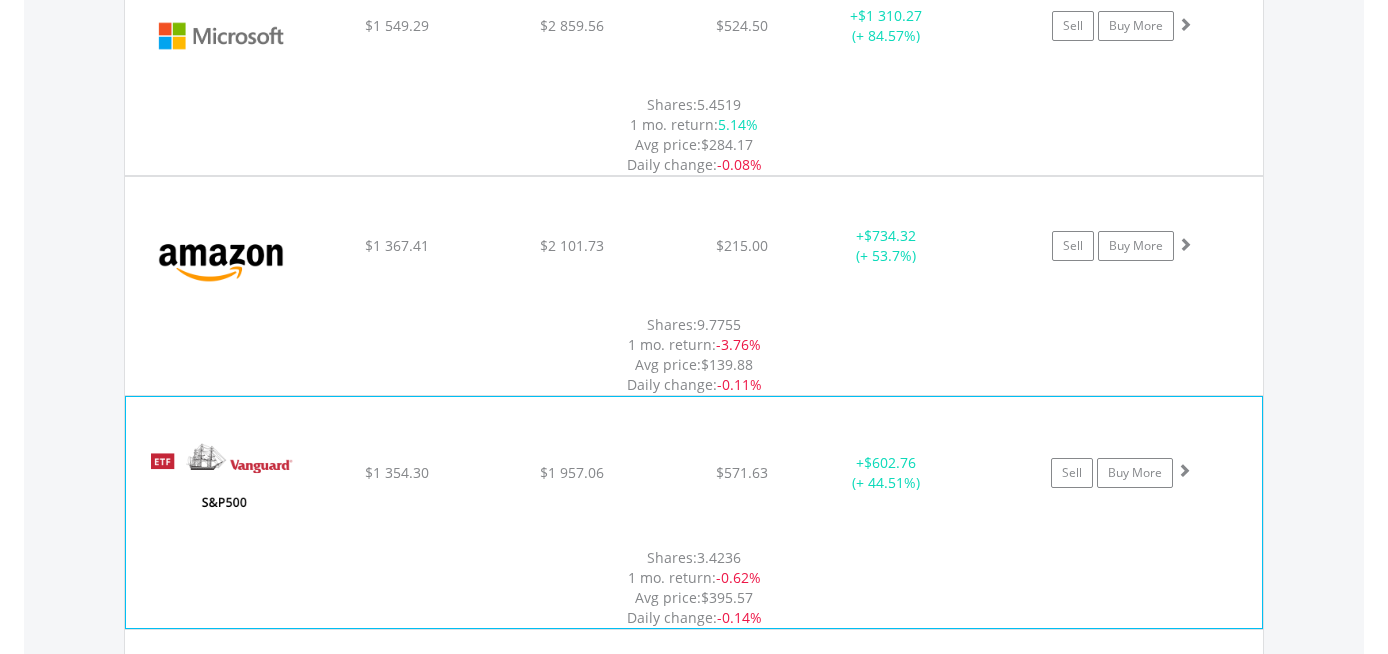 click on "﻿
Vanguard S&P 500 ETF
$1 354.30
$1 957.06
$571.63
+  $602.76 (+ 44.51%)
Sell
Buy More" at bounding box center (694, 26) 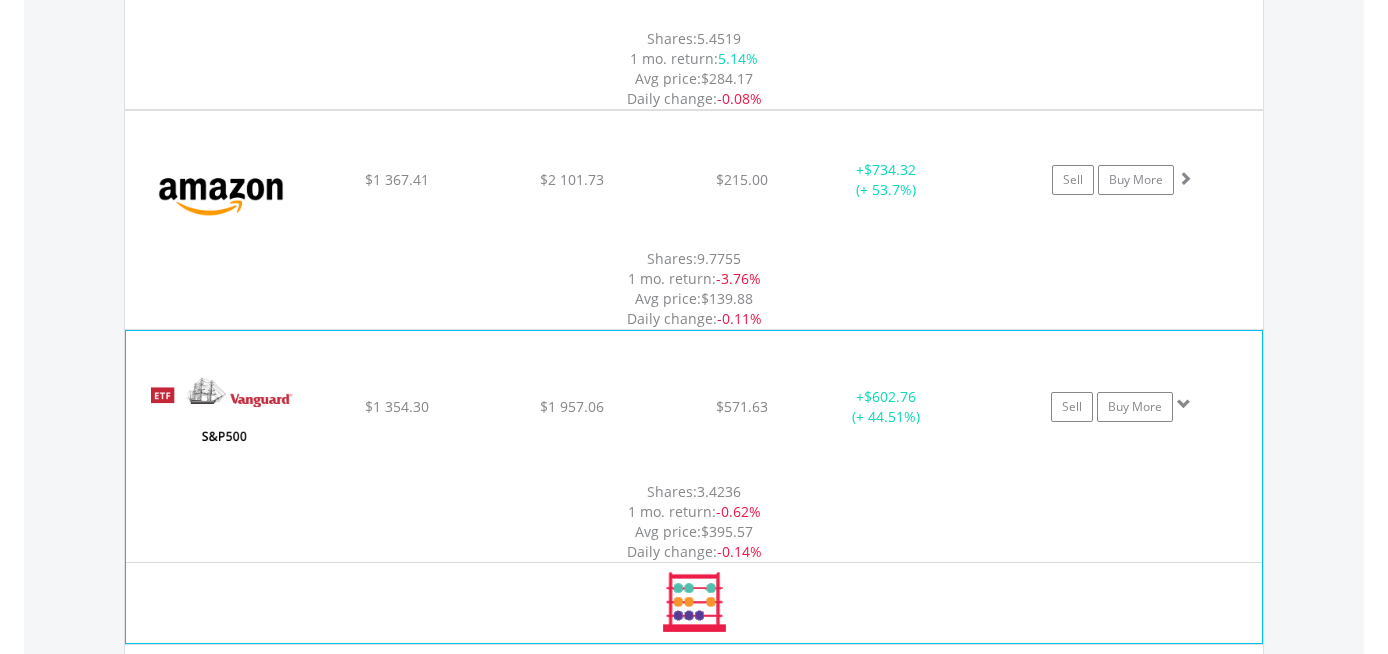 scroll, scrollTop: 1766, scrollLeft: 0, axis: vertical 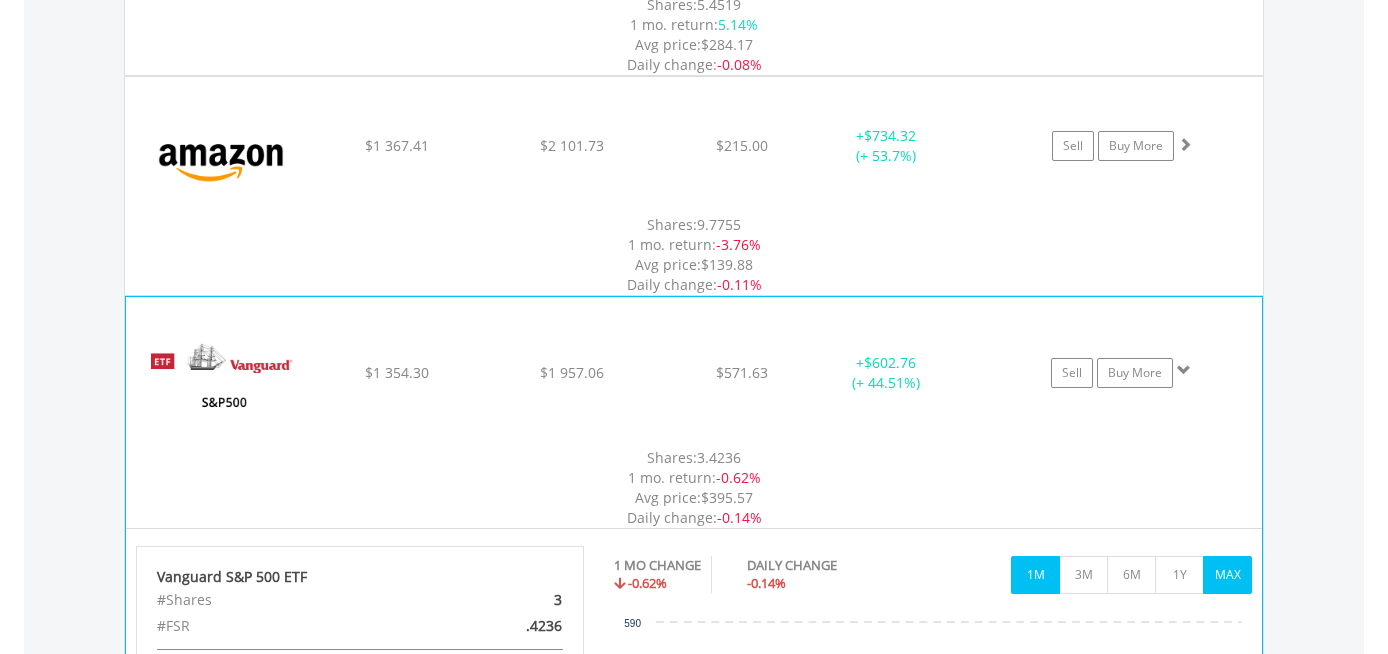 click on "MAX" at bounding box center [1227, 575] 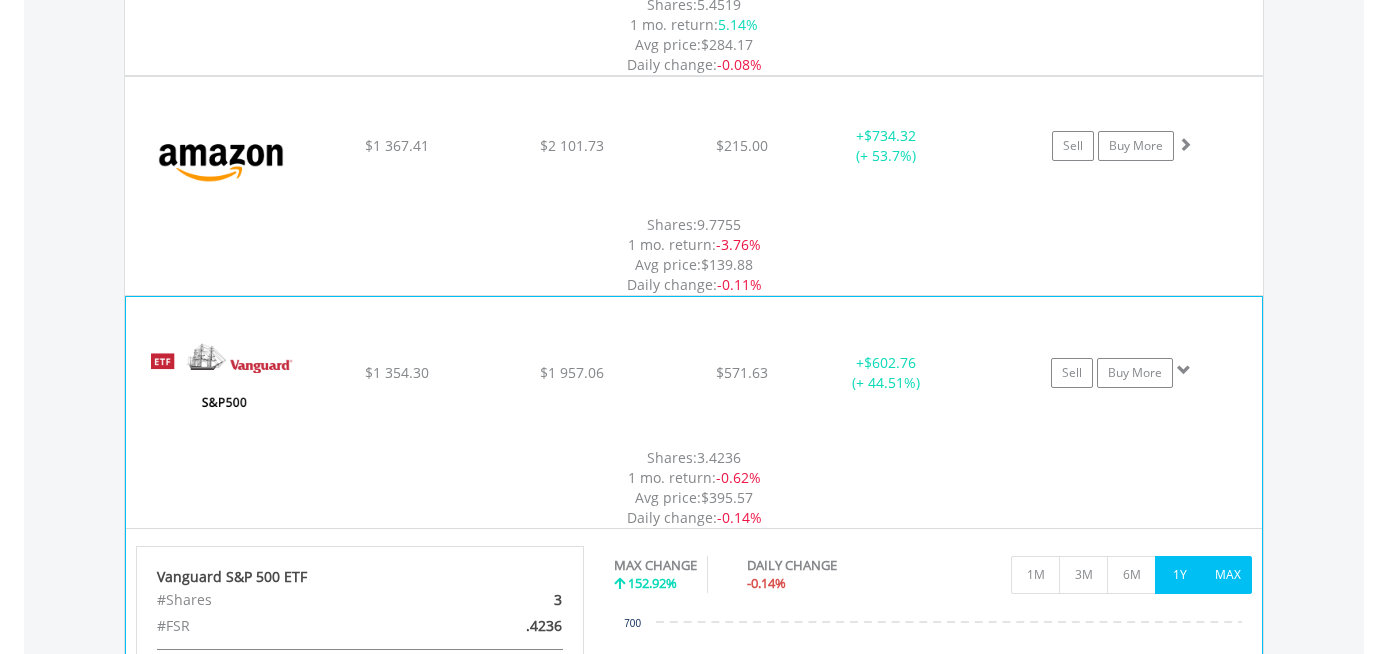 click on "1Y" at bounding box center [1179, 575] 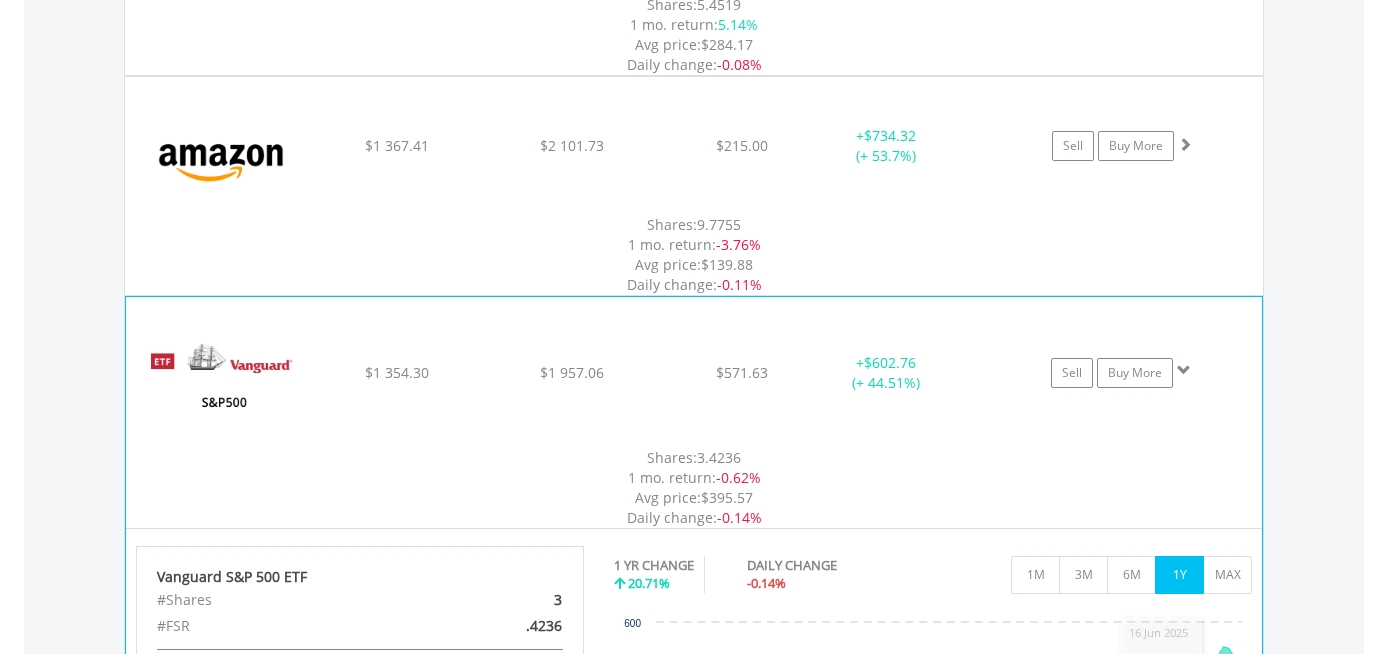 click on "$571.63" at bounding box center (741, -74) 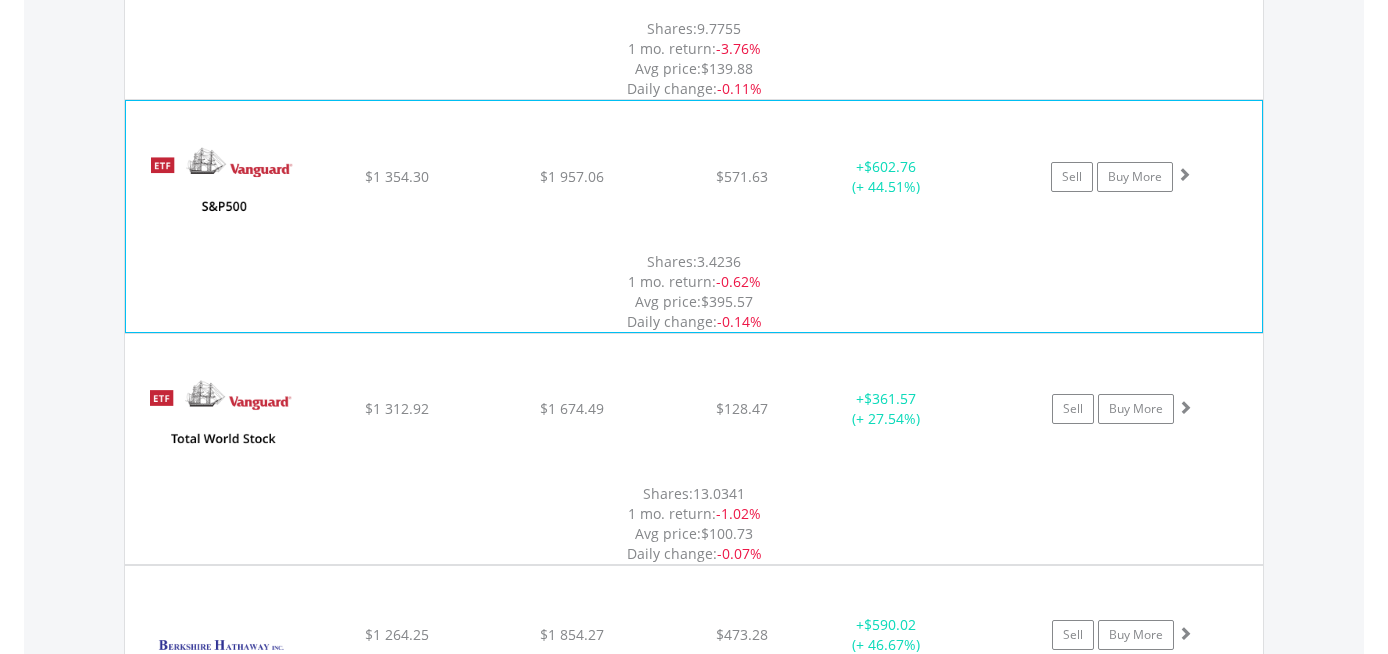 scroll, scrollTop: 1966, scrollLeft: 0, axis: vertical 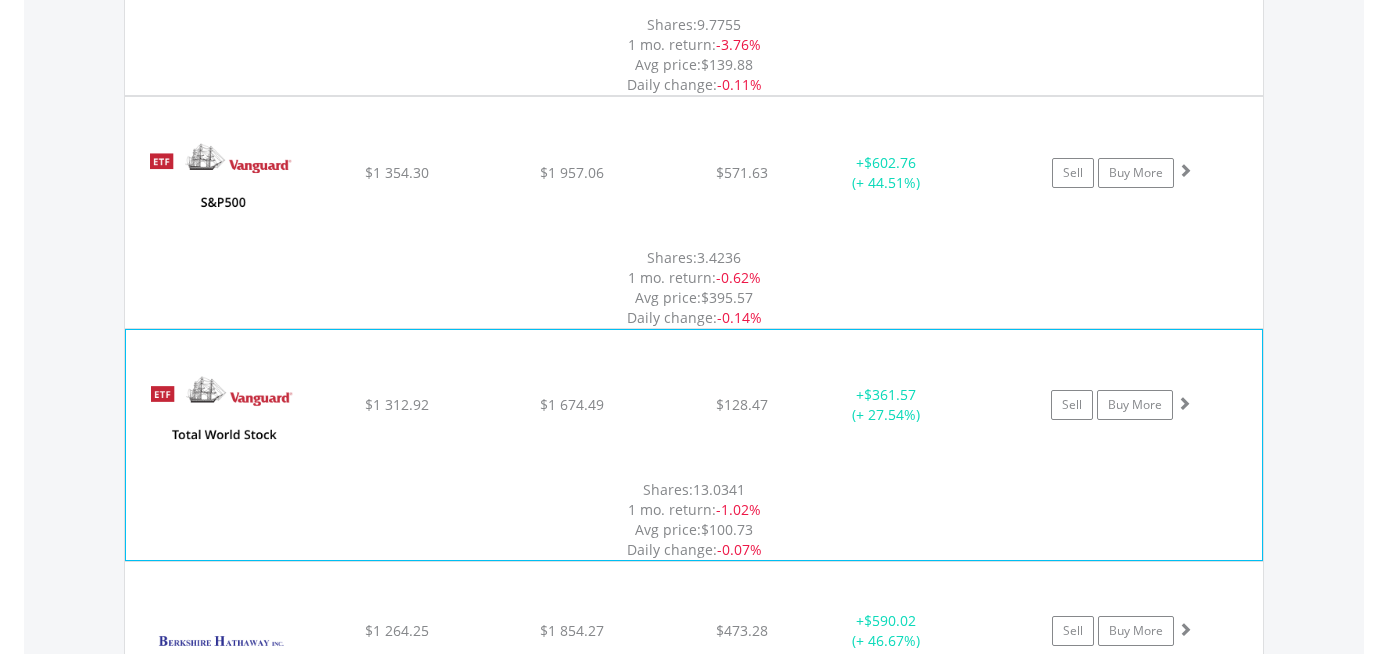 click on "﻿
Vanguard Tot World Stk ETF
$1 312.92
$1 674.49
$128.47
+  $361.57 (+ 27.54%)
Sell
Buy More" at bounding box center (694, -274) 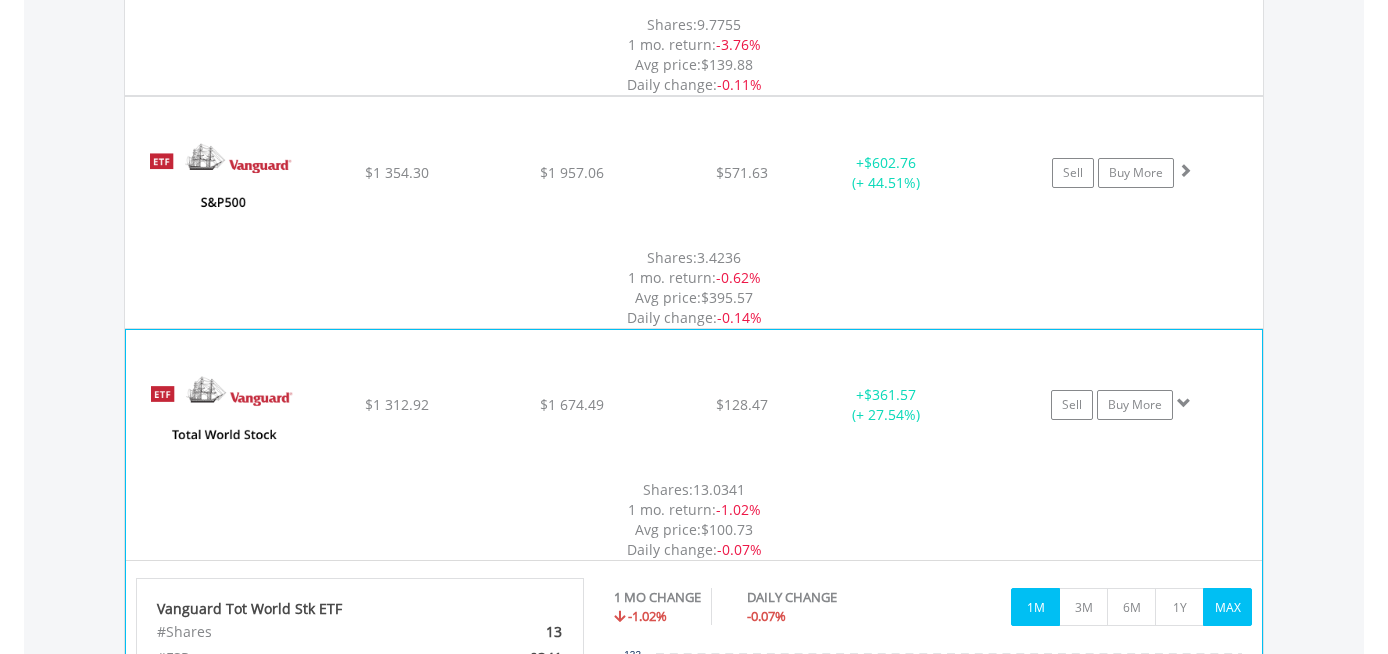 click on "MAX" at bounding box center [1227, 607] 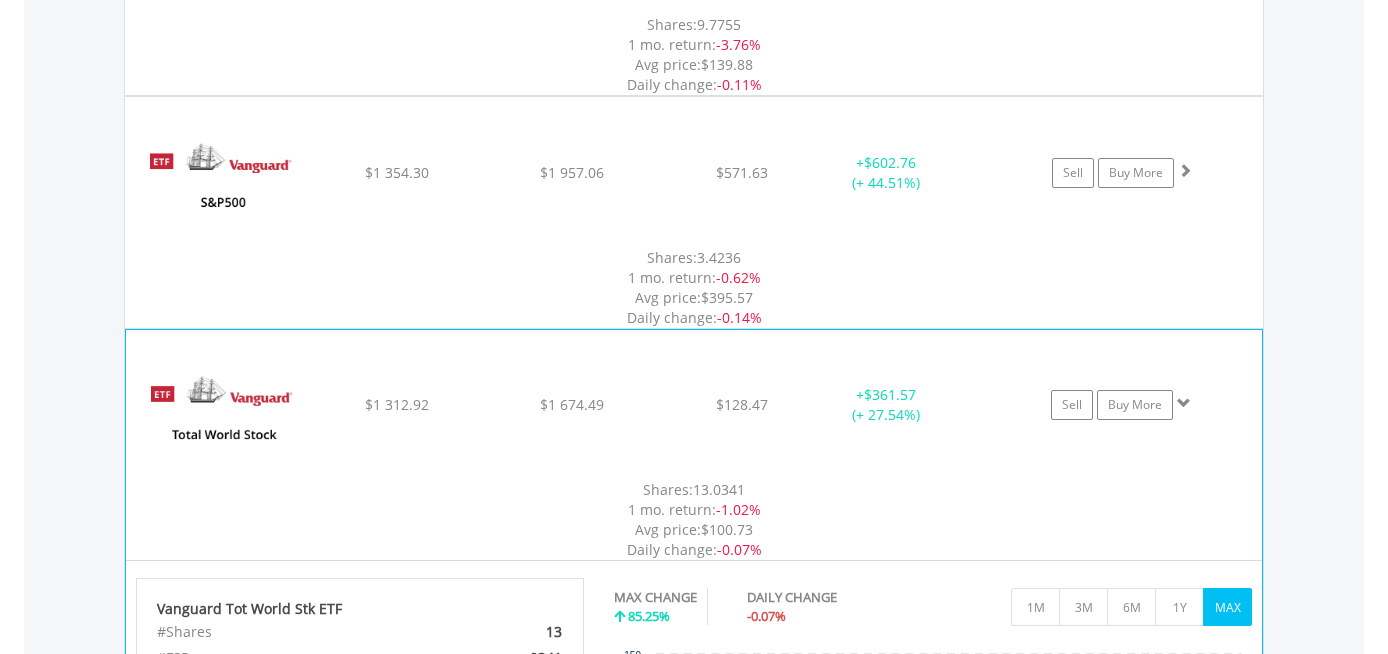 click on "﻿
Vanguard Tot World Stk ETF
$1 312.92
$1 674.49
$128.47
+  $361.57 (+ 27.54%)
Sell
Buy More" at bounding box center [694, -274] 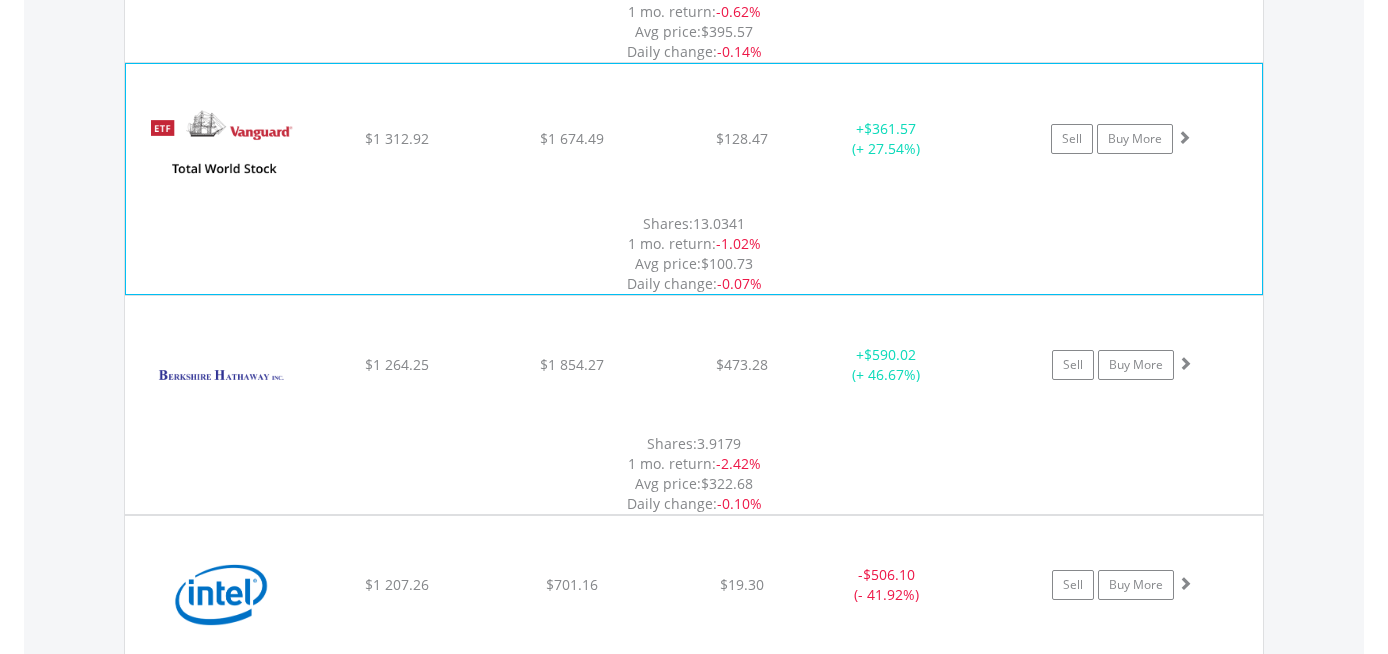 scroll, scrollTop: 2266, scrollLeft: 0, axis: vertical 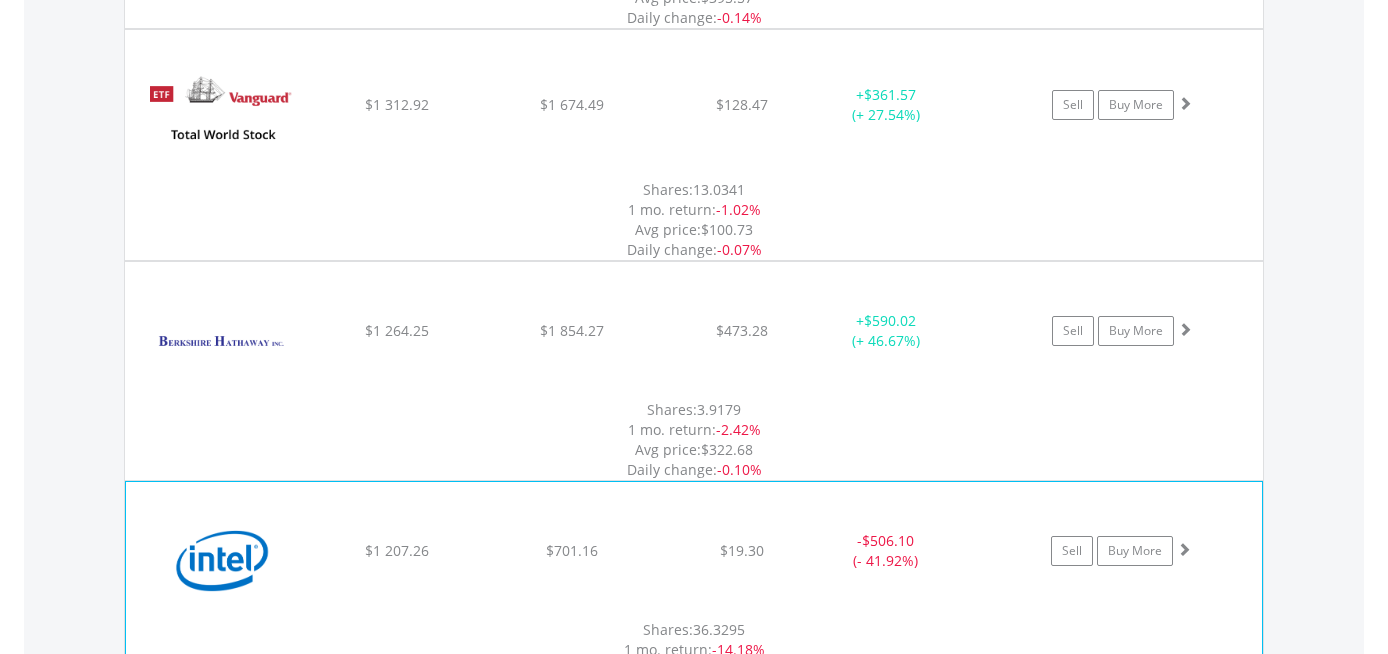 click on "$19.30" at bounding box center [741, -574] 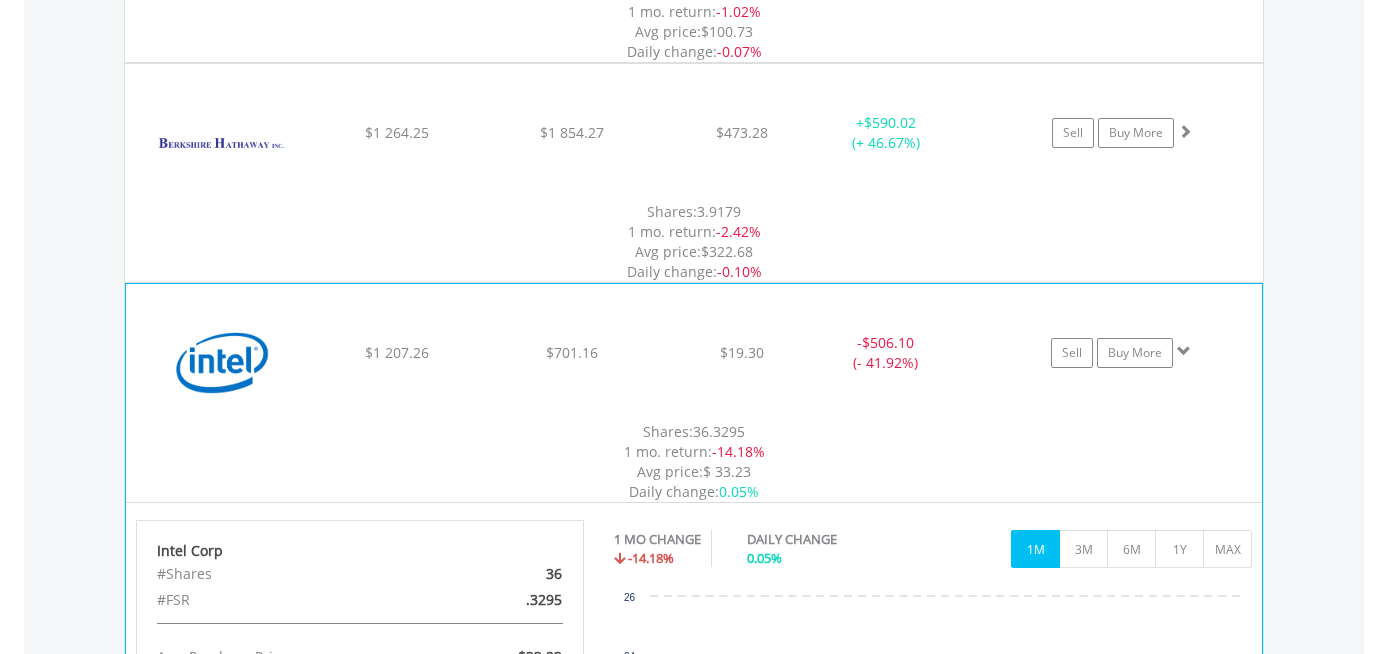 scroll, scrollTop: 2466, scrollLeft: 0, axis: vertical 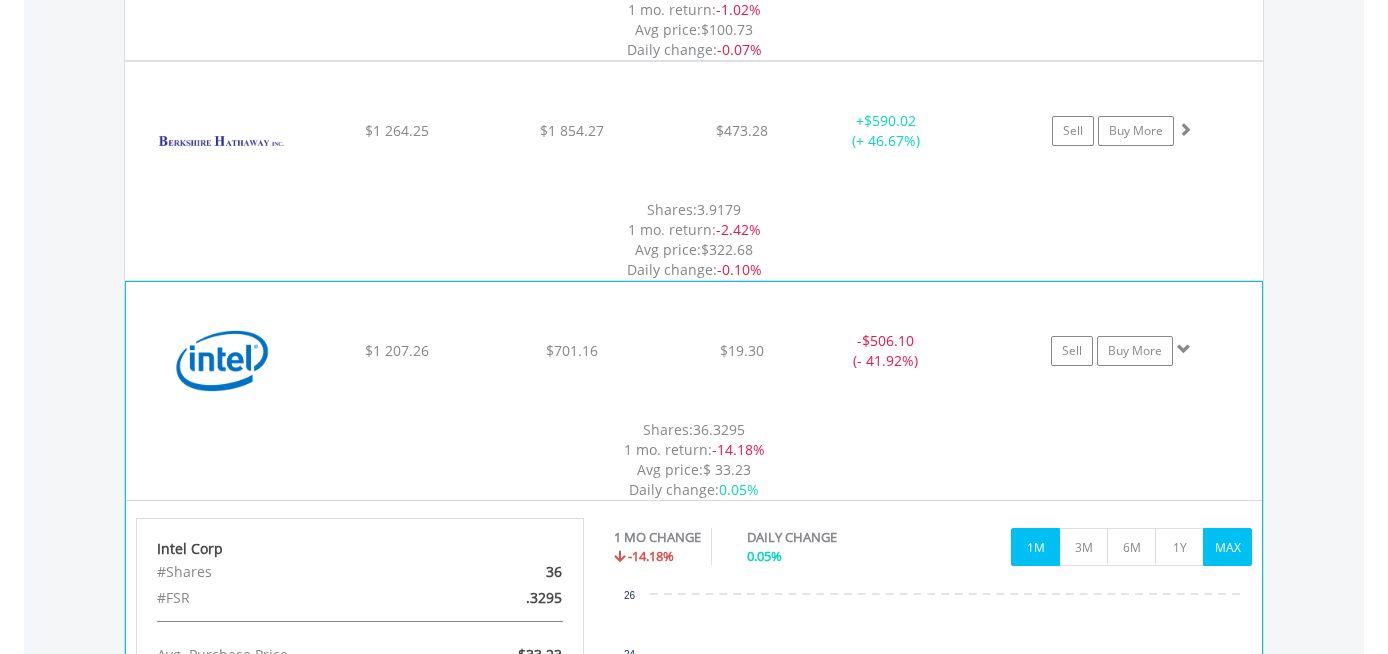 click on "MAX" at bounding box center (1227, 547) 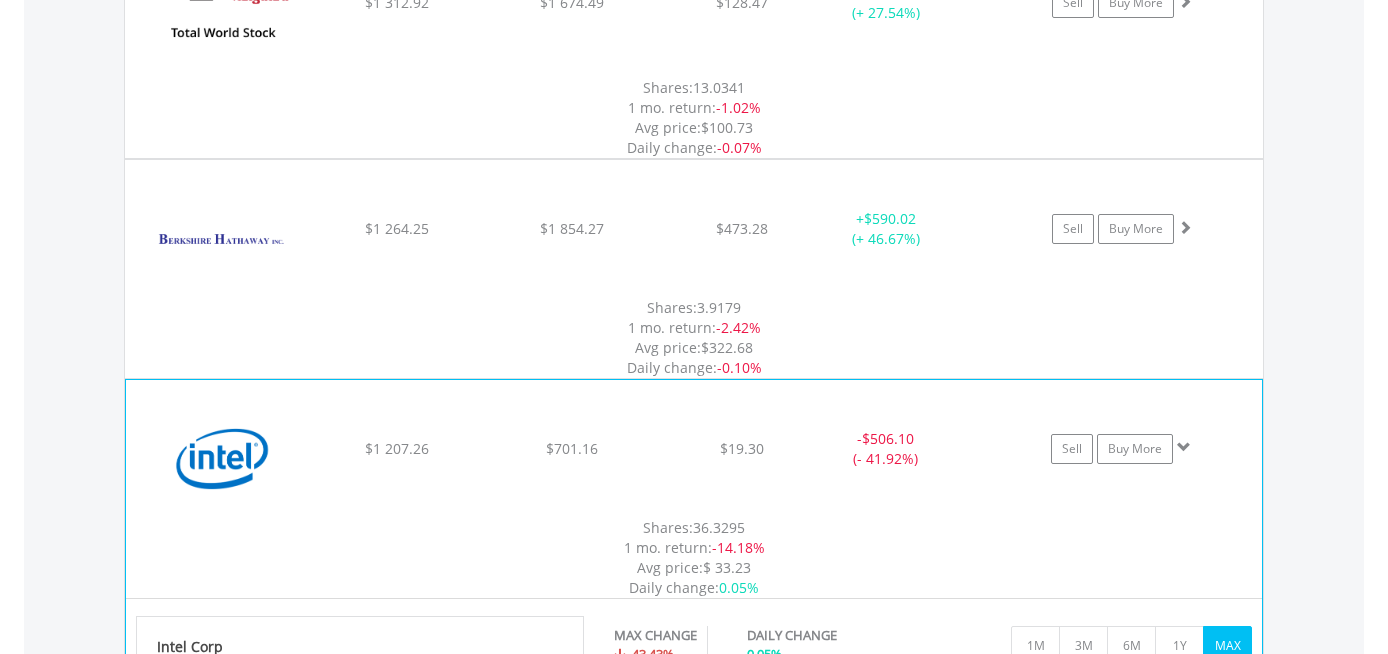 scroll, scrollTop: 2366, scrollLeft: 0, axis: vertical 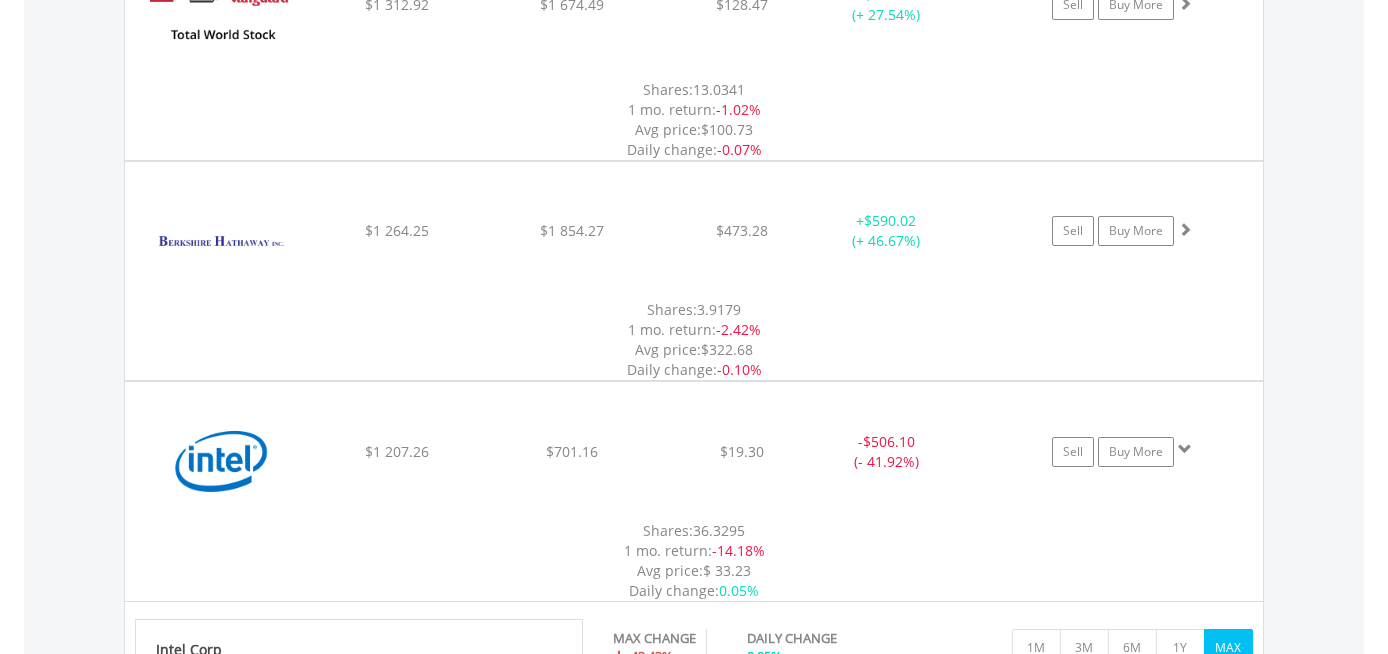 click on "Value View
Share View
Blur Values
DIY Shares
HOLDING
PURCHASE VALUE
CURRENT VALUE
CURRENT PRICE
PROFIT/LOSS
P/L%
﻿
Microsoft Corp
$1 549.29
$2 859.56
$524.50
+  $1 310.27 (+ 84.57%)
Sell
Buy More" at bounding box center (694, 9925) 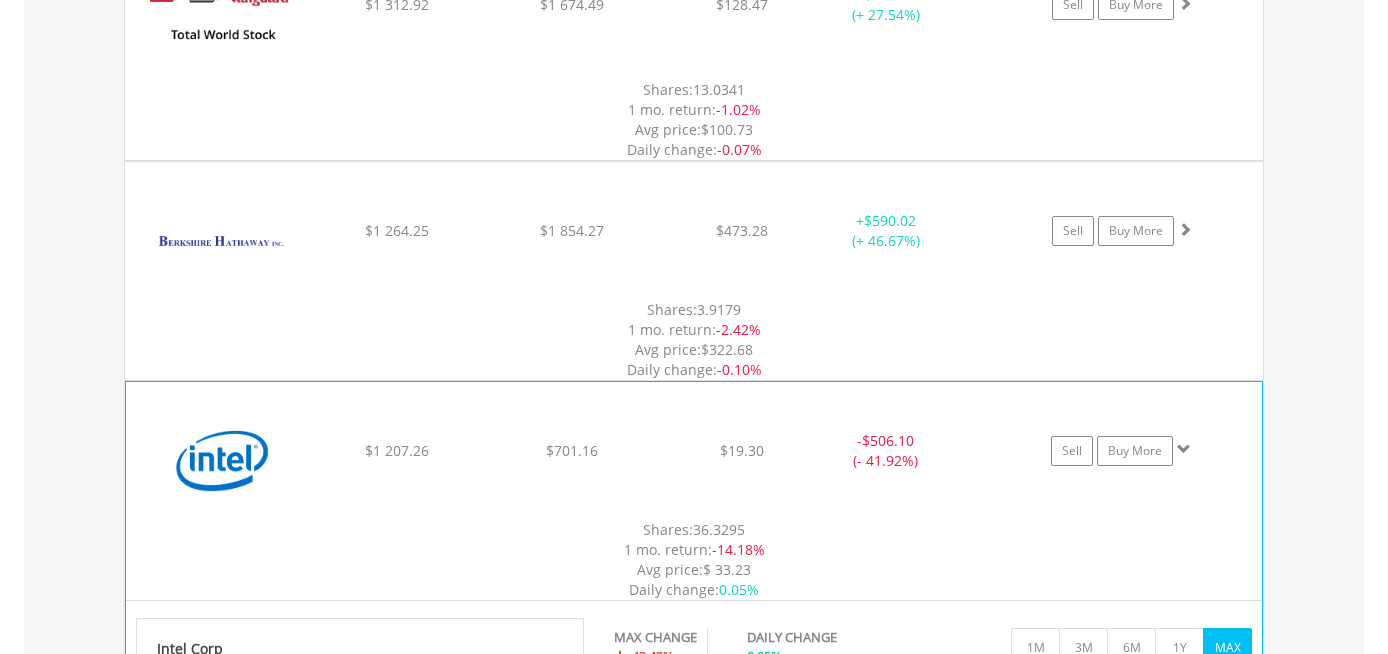 click on "$701.16" at bounding box center [572, -674] 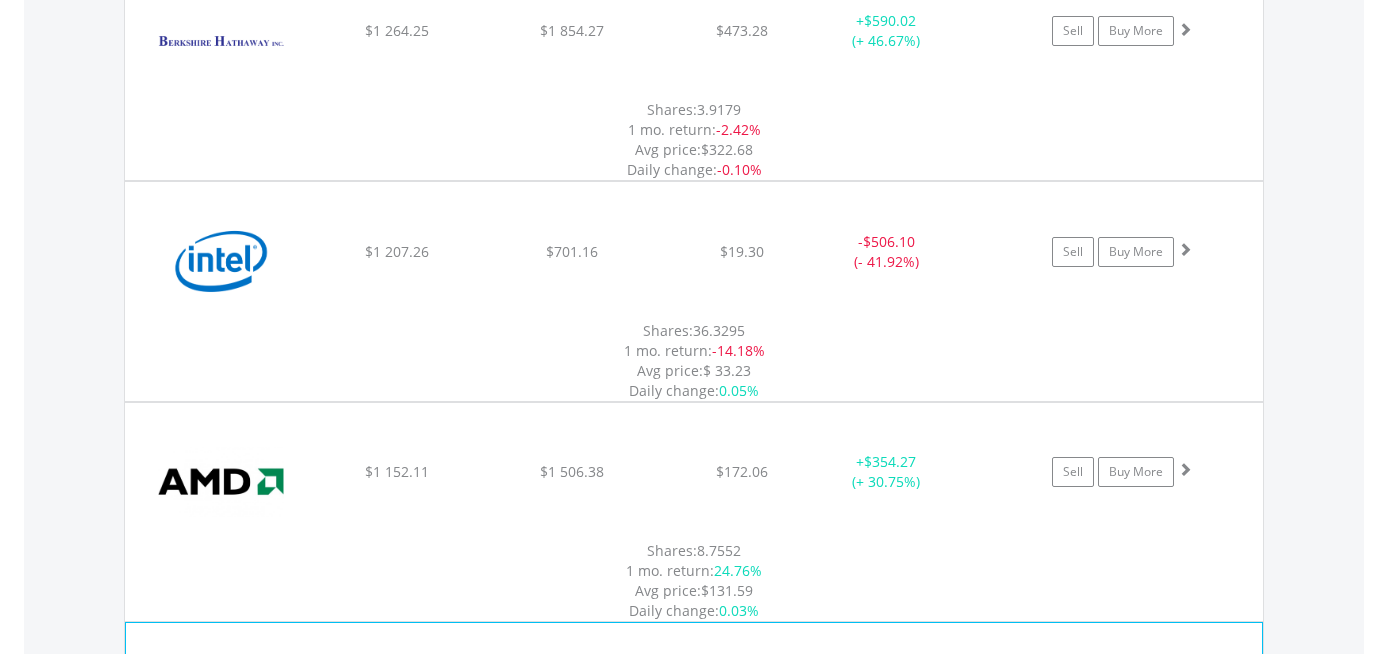 scroll, scrollTop: 2666, scrollLeft: 0, axis: vertical 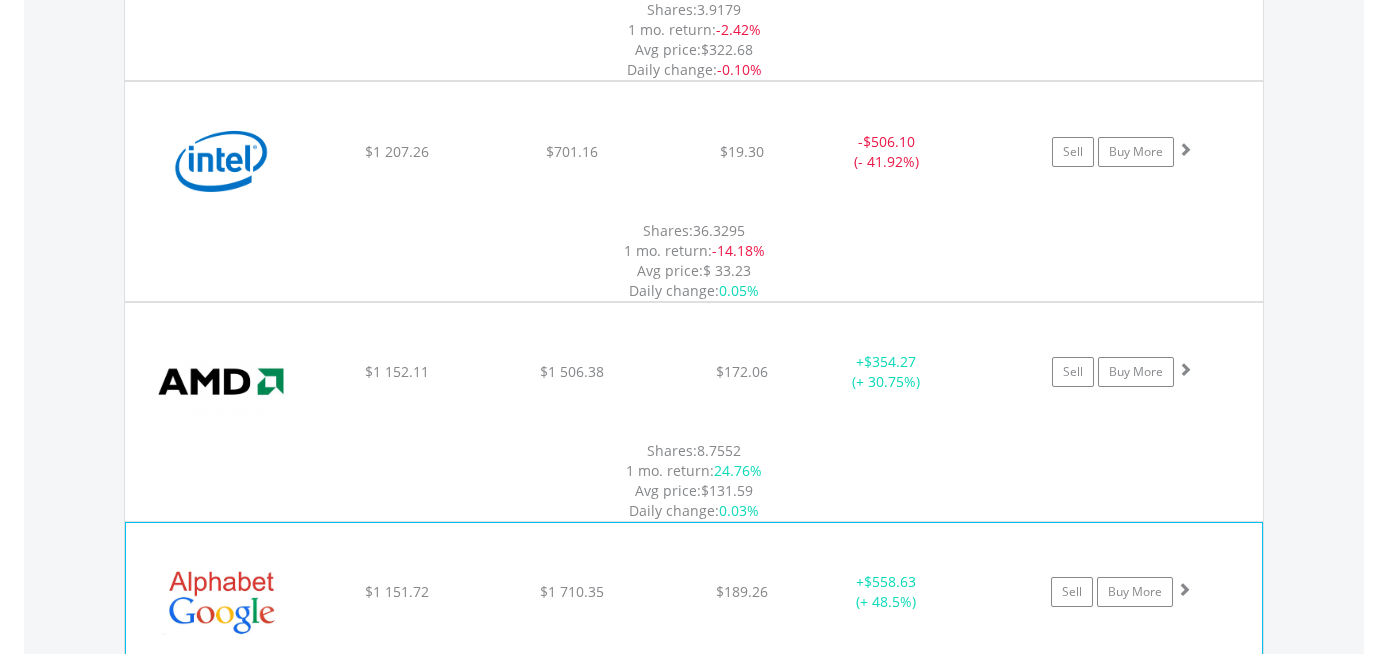 click on "﻿
Alphabet Inc-Cl A
$1 151.72
$1 710.35
$189.26
+  $558.63 (+ 48.5%)
Sell
Buy More" at bounding box center [694, -974] 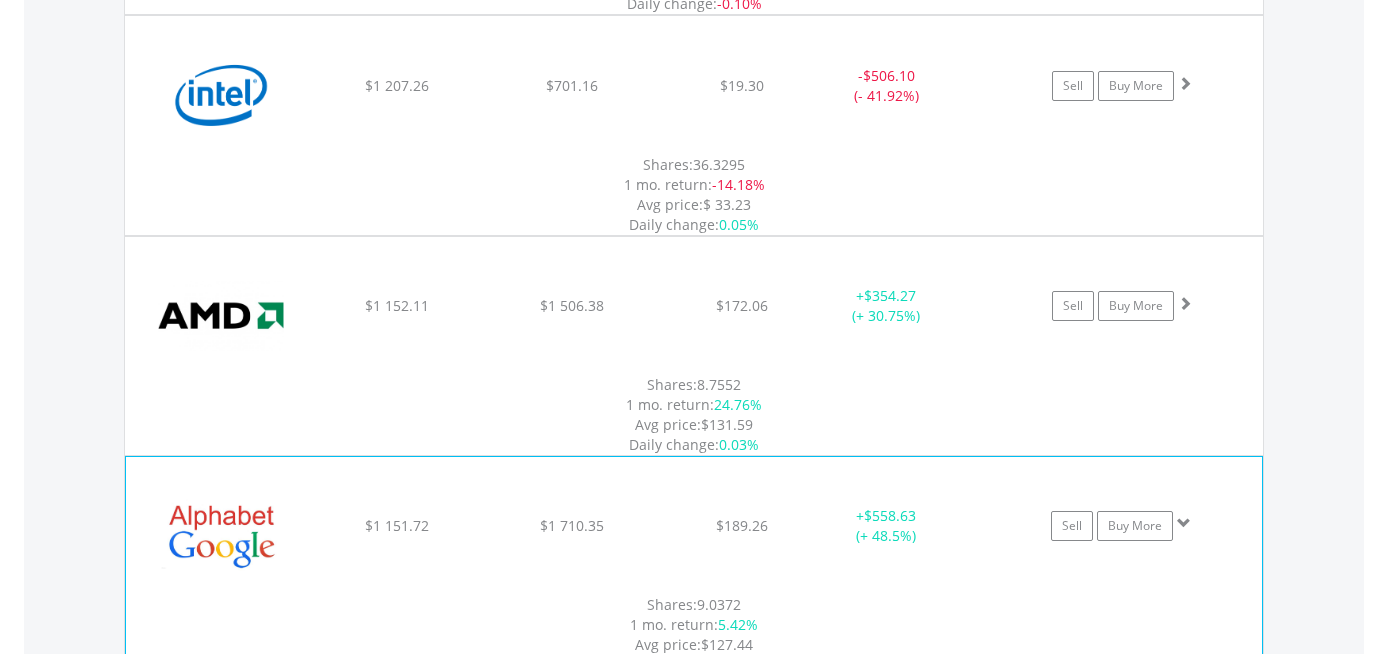 scroll, scrollTop: 2766, scrollLeft: 0, axis: vertical 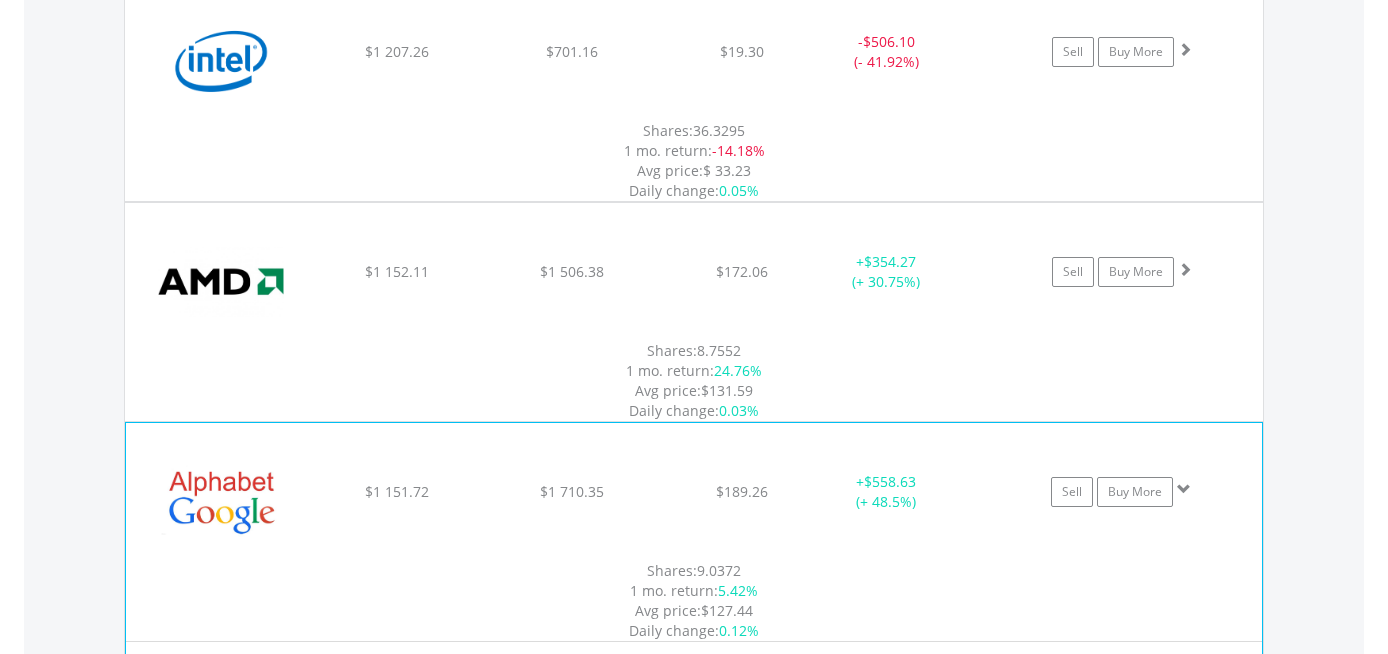 click on "1Y" at bounding box center (1179, 688) 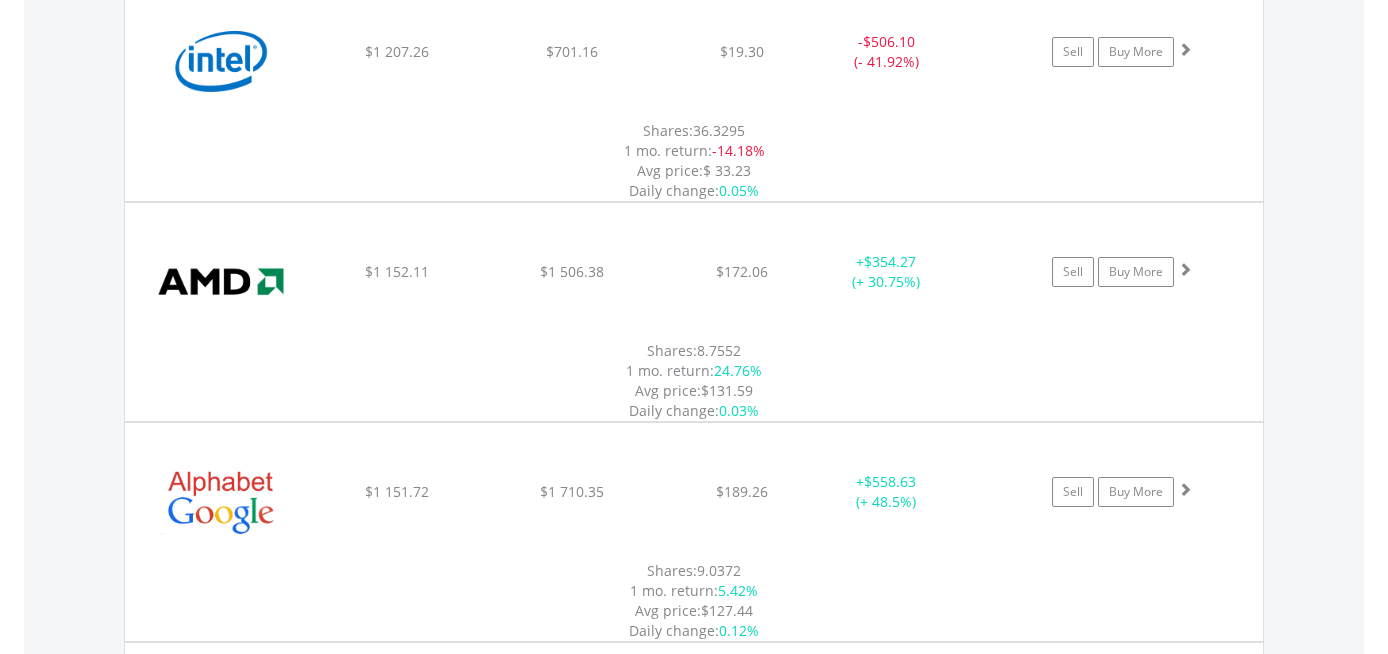 click on "My Investments
Invest Now
New Listings
Sell
My Recurring Investments
Pending Orders
Vouchers
Buy a Voucher
Redeem a Voucher
Account Management" at bounding box center [694, 8792] 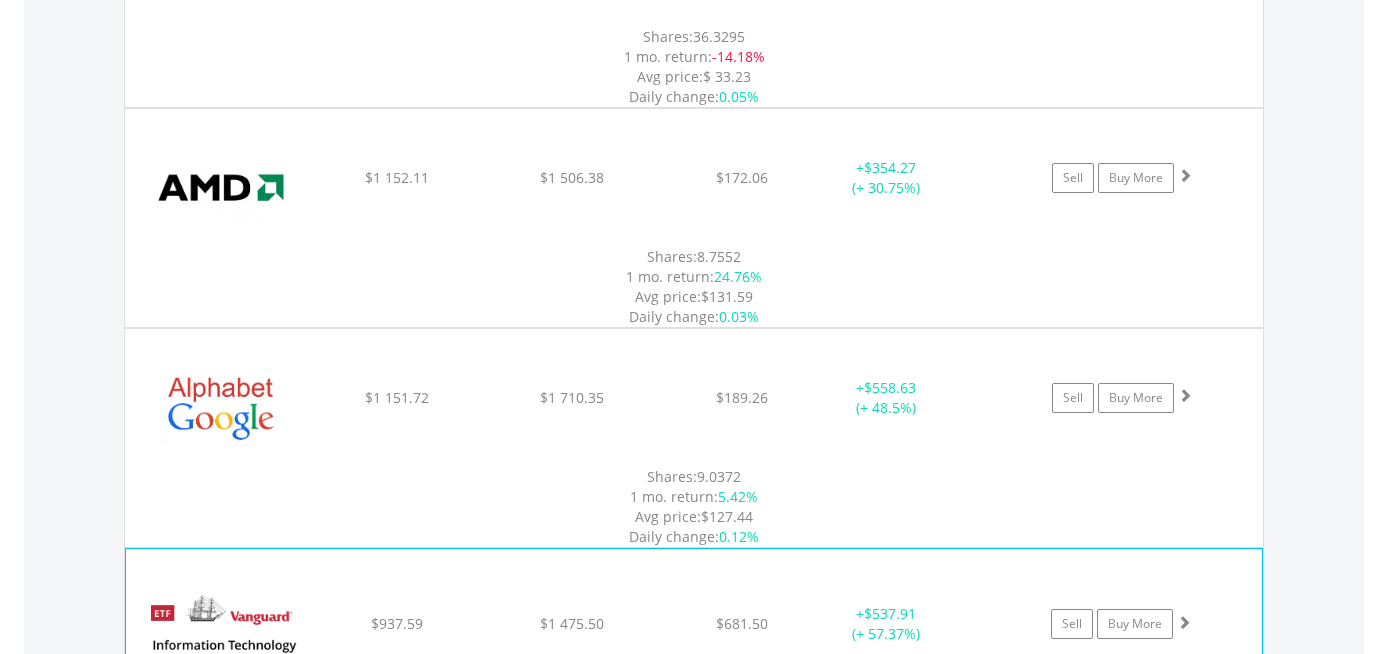 scroll, scrollTop: 2966, scrollLeft: 0, axis: vertical 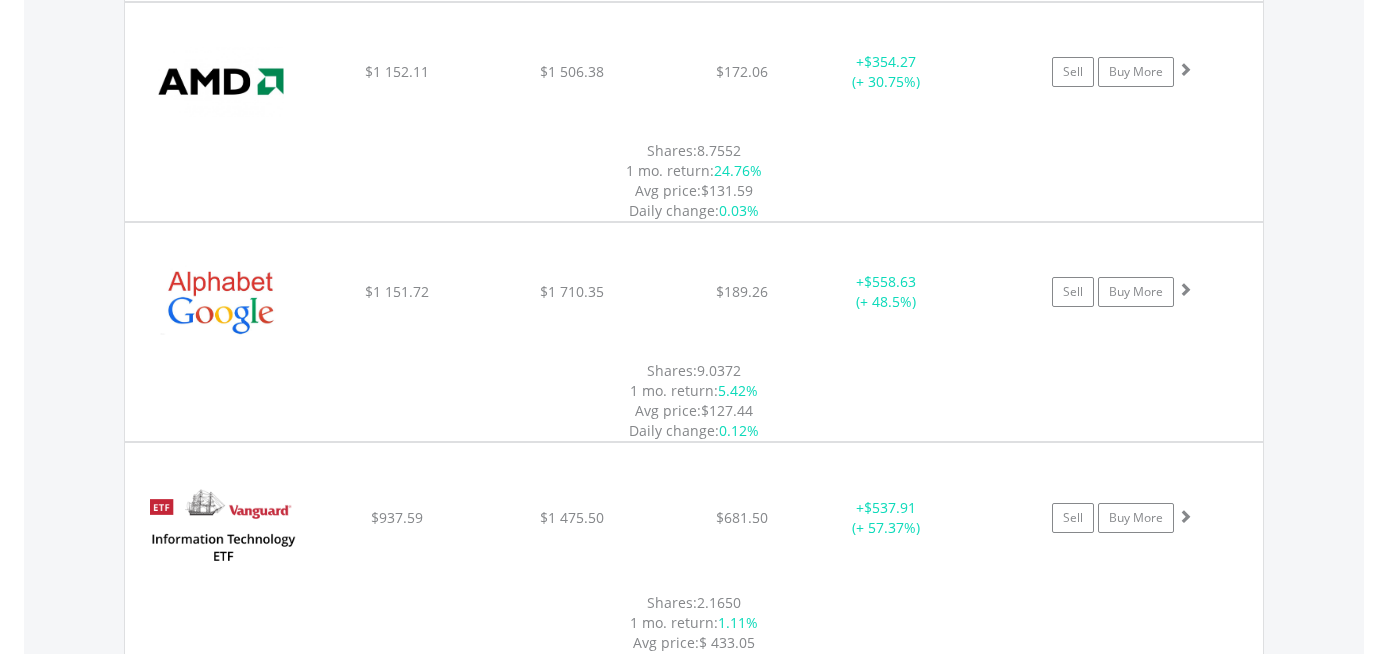 click on "$553.97" at bounding box center [741, -1274] 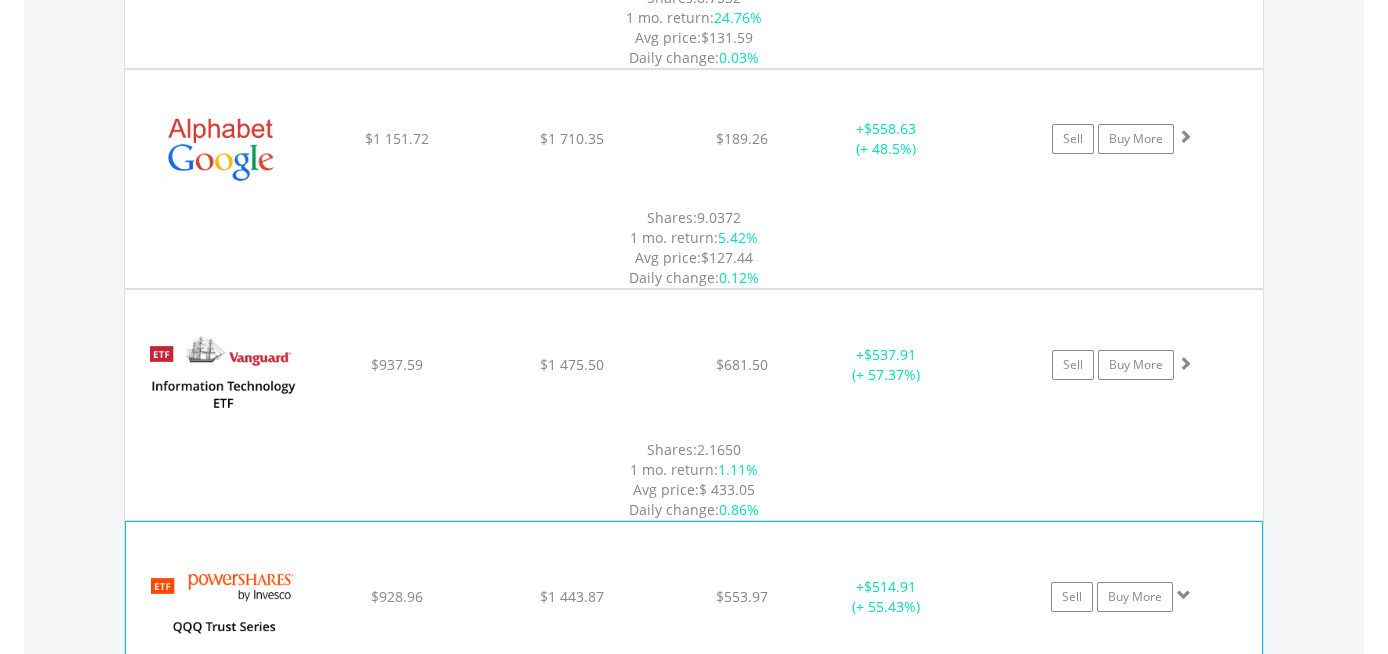 scroll, scrollTop: 3166, scrollLeft: 0, axis: vertical 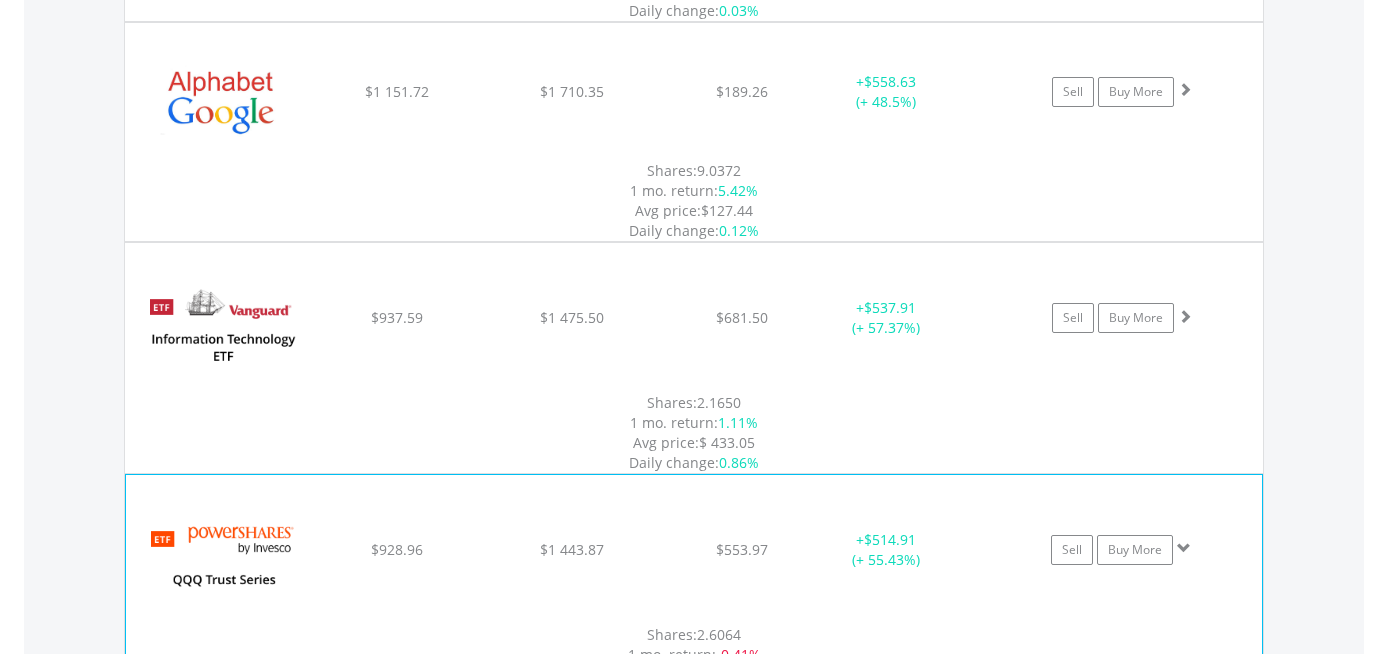 click on "6M" at bounding box center [1131, 752] 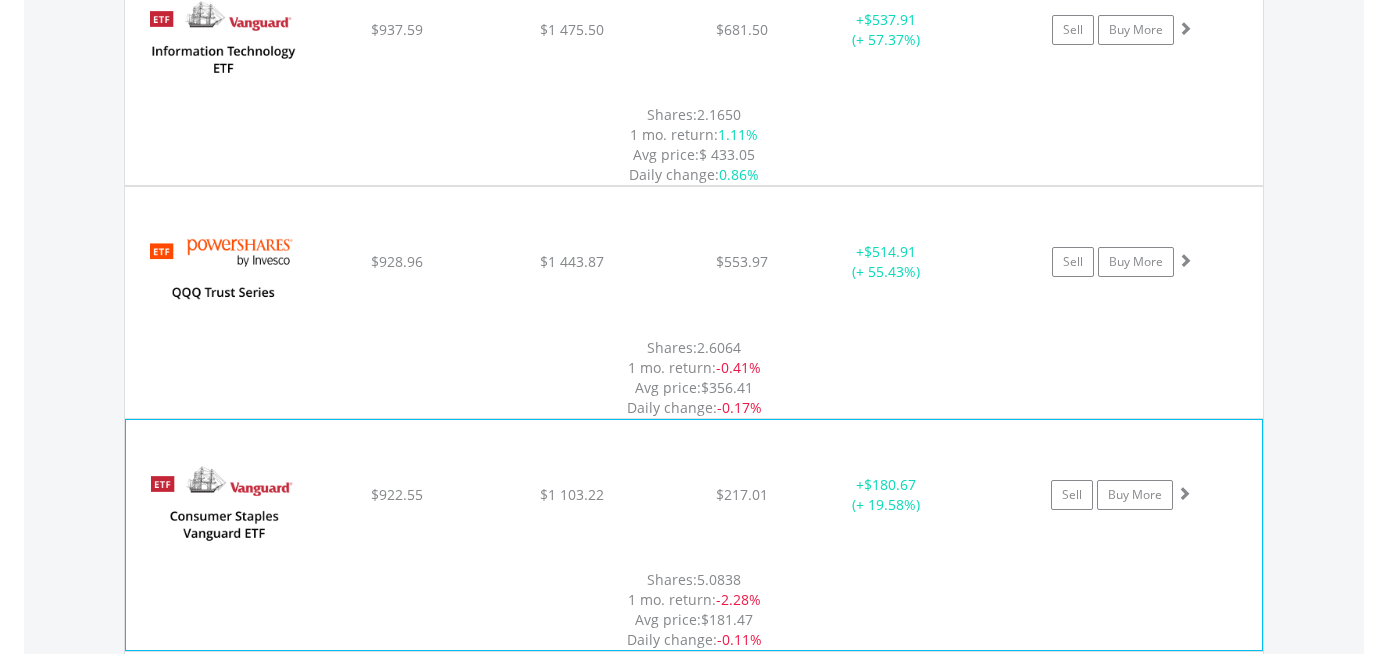 scroll, scrollTop: 3466, scrollLeft: 0, axis: vertical 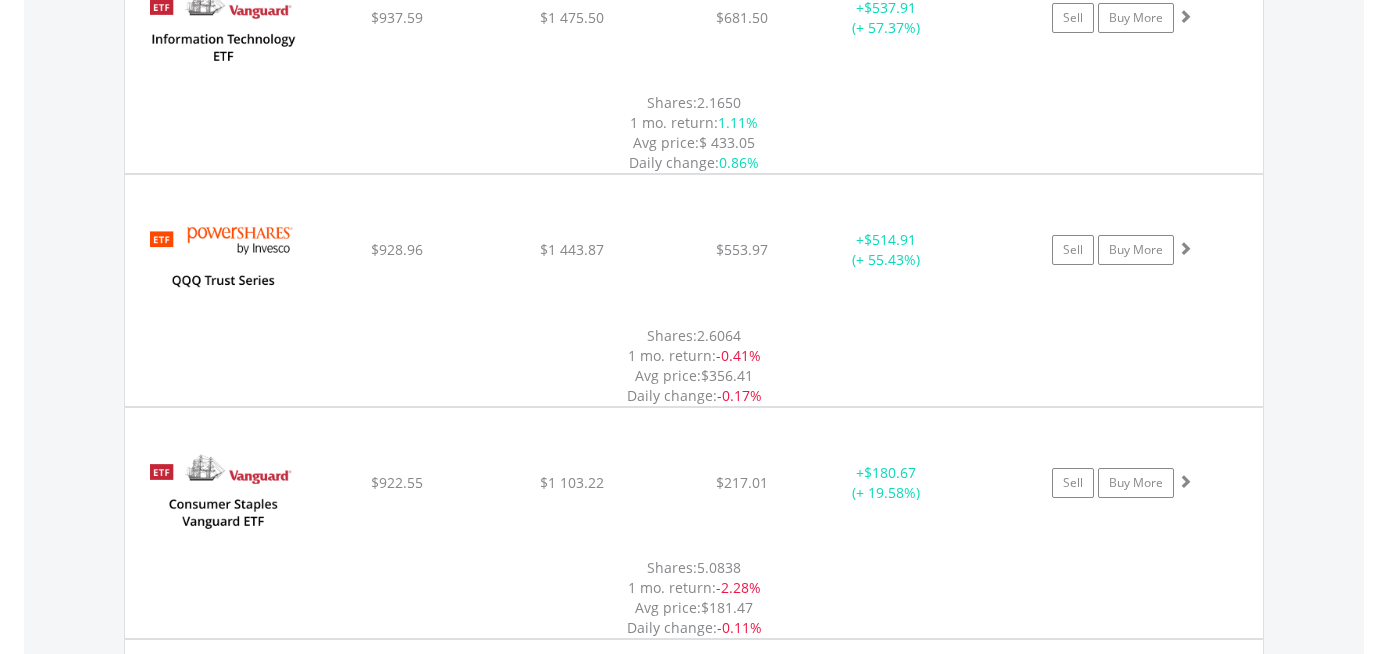 click on "Value View
Share View
Blur Values
DIY Shares
HOLDING
PURCHASE VALUE
CURRENT VALUE
CURRENT PRICE
PROFIT/LOSS
P/L%
﻿
Microsoft Corp
$1 549.29
$2 859.56
$524.50
+  $1 310.27 (+ 84.57%)
Sell
Buy More" at bounding box center (694, 8621) 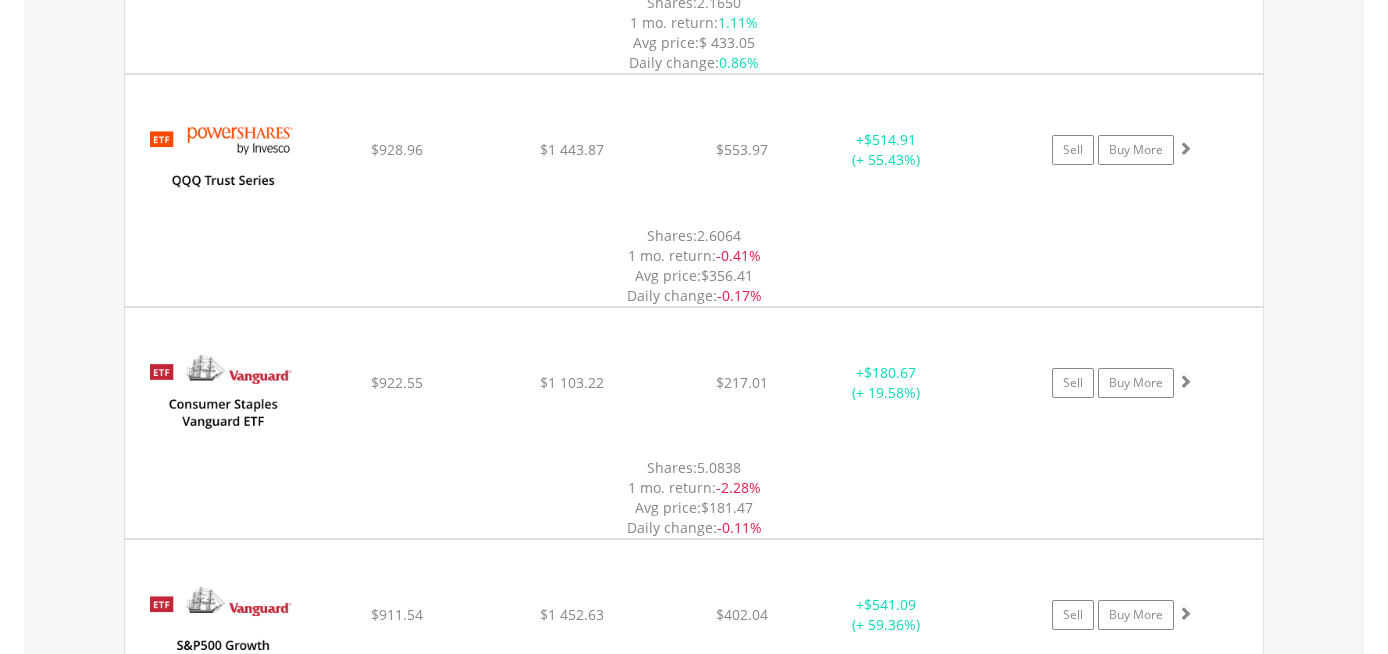 scroll, scrollTop: 3666, scrollLeft: 0, axis: vertical 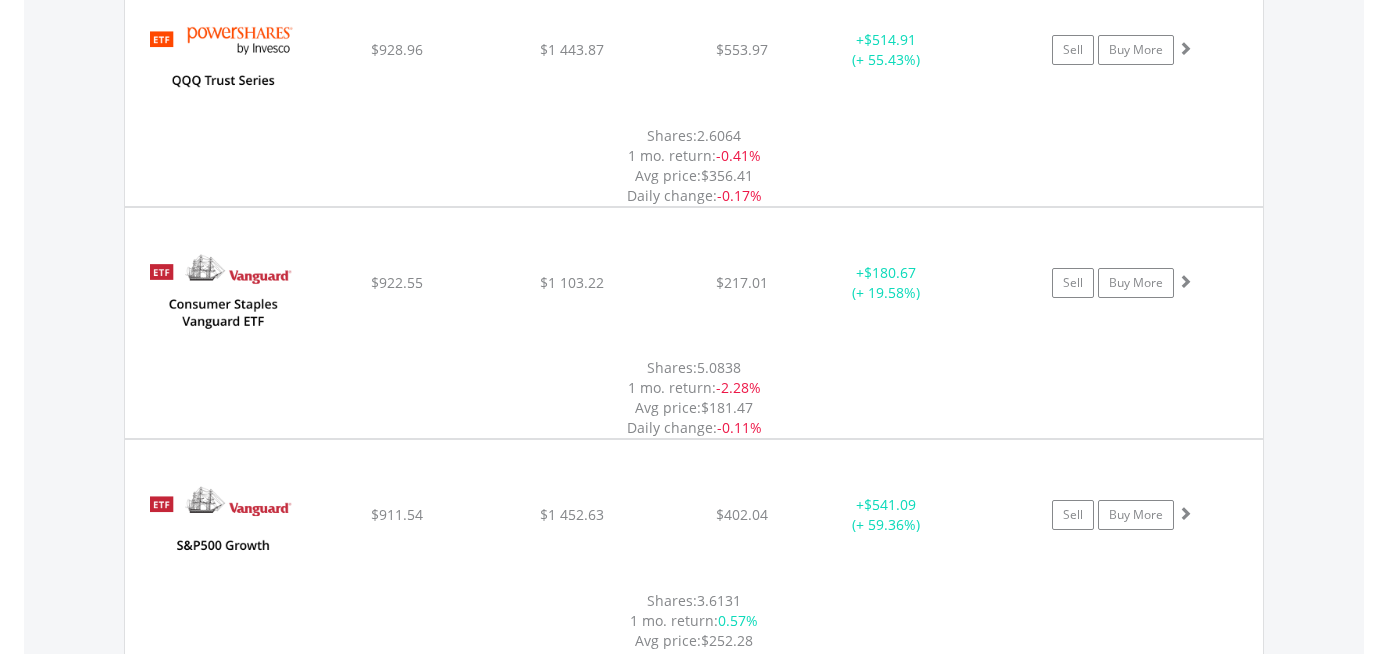 click on "﻿
iShares Bitcoin Trust ETF
$884.61
$1 609.74
$64.20
+  $725.13 (+ 81.97%)
Sell
Buy More" at bounding box center [694, -1974] 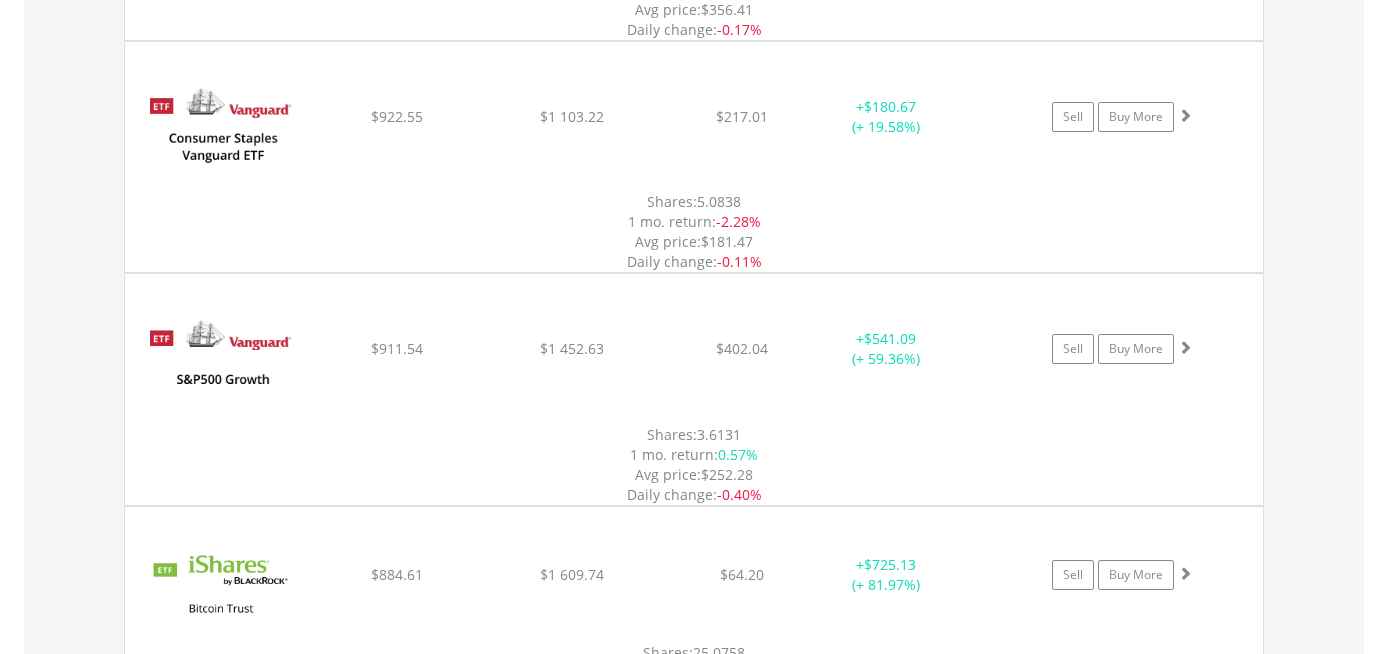 scroll, scrollTop: 3866, scrollLeft: 0, axis: vertical 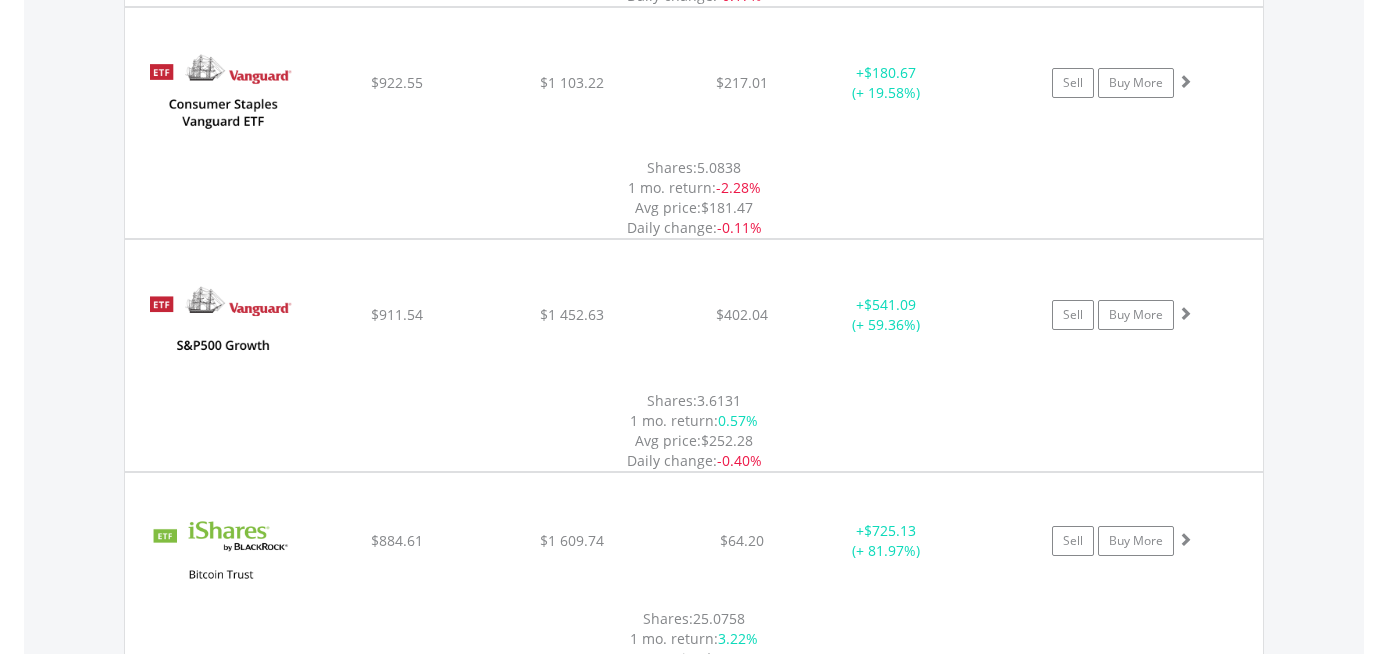 click on "﻿
Paypal Holdings Inc
$845.56
$854.53
$67.28
+  $8.97 (+ 1.06%)
Sell
Buy More" at bounding box center (694, -2174) 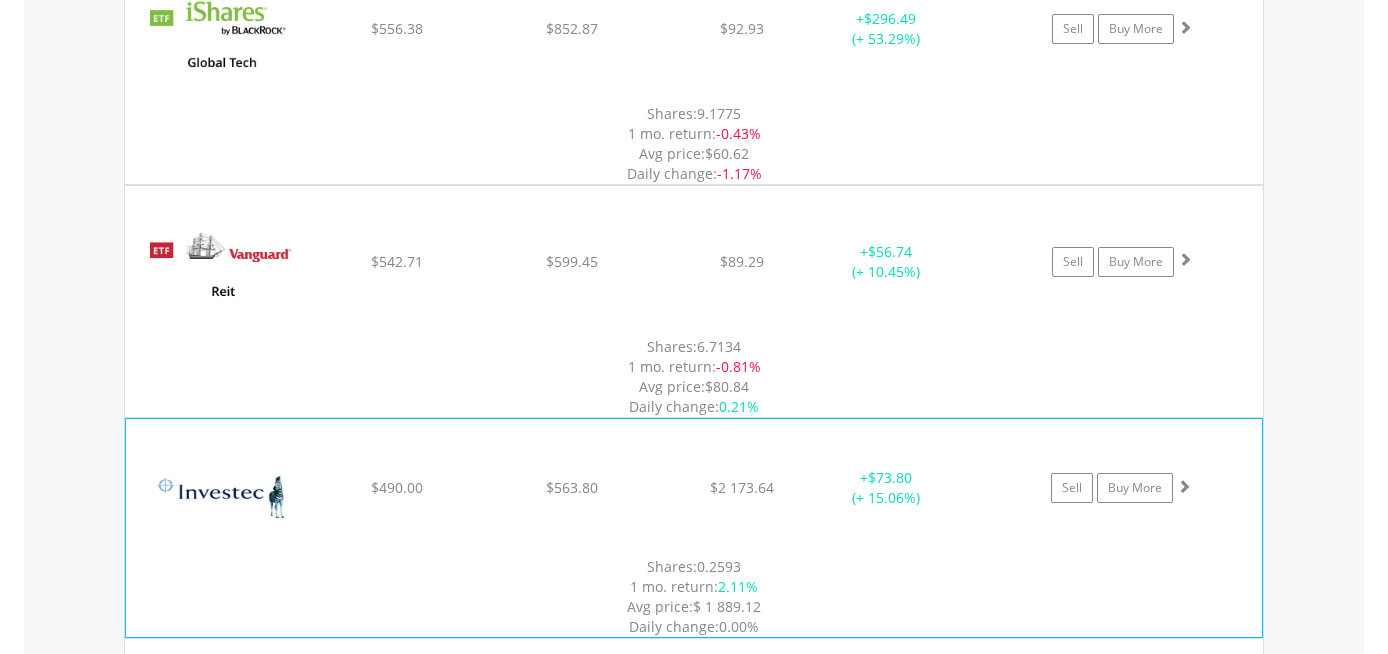 scroll, scrollTop: 6666, scrollLeft: 0, axis: vertical 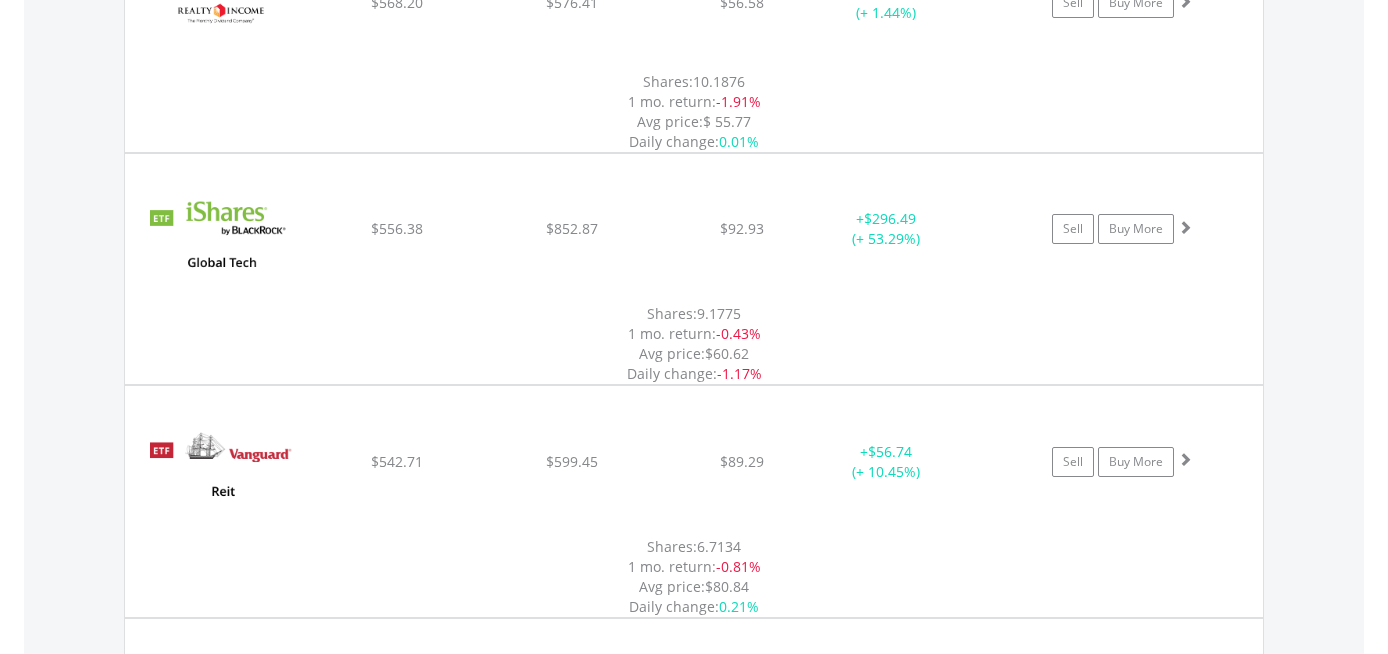 click on "﻿
Wal-Mart Stores Inc
$425.30
$817.44
$98.26
+  $392.14 (+ 92.2%)
Sell
Buy More" at bounding box center (694, -4974) 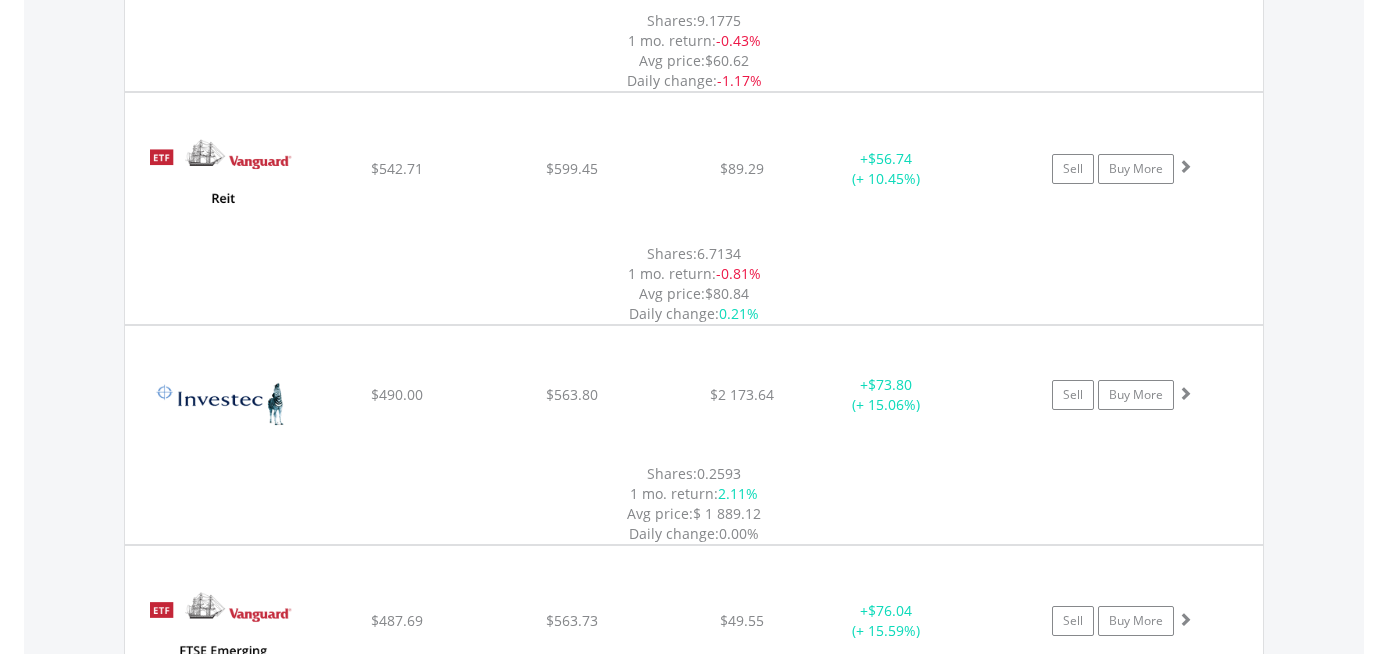 scroll, scrollTop: 6966, scrollLeft: 0, axis: vertical 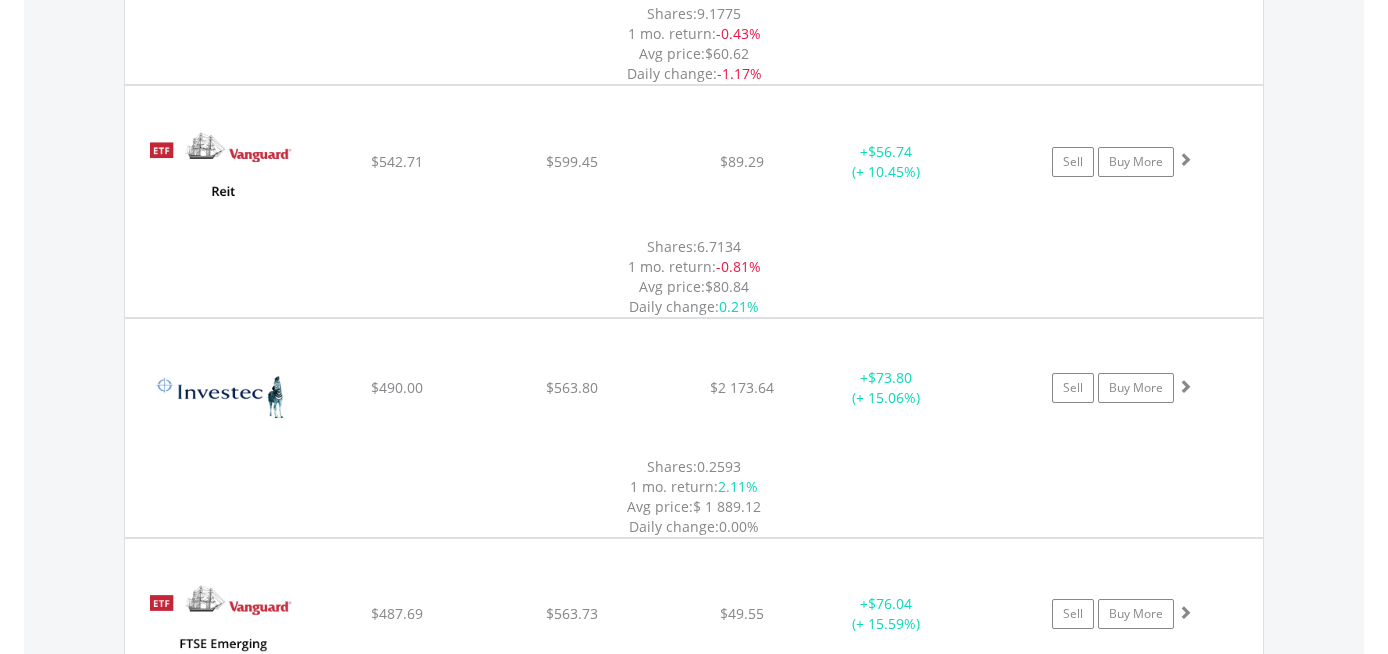 click on "$18.05" at bounding box center [741, -5274] 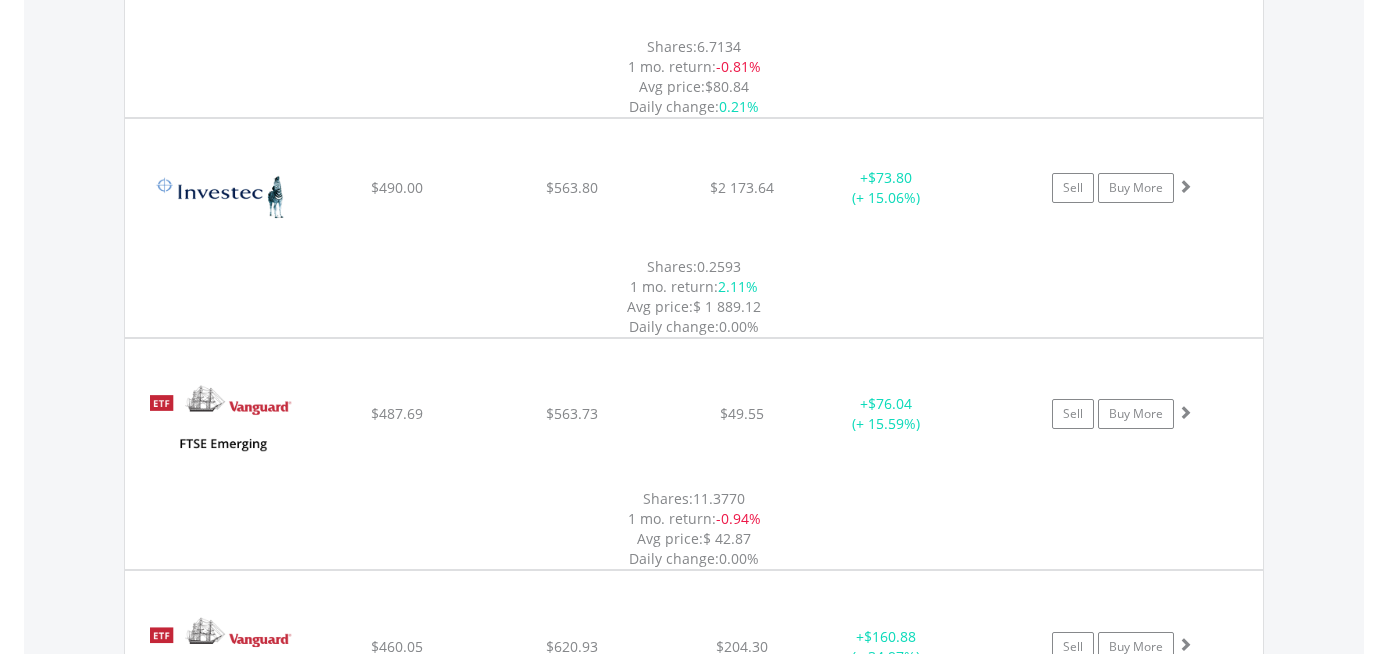 scroll, scrollTop: 6966, scrollLeft: 0, axis: vertical 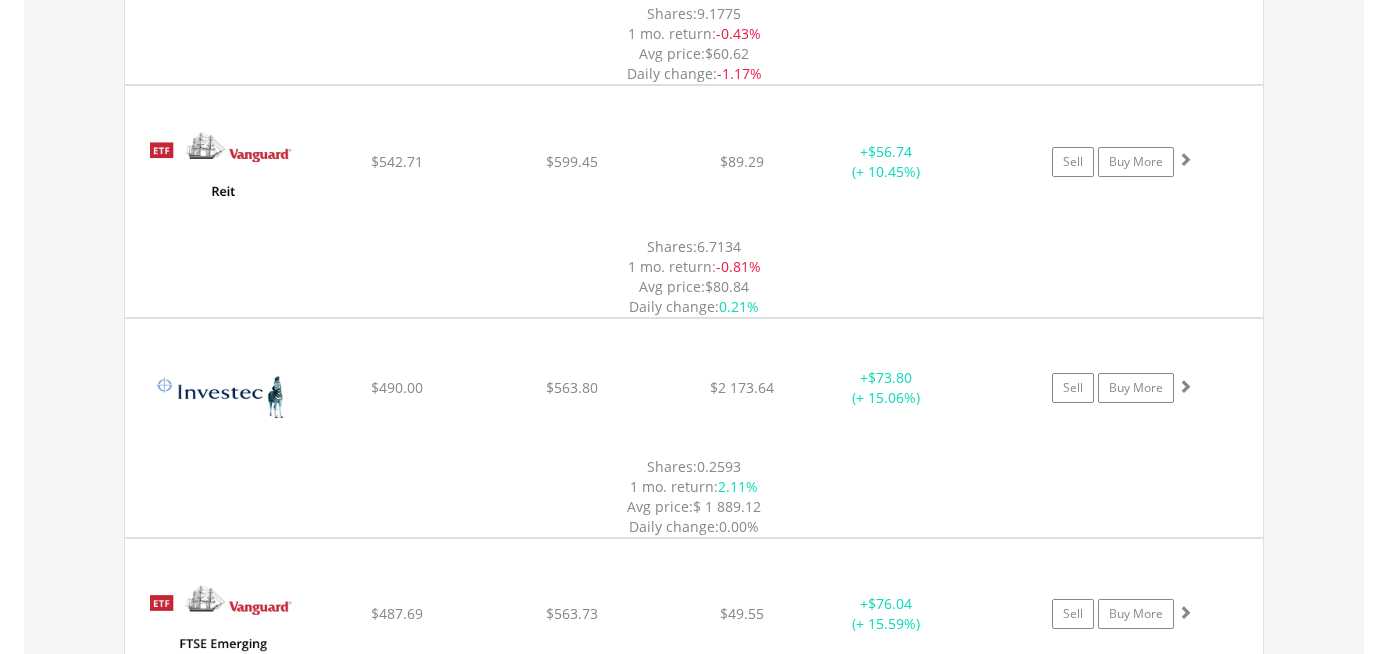 click on "MAX" at bounding box center (1227, 1734) 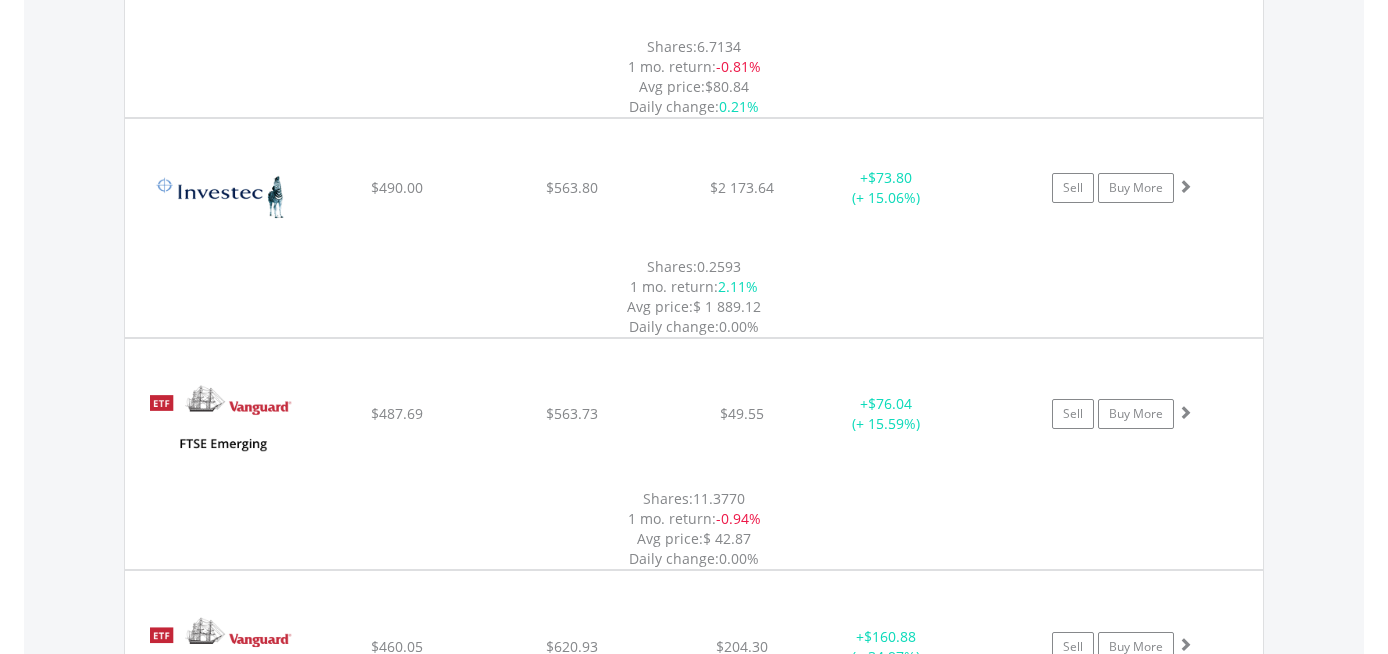 scroll, scrollTop: 7127, scrollLeft: 0, axis: vertical 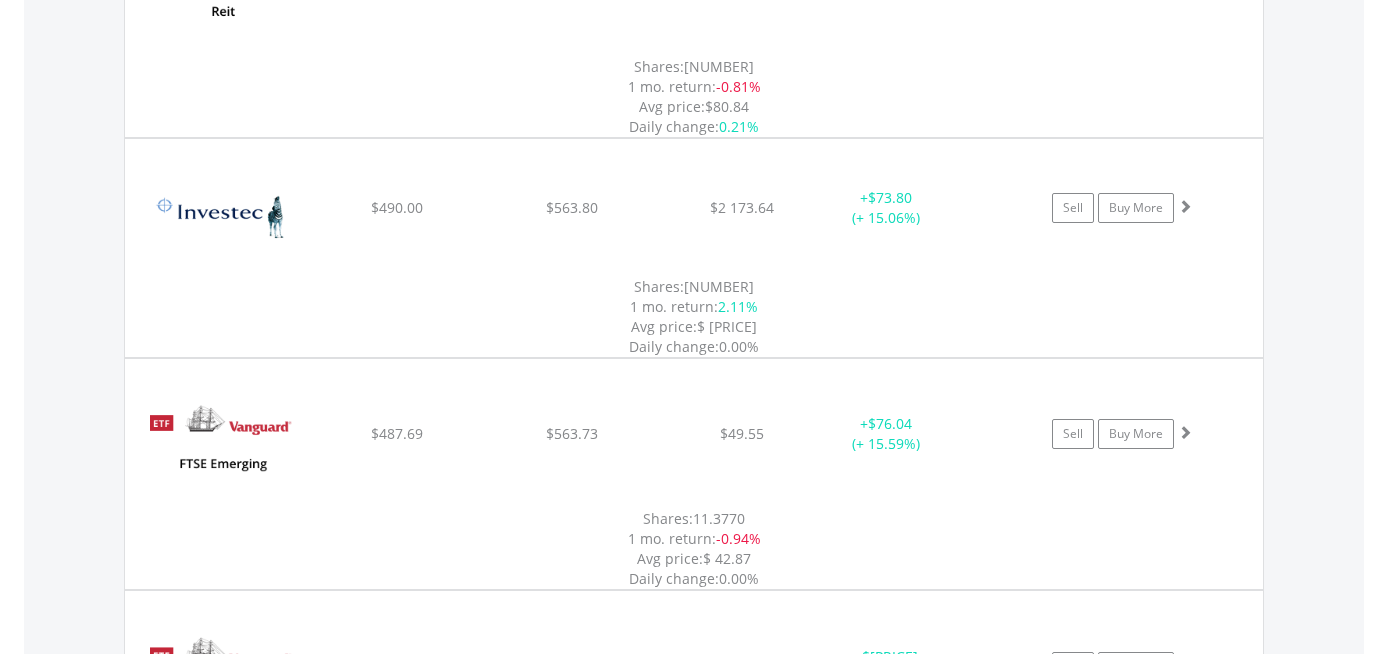 click on "iShares Russell 2000 ETF
$[PRICE]
$[PRICE]
+ $[PRICE] (+ [PERCENTAGE]%)
Sell
Buy More" at bounding box center [694, -5454] 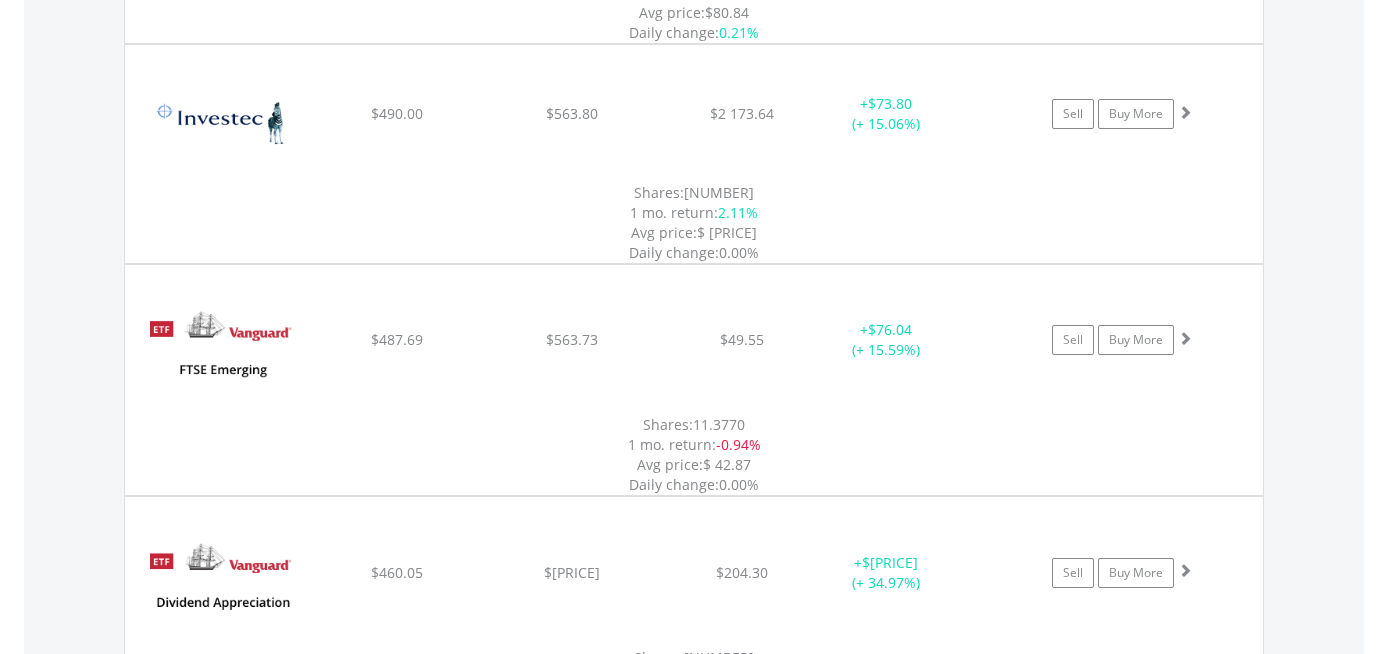 scroll, scrollTop: 7366, scrollLeft: 0, axis: vertical 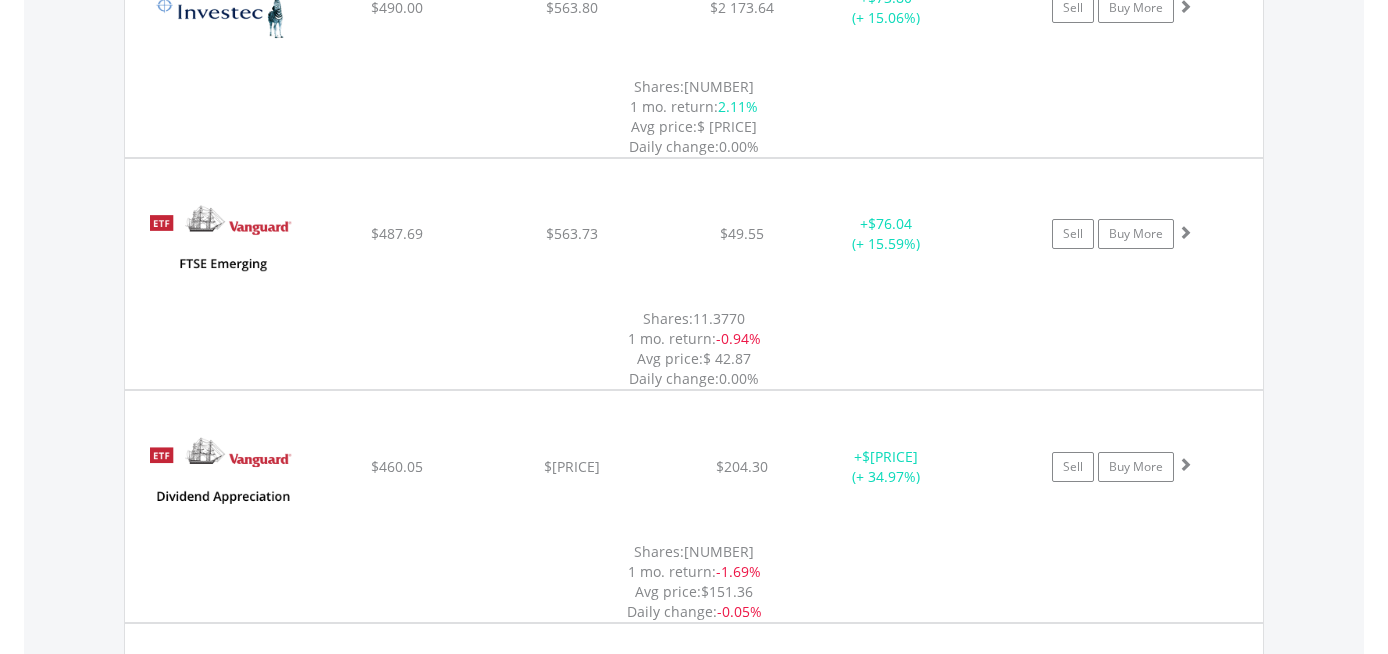 click on "1Y" at bounding box center [1179, 1586] 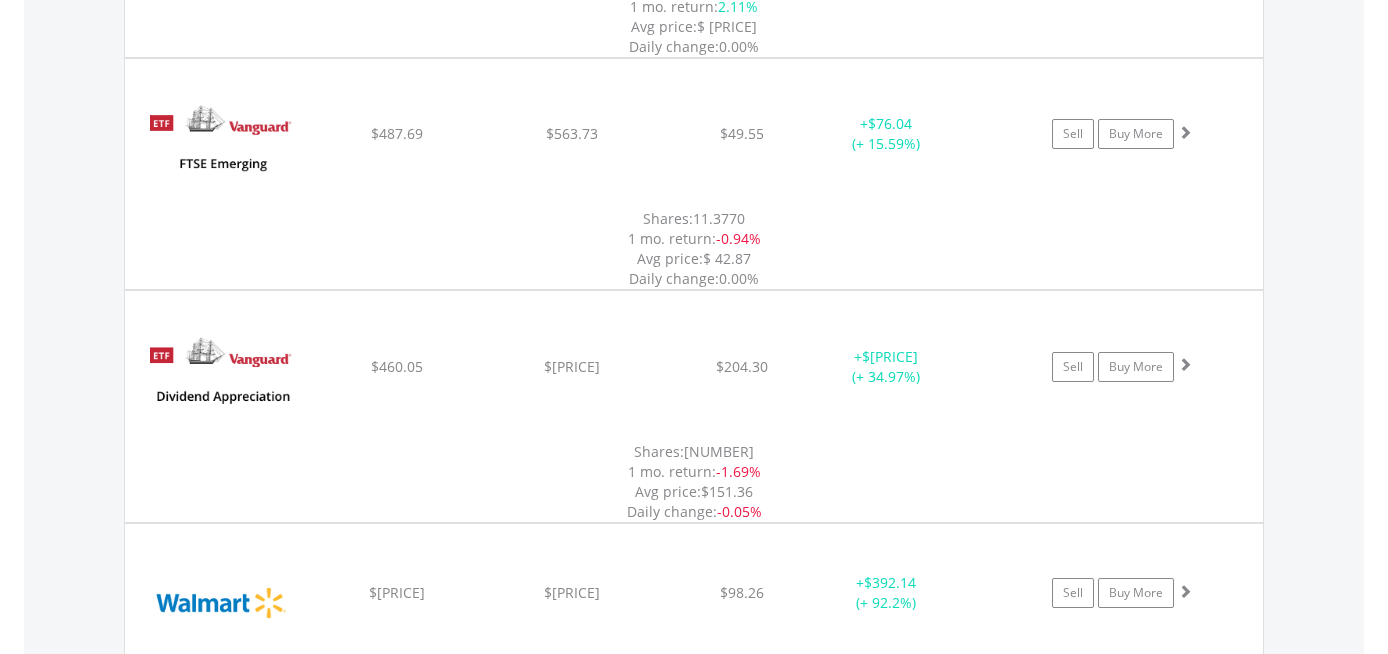 scroll, scrollTop: 7566, scrollLeft: 0, axis: vertical 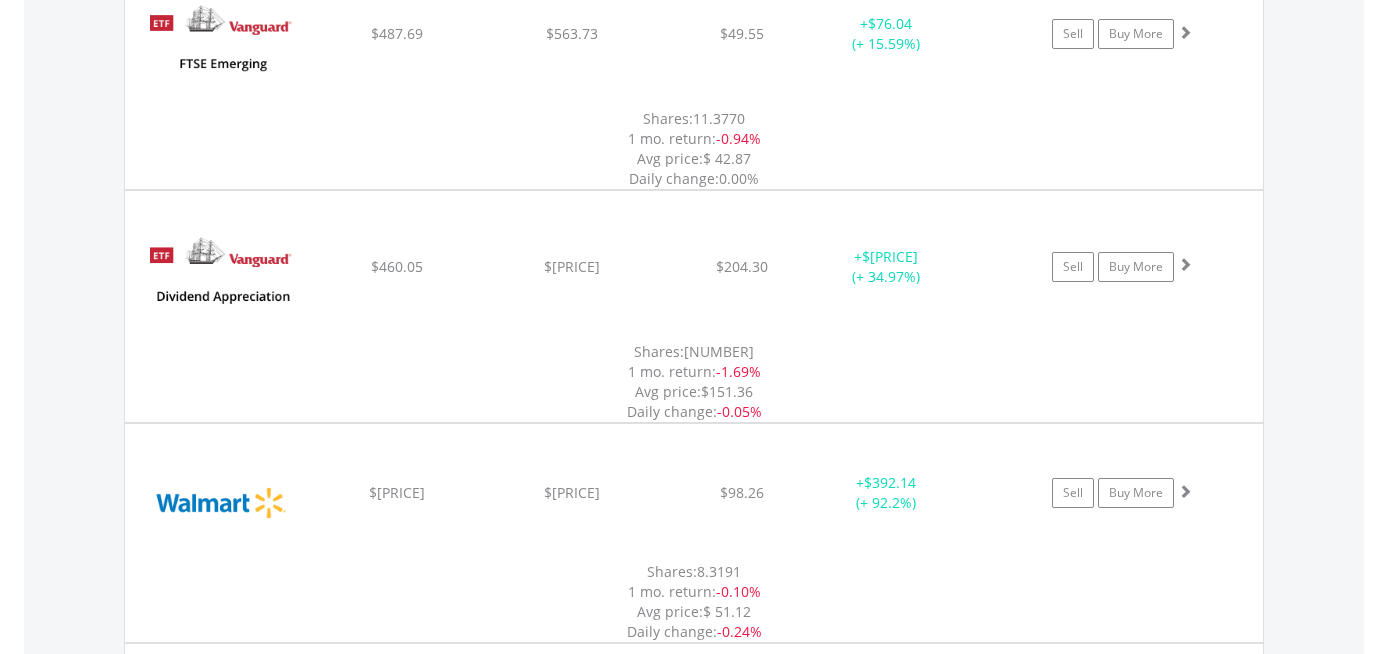 click on "+  $213.32 (+ 64.2%)" at bounding box center [886, -5854] 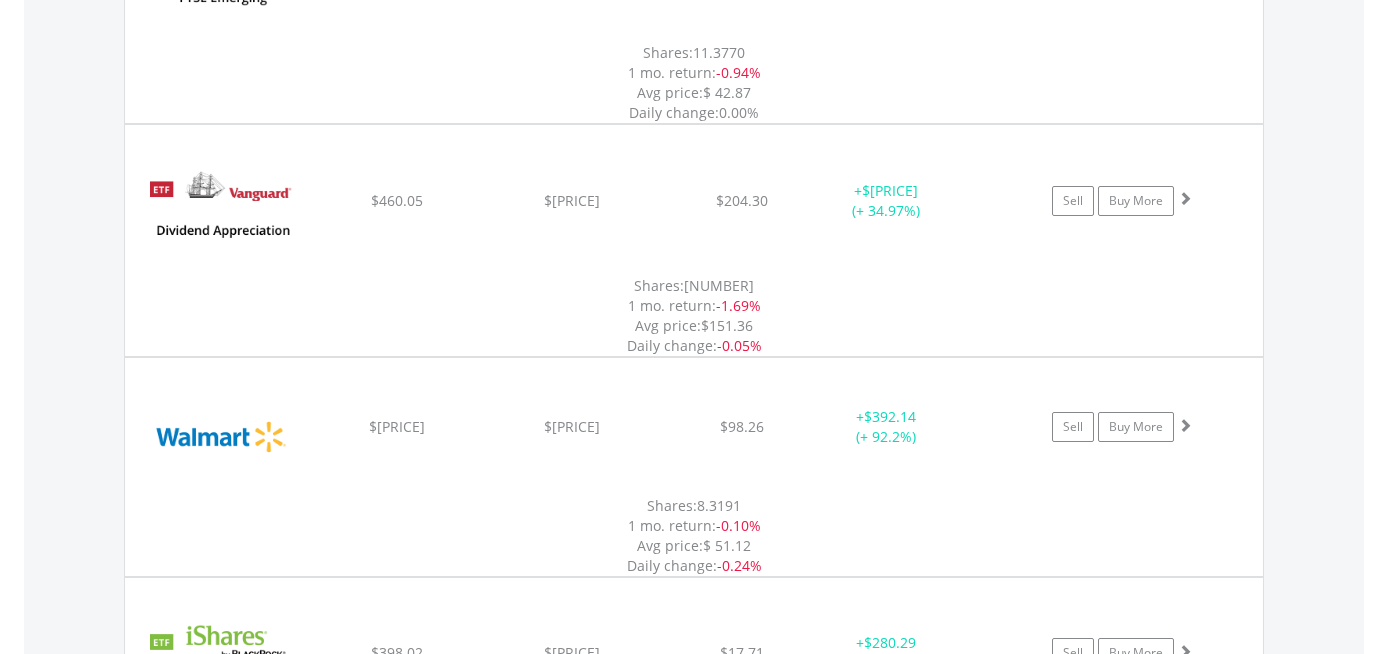 scroll, scrollTop: 7666, scrollLeft: 0, axis: vertical 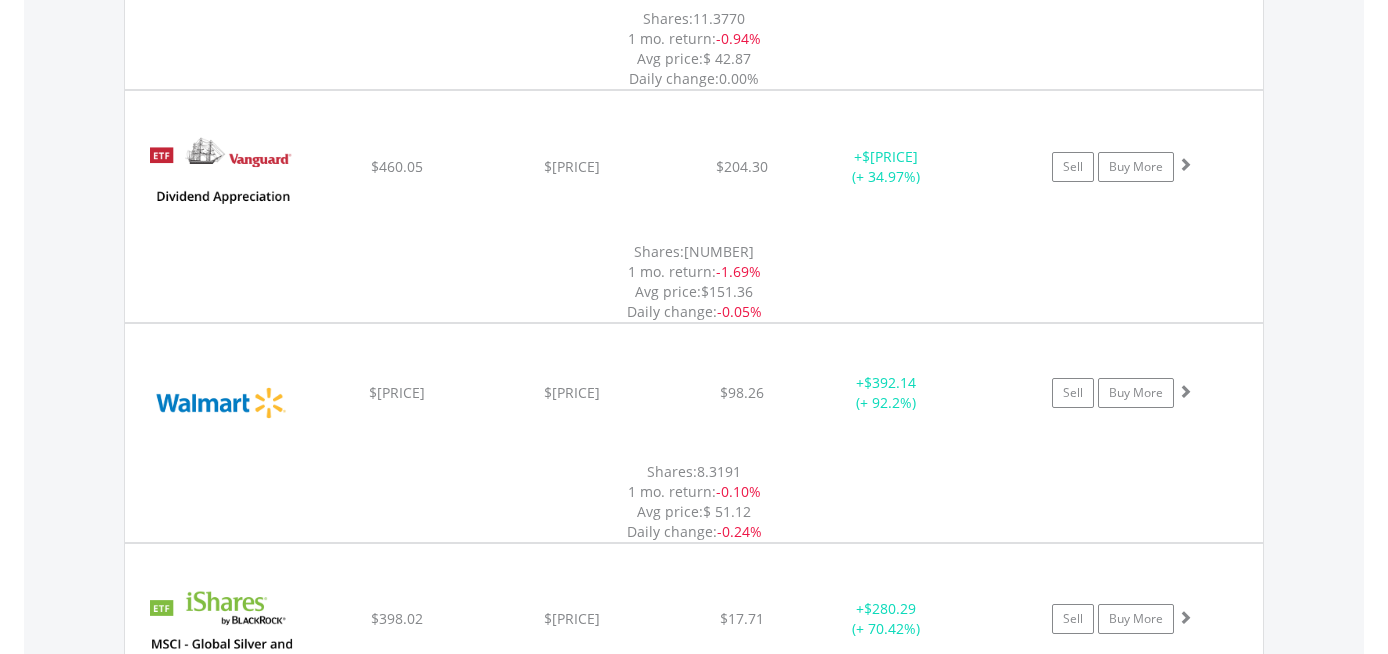 click on "1Y" at bounding box center [1179, 1739] 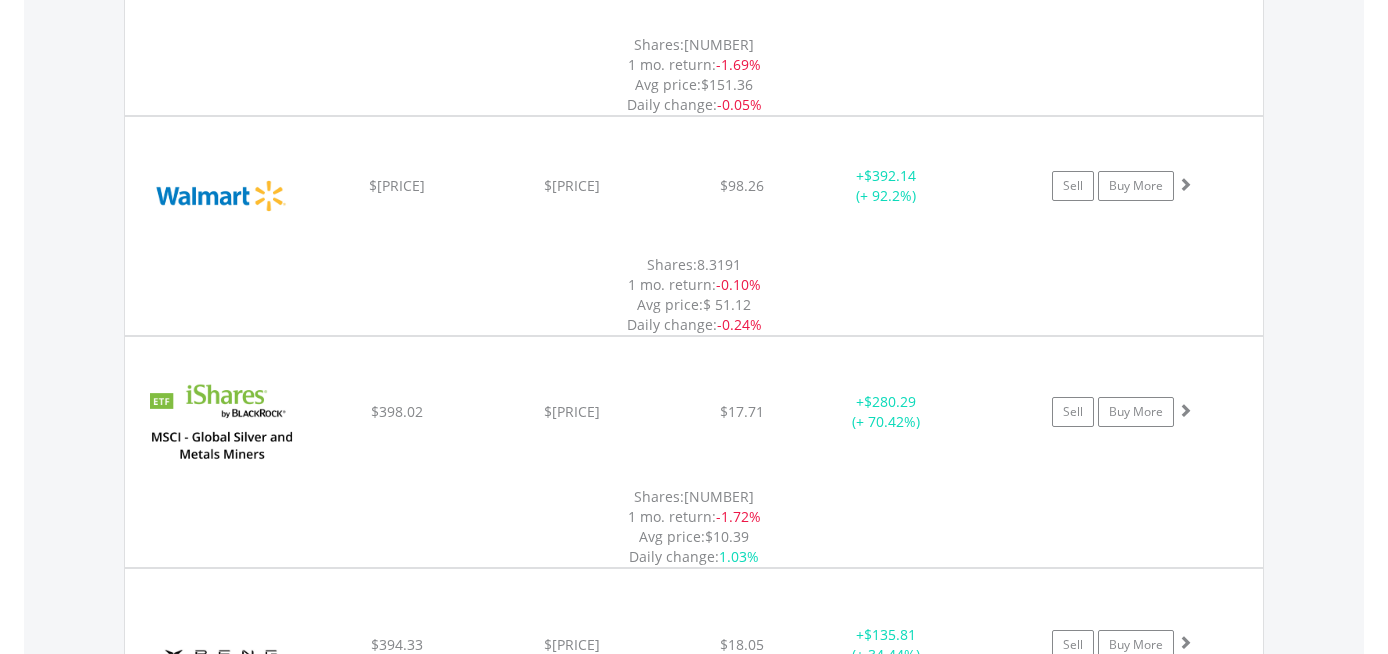 scroll, scrollTop: 7766, scrollLeft: 0, axis: vertical 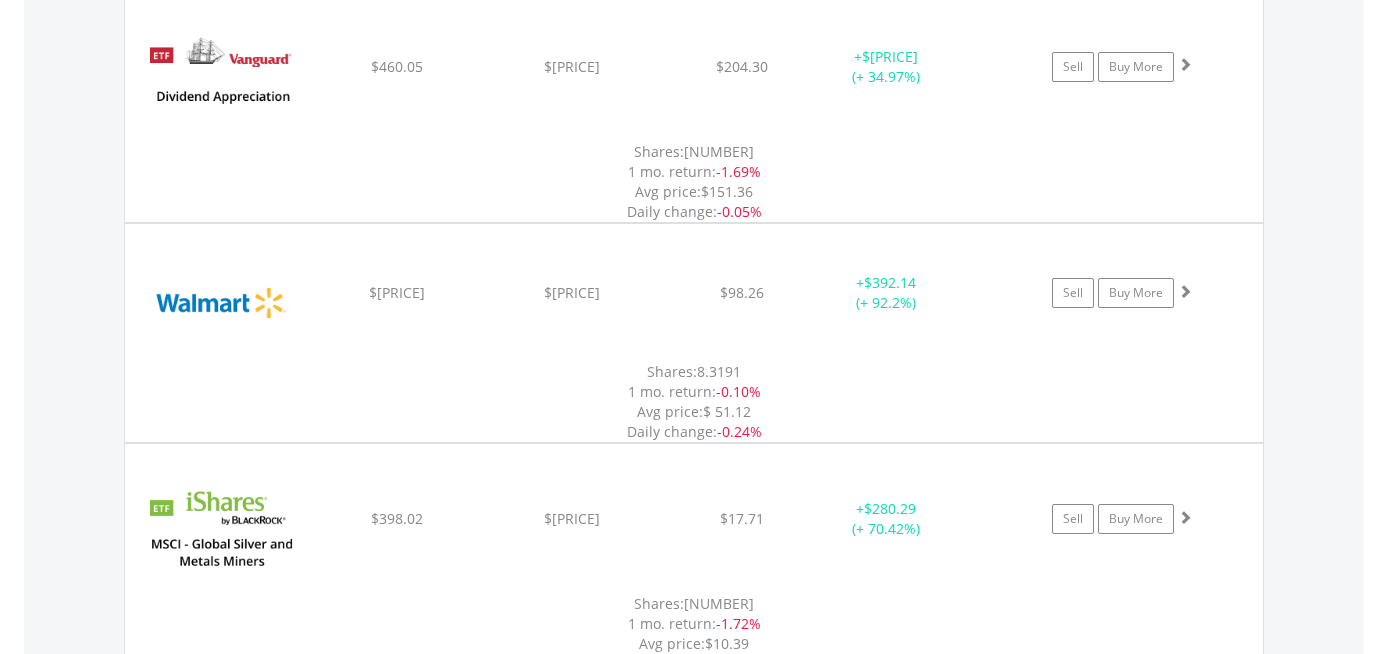 click on "﻿
Cintas Corp
$308.75
$396.88
$220.65
+  $88.13 (+ 28.54%)
Sell
Buy More" at bounding box center (694, -6054) 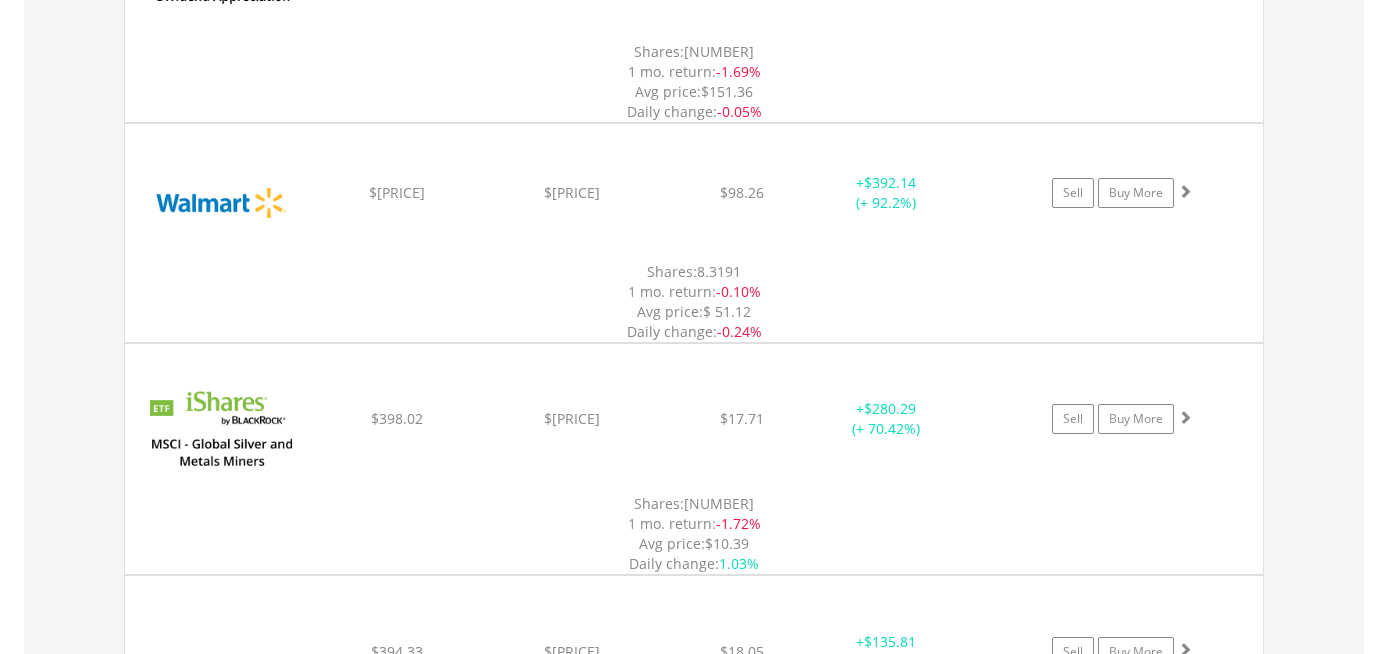 click on "MAX" at bounding box center (1227, 1759) 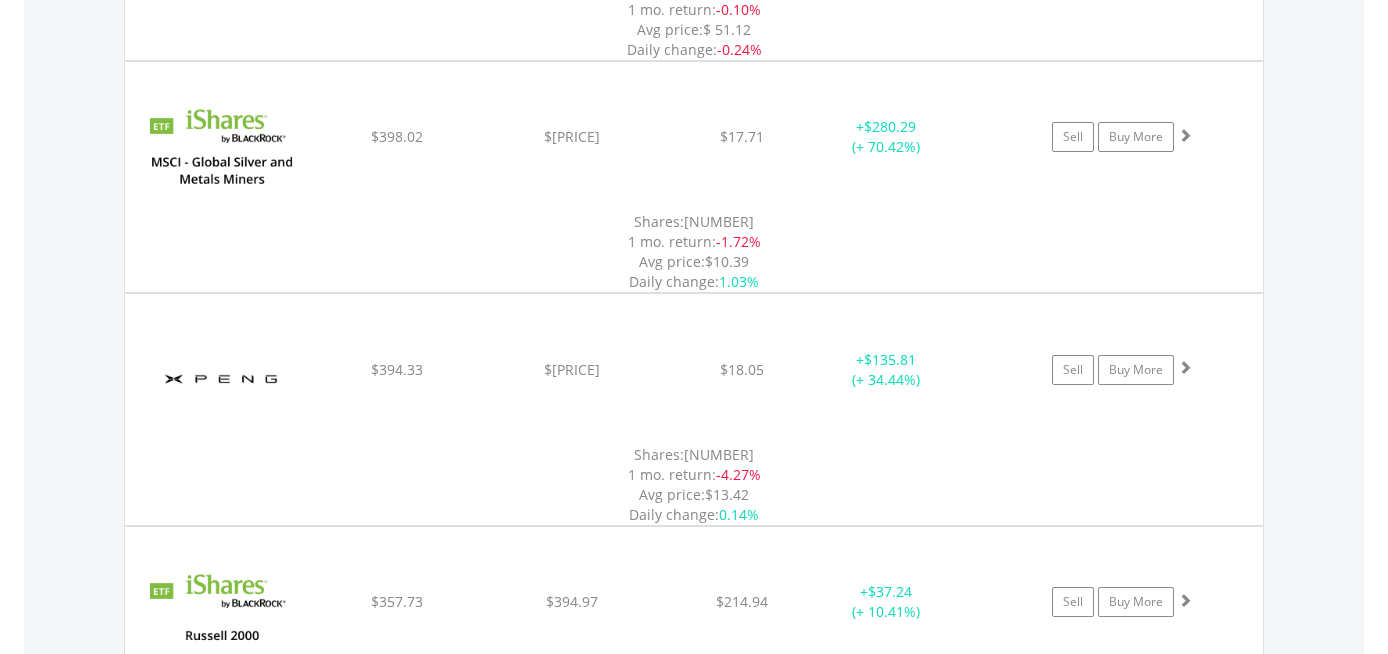 scroll, scrollTop: 8166, scrollLeft: 0, axis: vertical 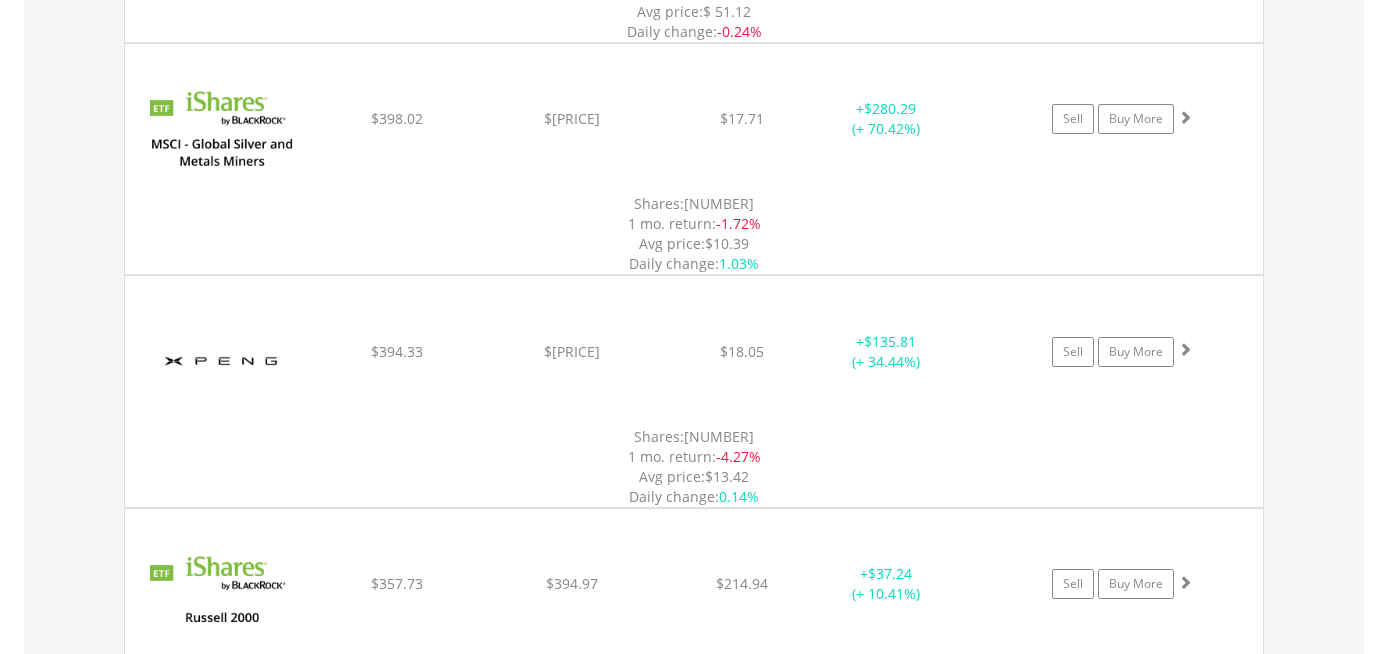 click on "﻿
Nio Inc - Adr
$304.84
$258.21
$5.00
-  $46.63 (- 15.3%)
Sell
Buy More" at bounding box center (694, -6454) 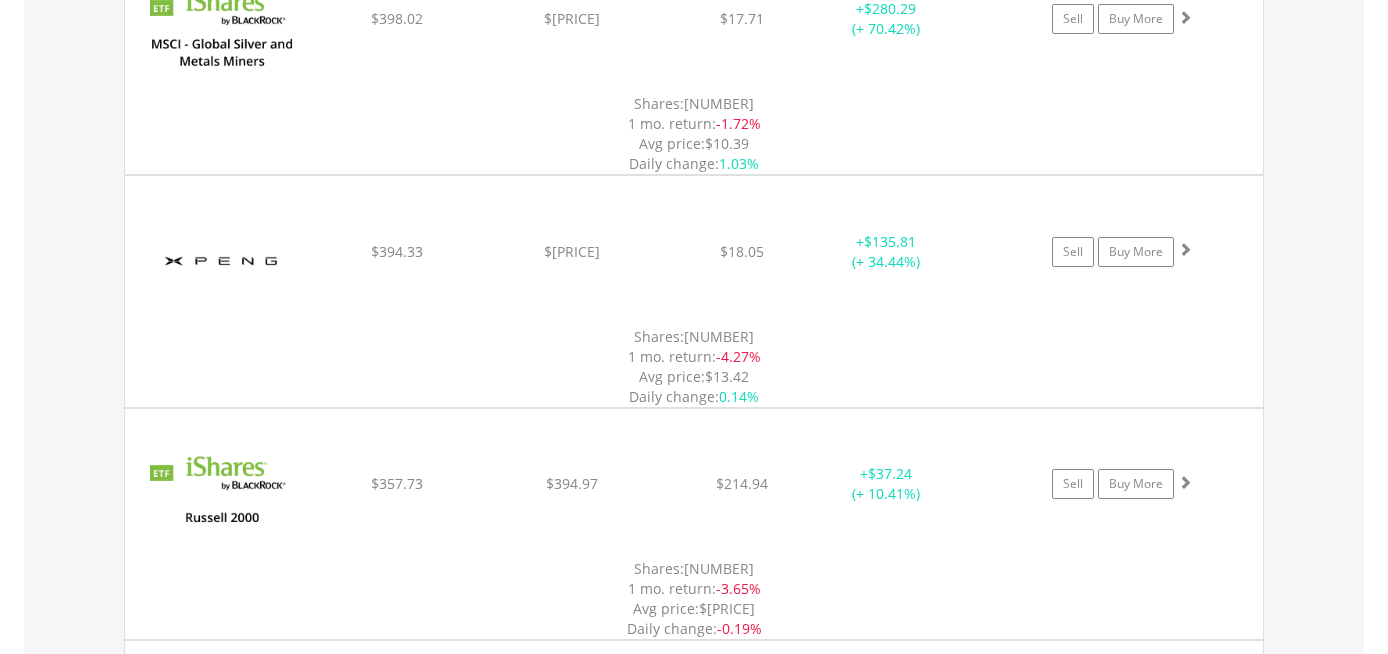 click on "MAX" at bounding box center (1227, 1824) 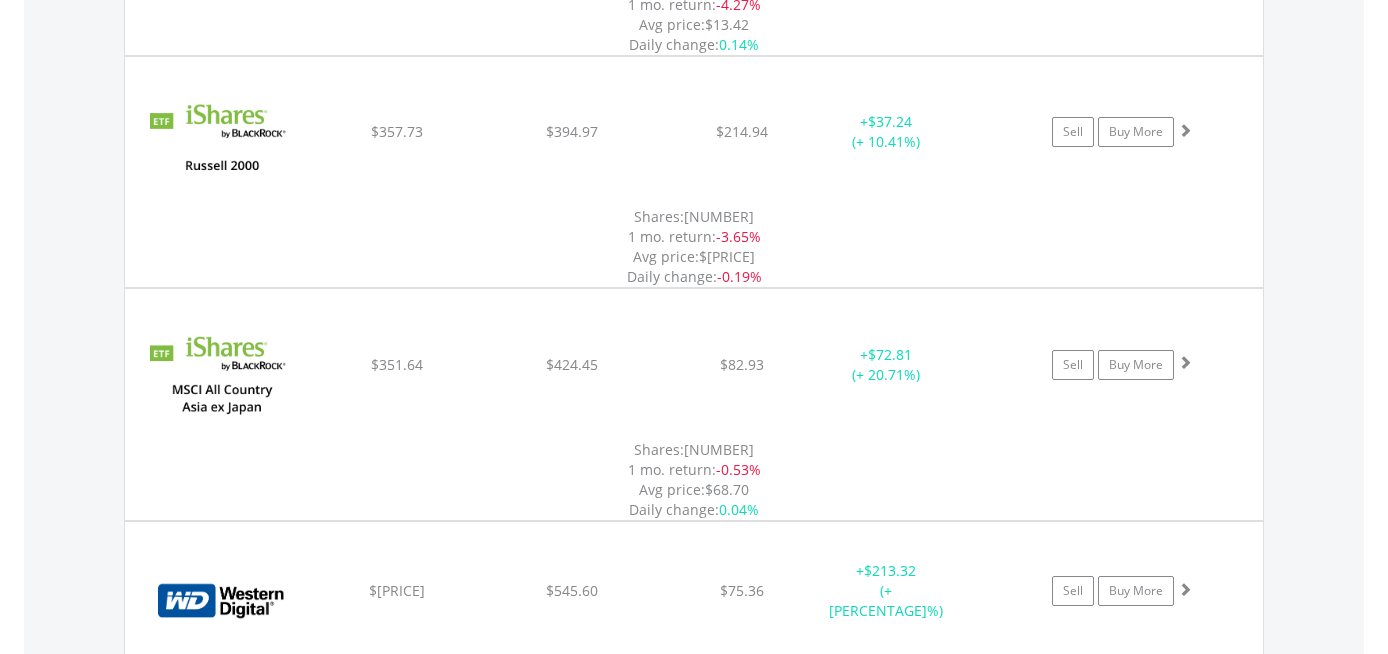 scroll, scrollTop: 8666, scrollLeft: 0, axis: vertical 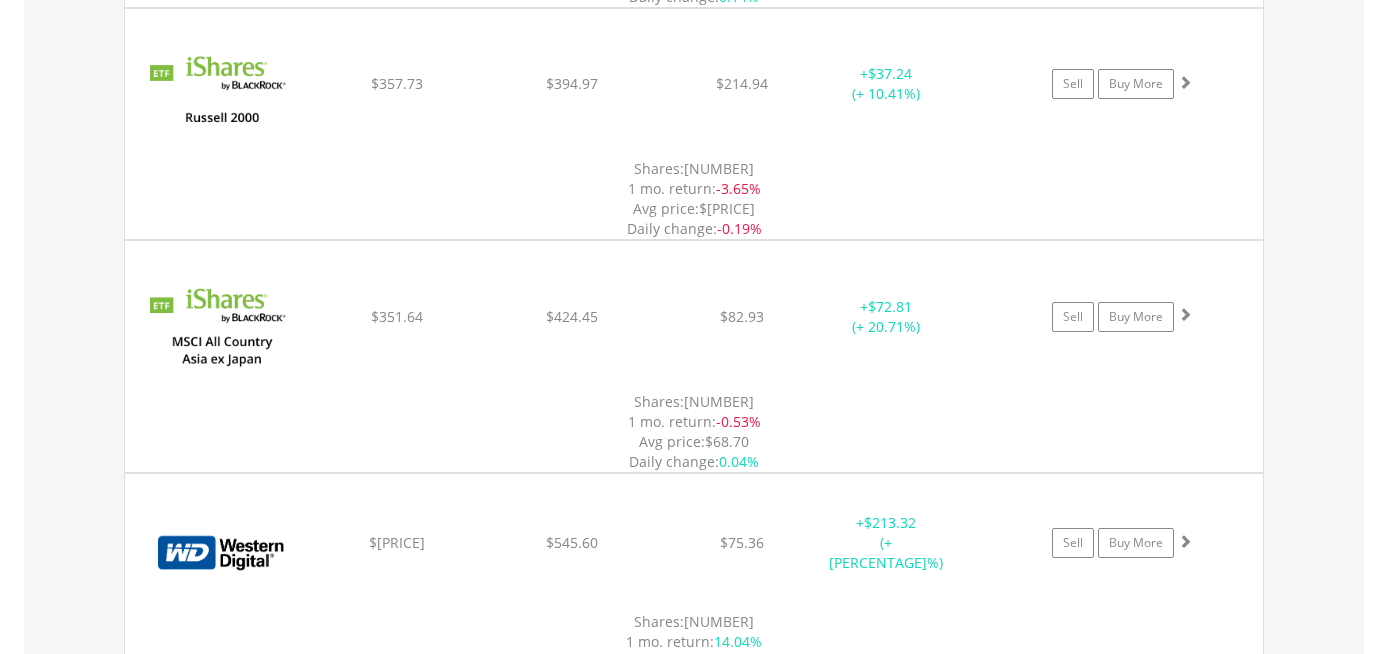 click on "$366.60" at bounding box center [742, -6955] 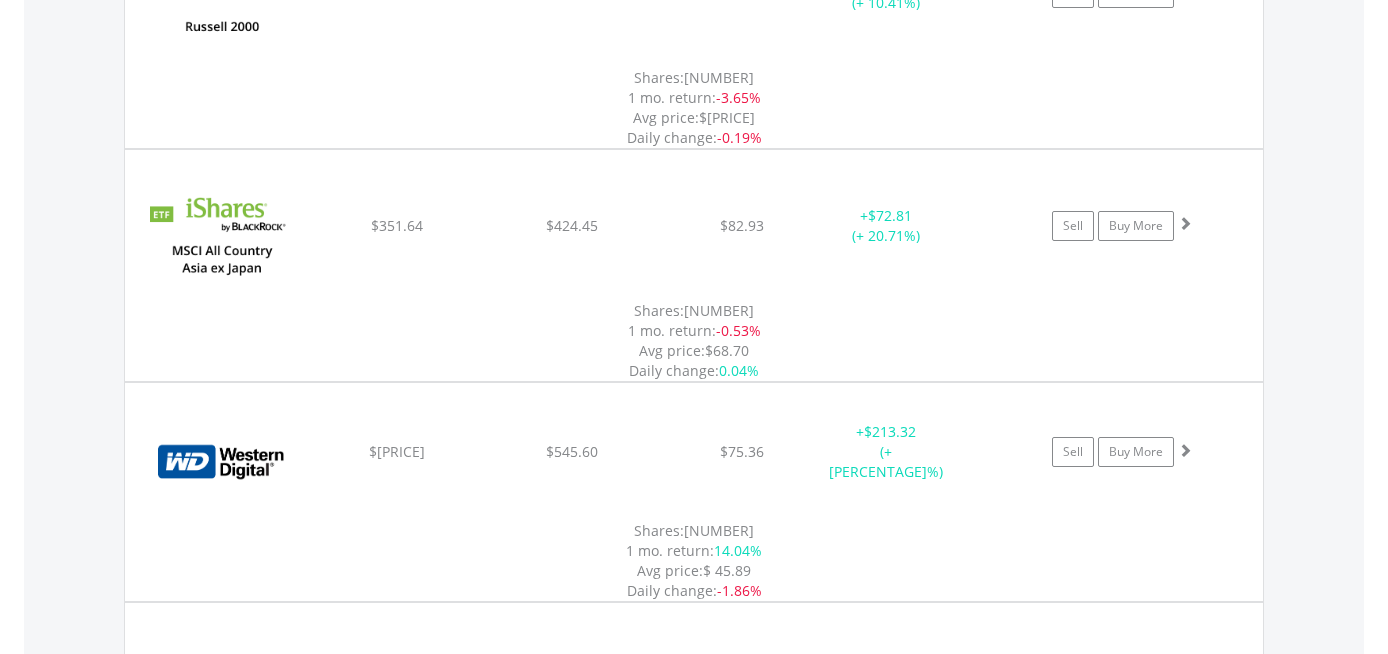 scroll, scrollTop: 8866, scrollLeft: 0, axis: vertical 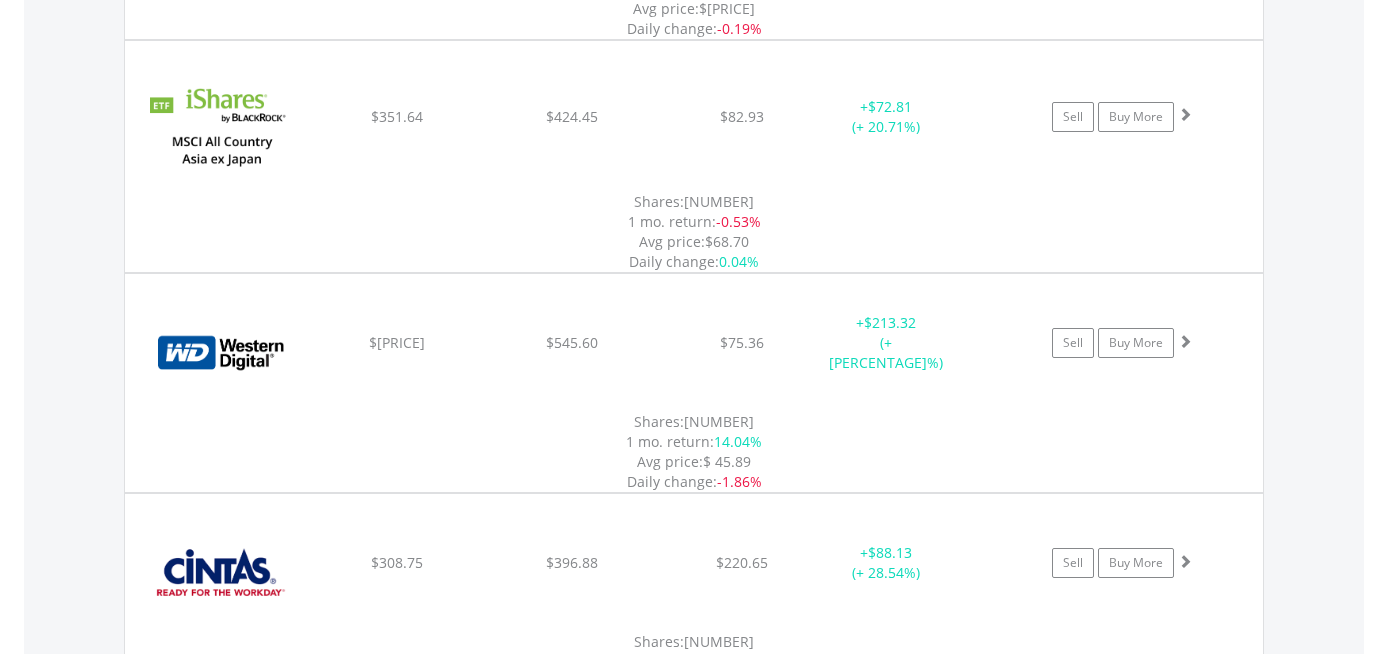 click on "MAX" at bounding box center (1227, 1909) 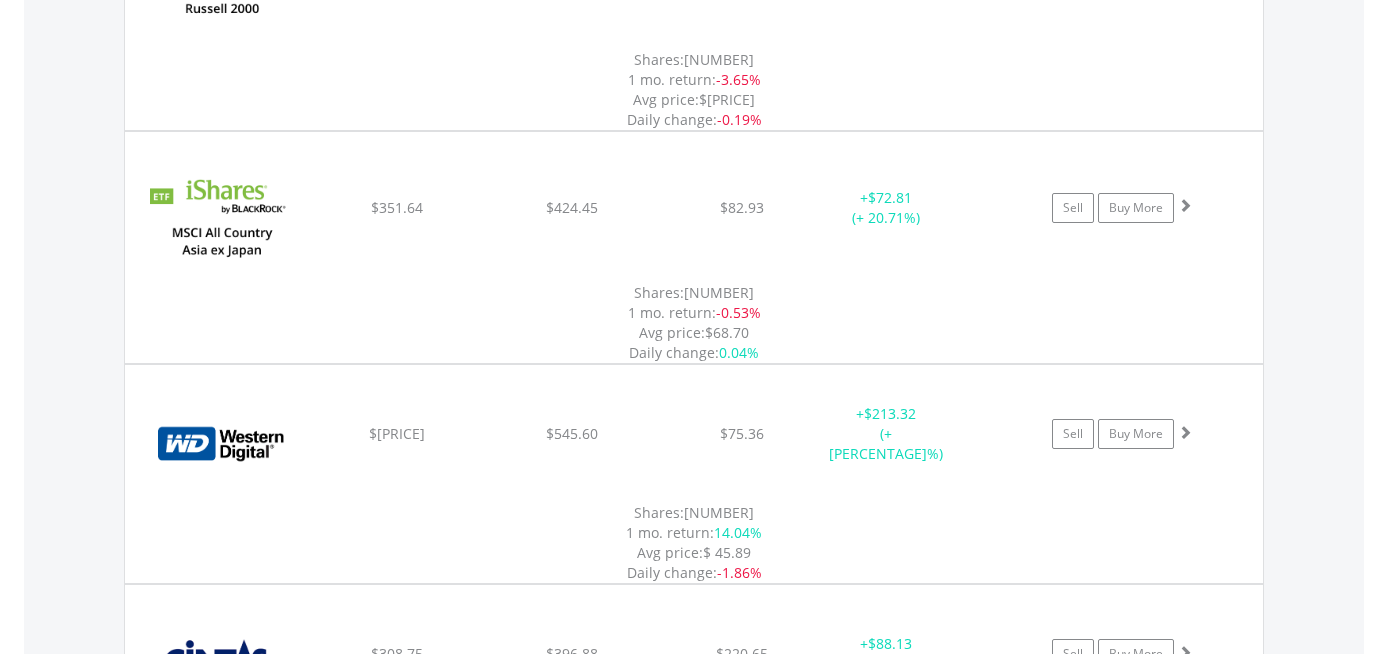 scroll, scrollTop: 8666, scrollLeft: 0, axis: vertical 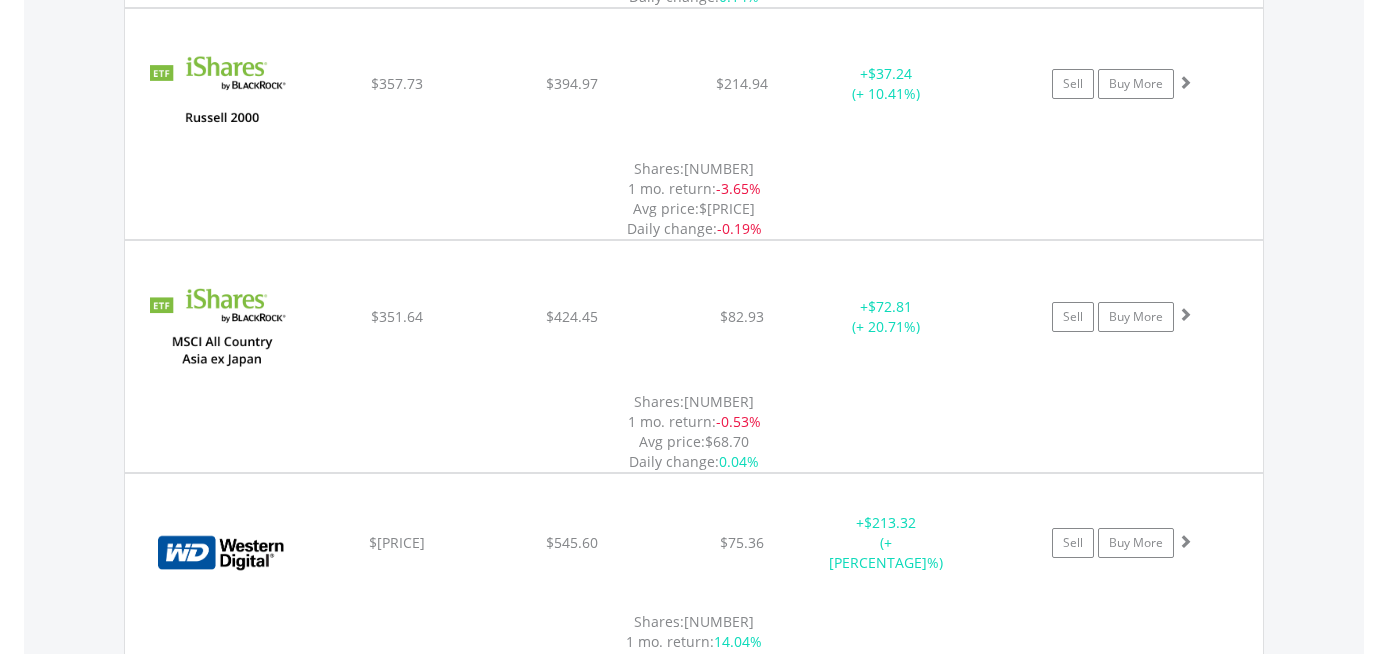click on "$366.60" at bounding box center (741, -6954) 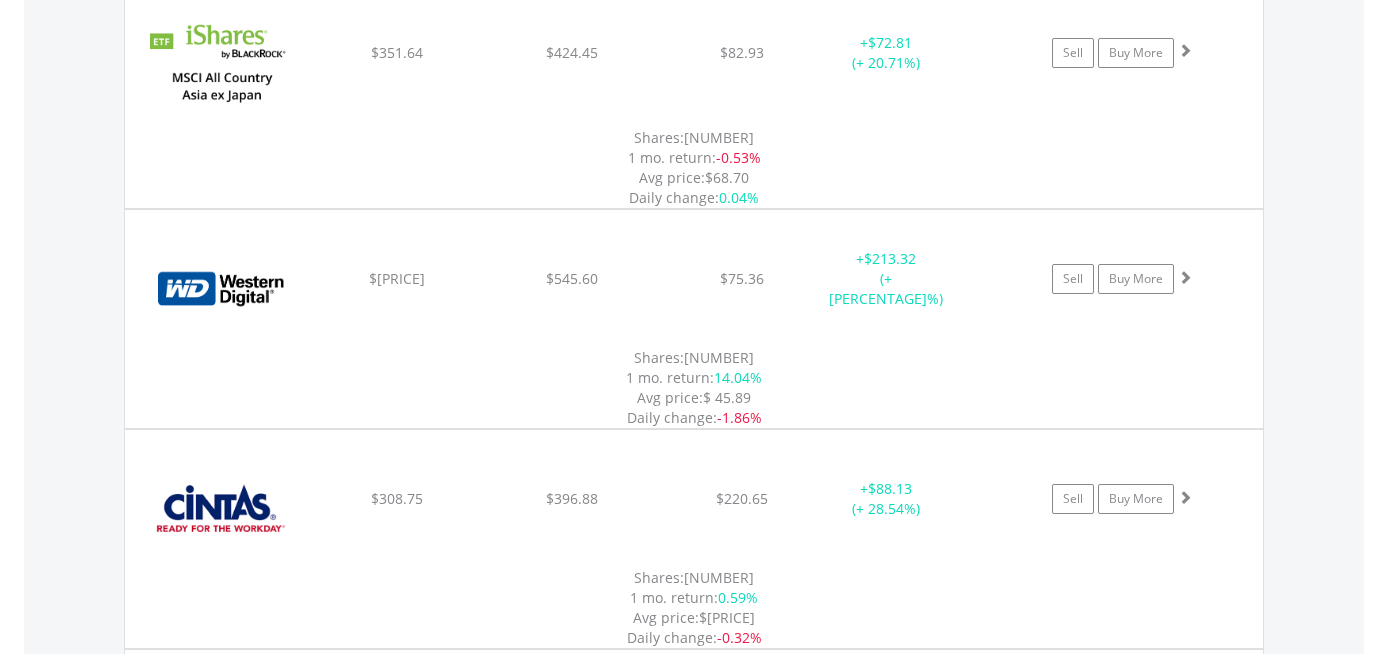 scroll, scrollTop: 8966, scrollLeft: 0, axis: vertical 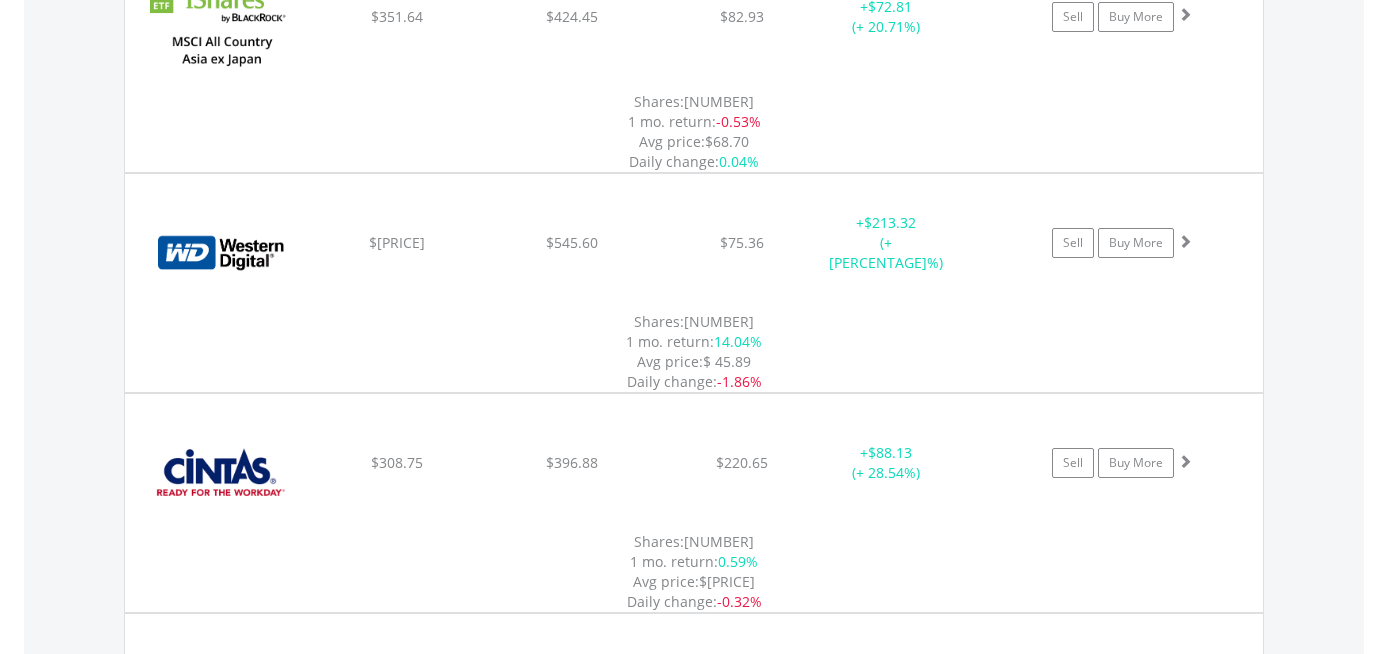 click on "﻿
Nvidia Corp
$243.55
$371.62
$173.84
+  $128.07 (+ 52.59%)
Sell
Buy More" at bounding box center [694, -7254] 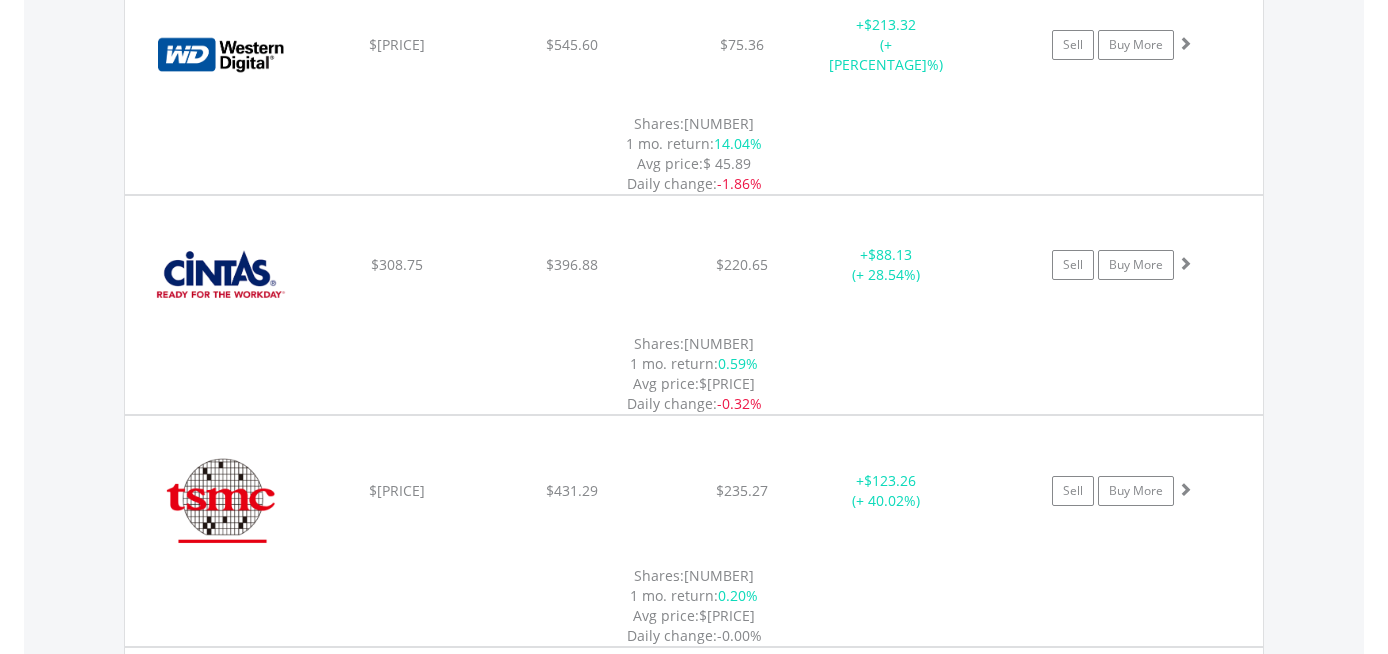 scroll, scrollTop: 9166, scrollLeft: 0, axis: vertical 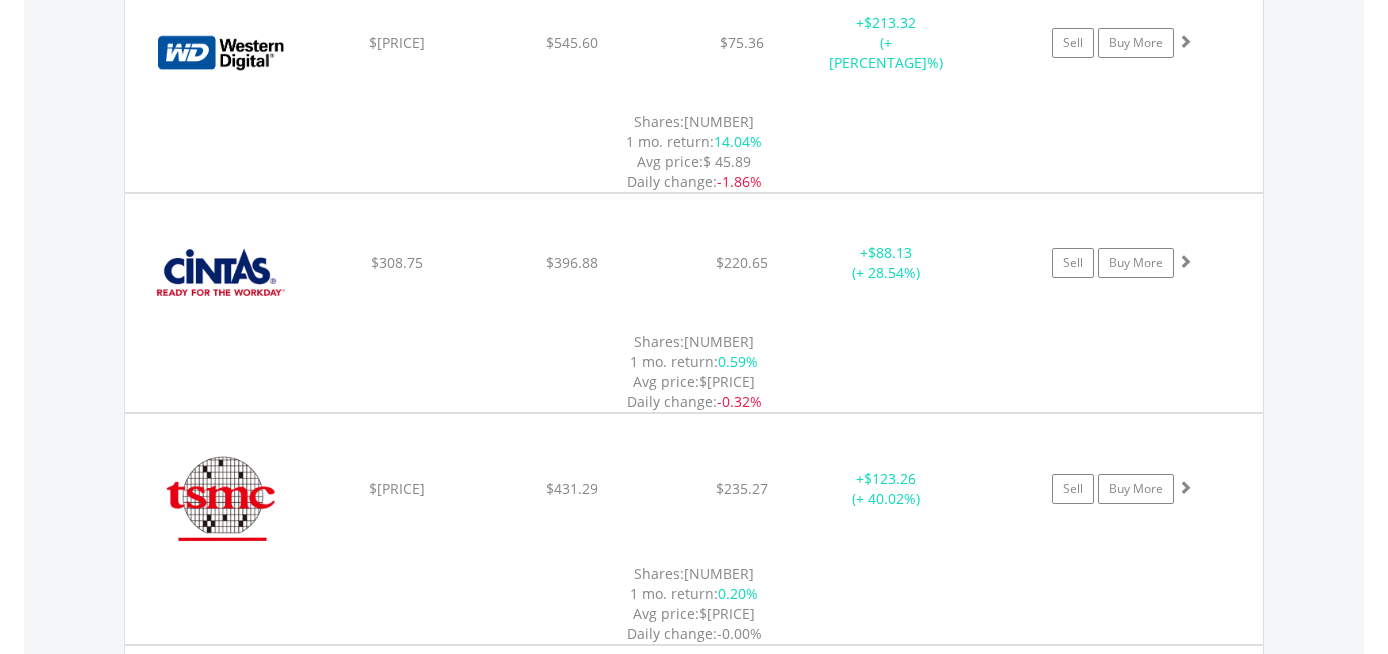 click on "1M
3M
6M
1Y
MAX" at bounding box center (933, 2025) 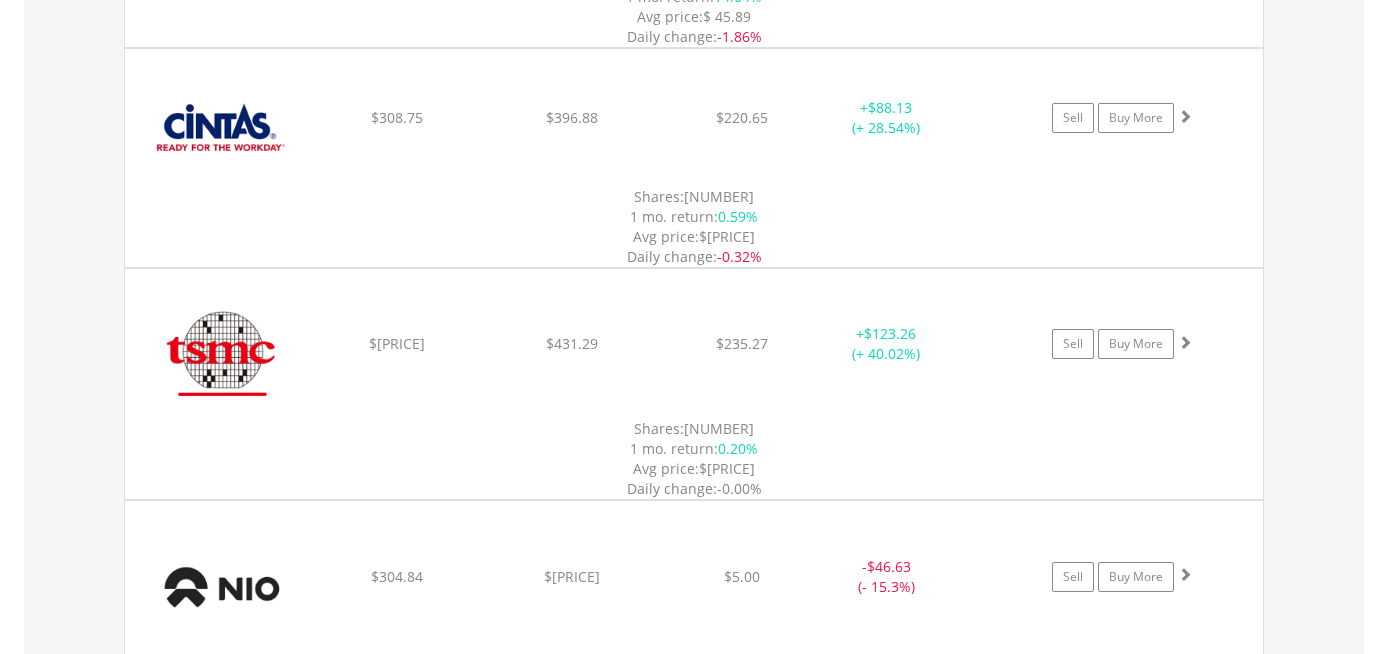 scroll, scrollTop: 9366, scrollLeft: 0, axis: vertical 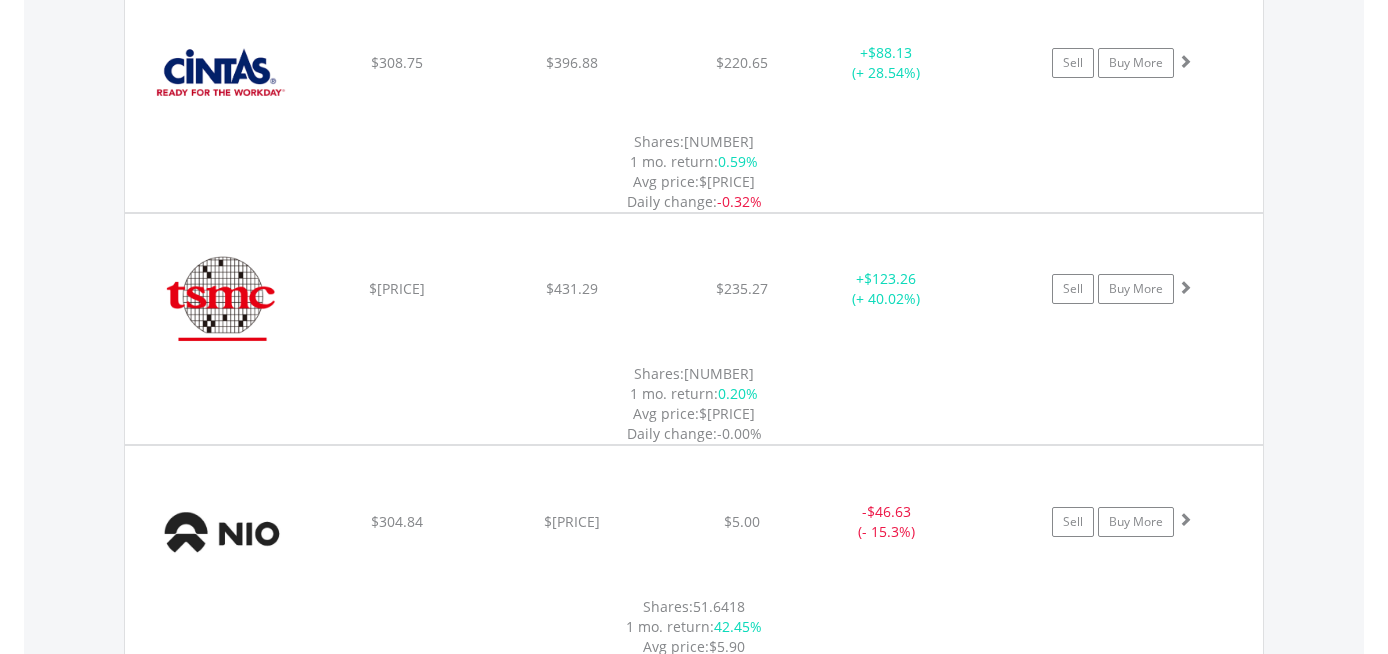 click on "﻿
Coca-Cola Co/The
$238.58
$271.51
$68.78
+  $32.93 (+ 13.8%)
Sell
Buy More" at bounding box center (694, -7654) 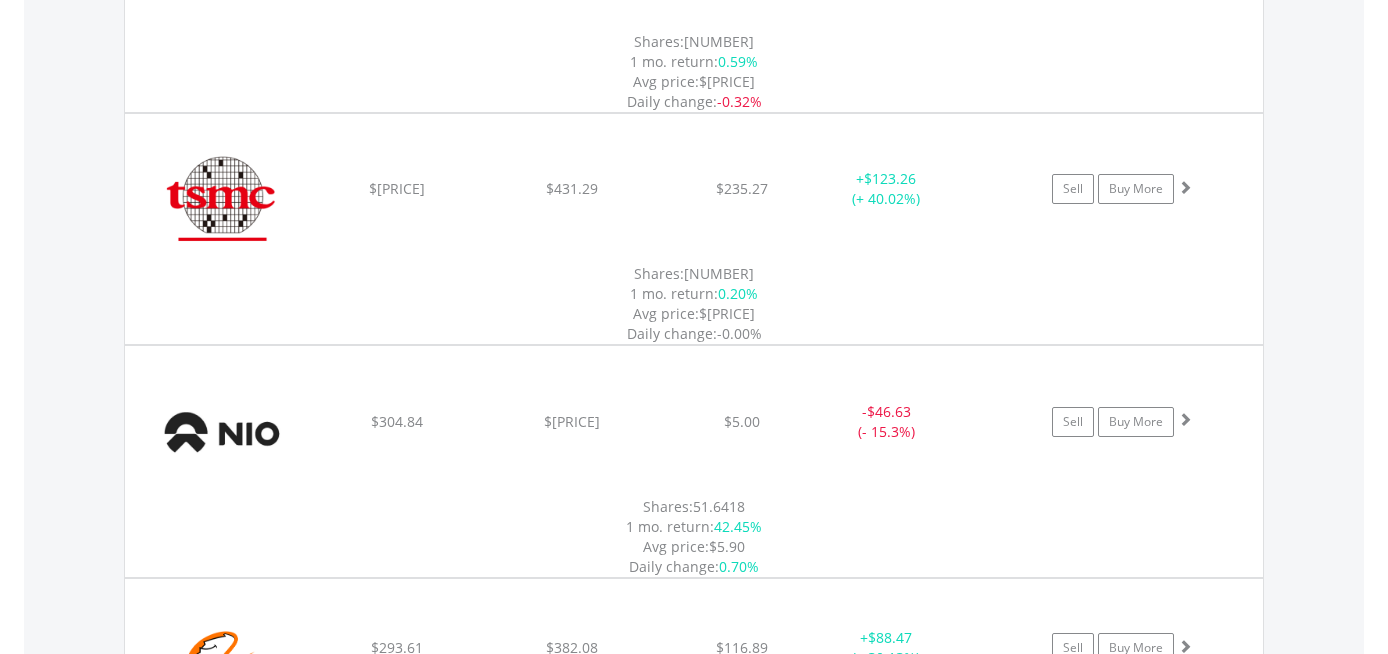 scroll, scrollTop: 9566, scrollLeft: 0, axis: vertical 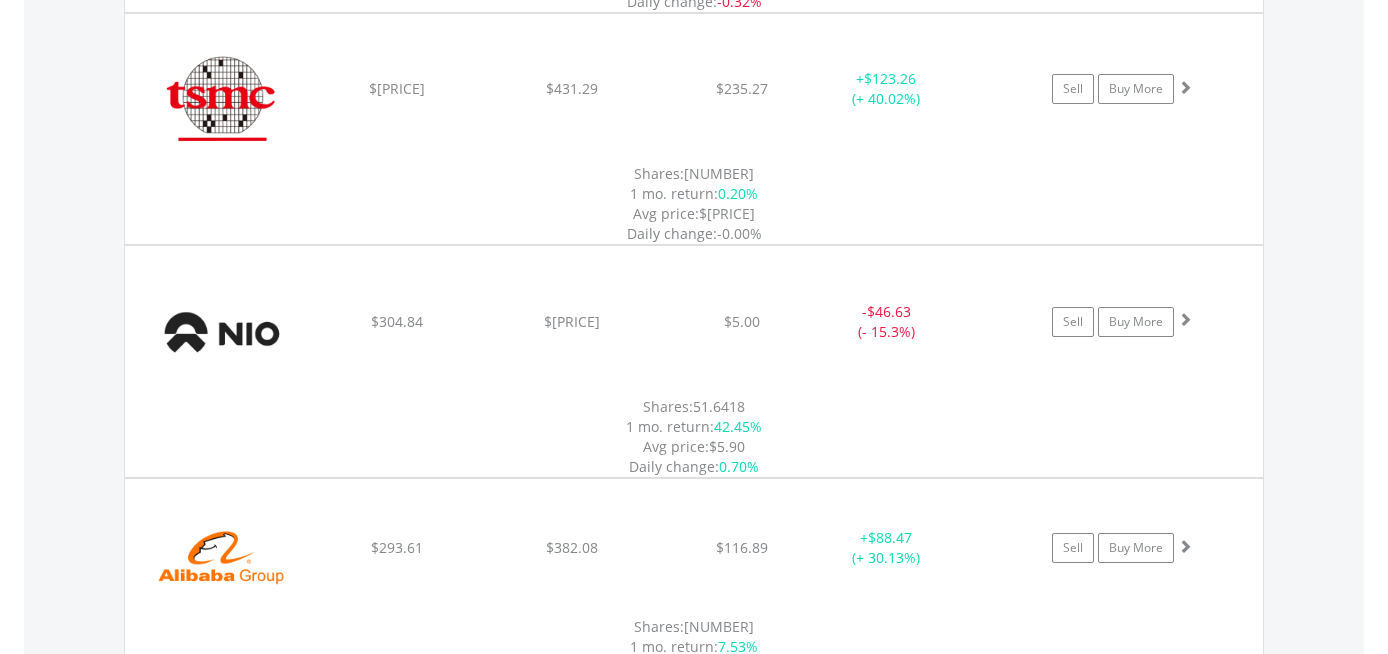click on "My Investments
Invest Now
New Listings
Sell
My Recurring Investments
Pending Orders
Vouchers
Buy a Voucher
Redeem a Voucher
Account Management" at bounding box center [694, 2207] 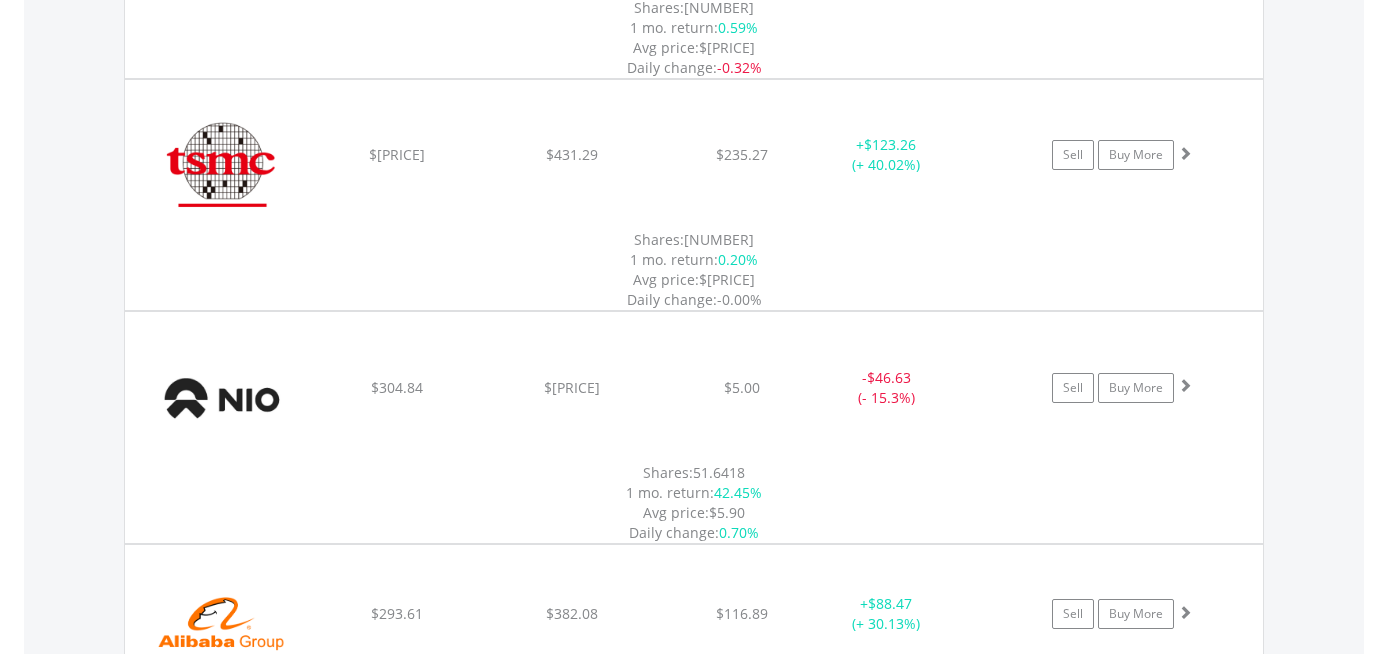 scroll, scrollTop: 9466, scrollLeft: 0, axis: vertical 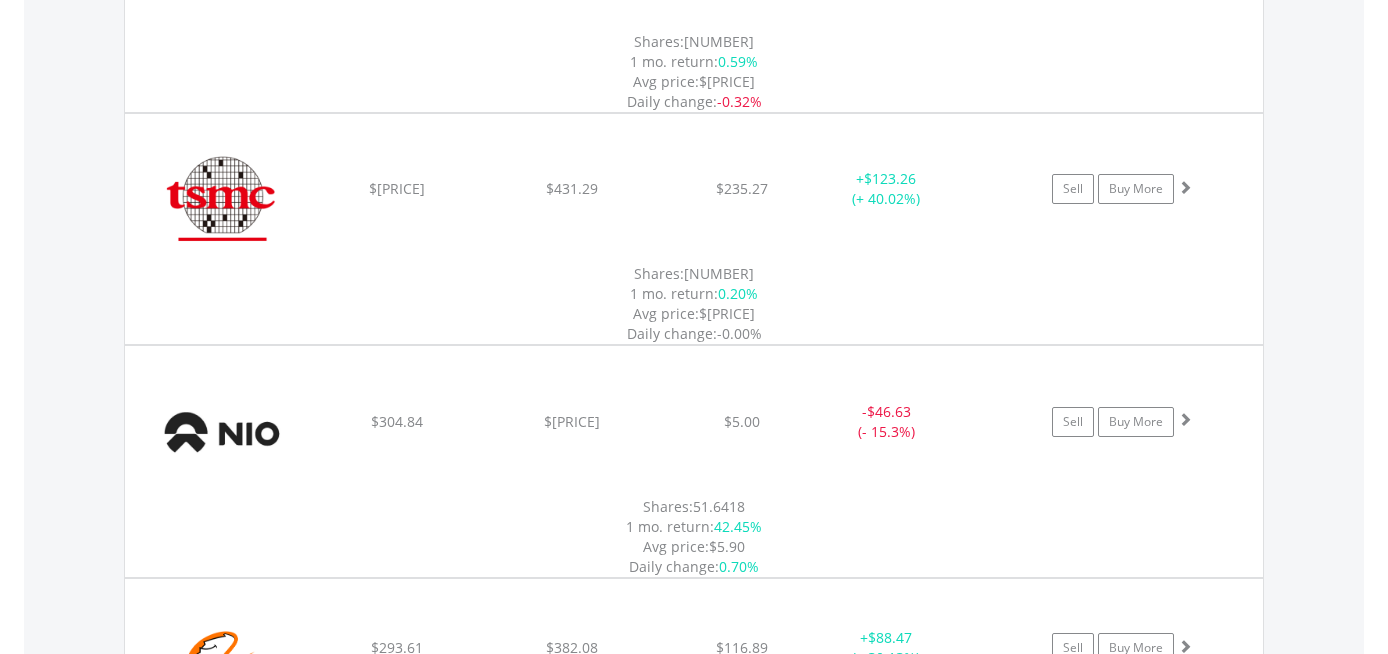 click on "My Investments
Invest Now
New Listings
Sell
My Recurring Investments
Pending Orders
Vouchers
Buy a Voucher
Redeem a Voucher
Account Management" at bounding box center [694, 2307] 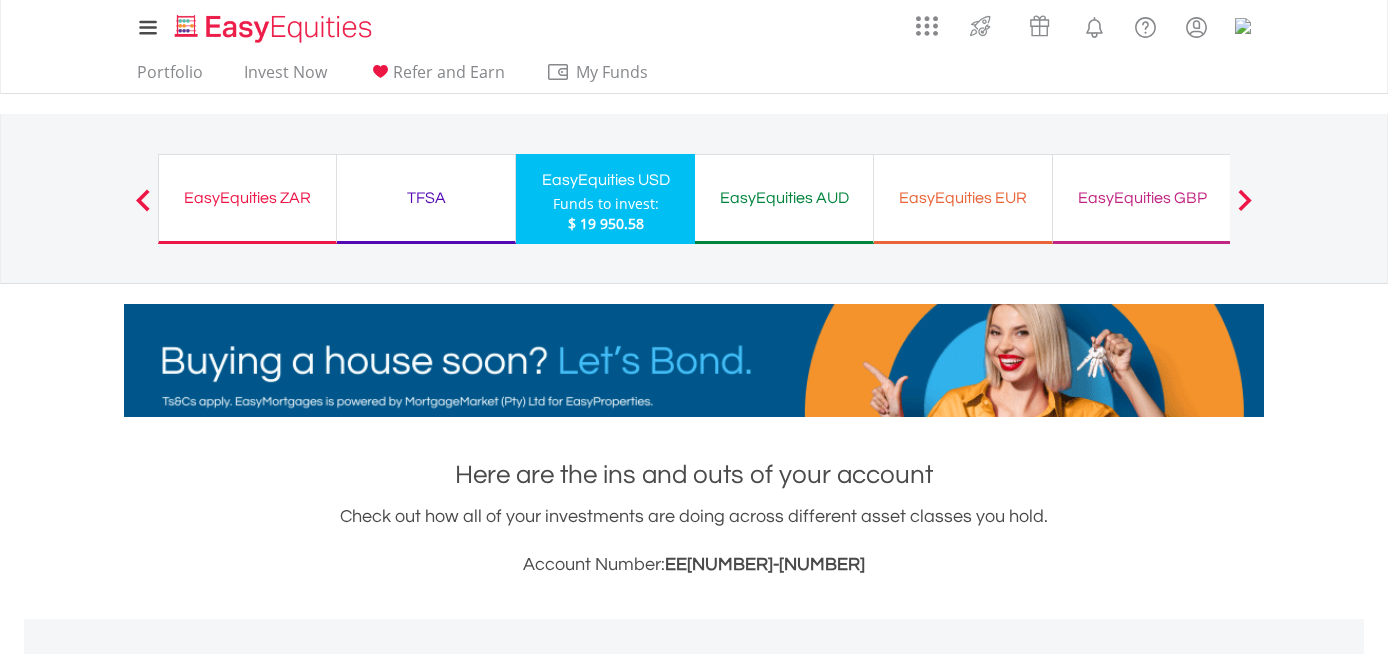 scroll, scrollTop: 9466, scrollLeft: 0, axis: vertical 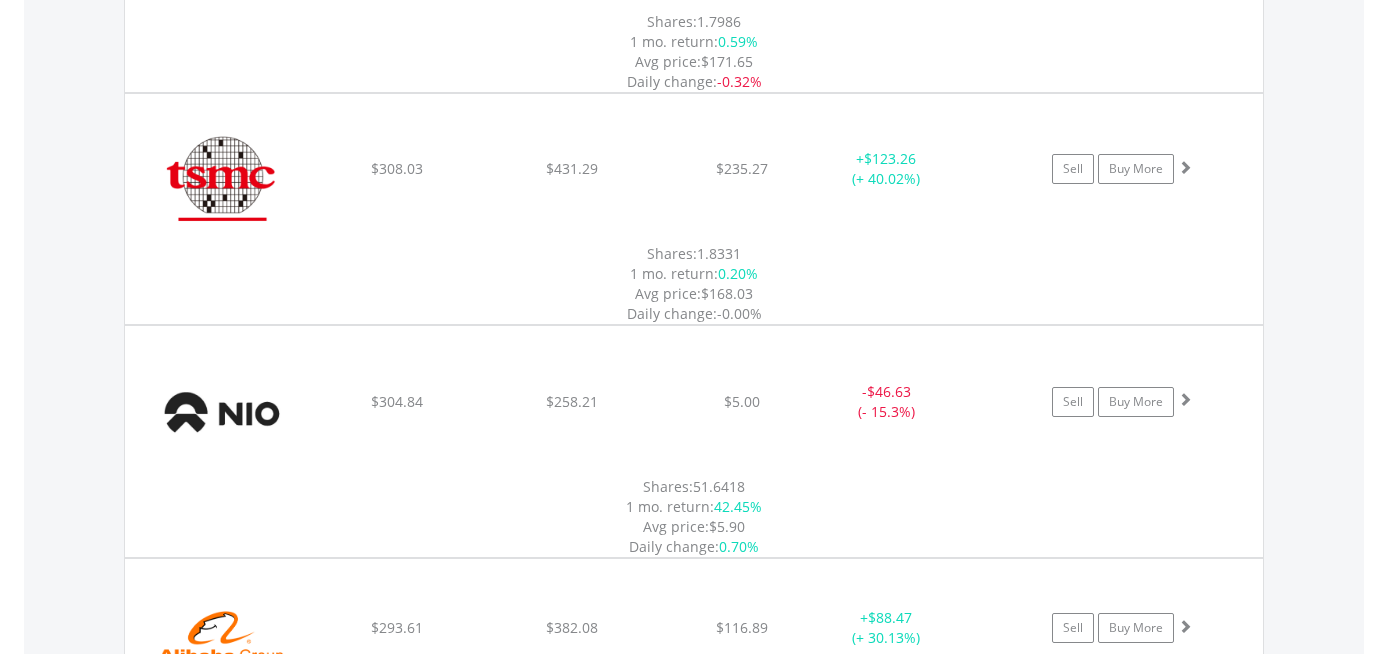click on "Value View
Share View
Blur Values
DIY Shares
HOLDING
PURCHASE VALUE
CURRENT VALUE
CURRENT PRICE
PROFIT/LOSS
P/L%
﻿
Microsoft Corp
$1 549.29
$2 859.56
$524.50
+  $1 310.27 (+ 84.57%)
Sell
Buy More" at bounding box center (694, 2825) 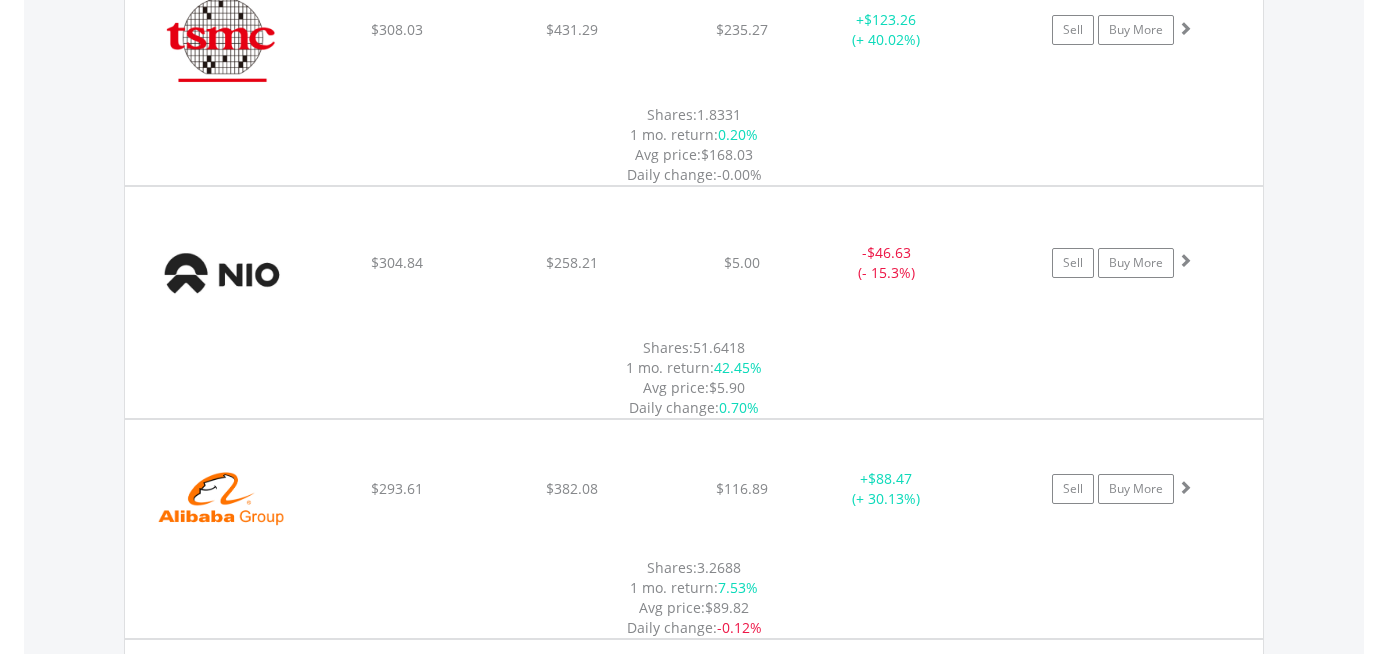 scroll, scrollTop: 9666, scrollLeft: 0, axis: vertical 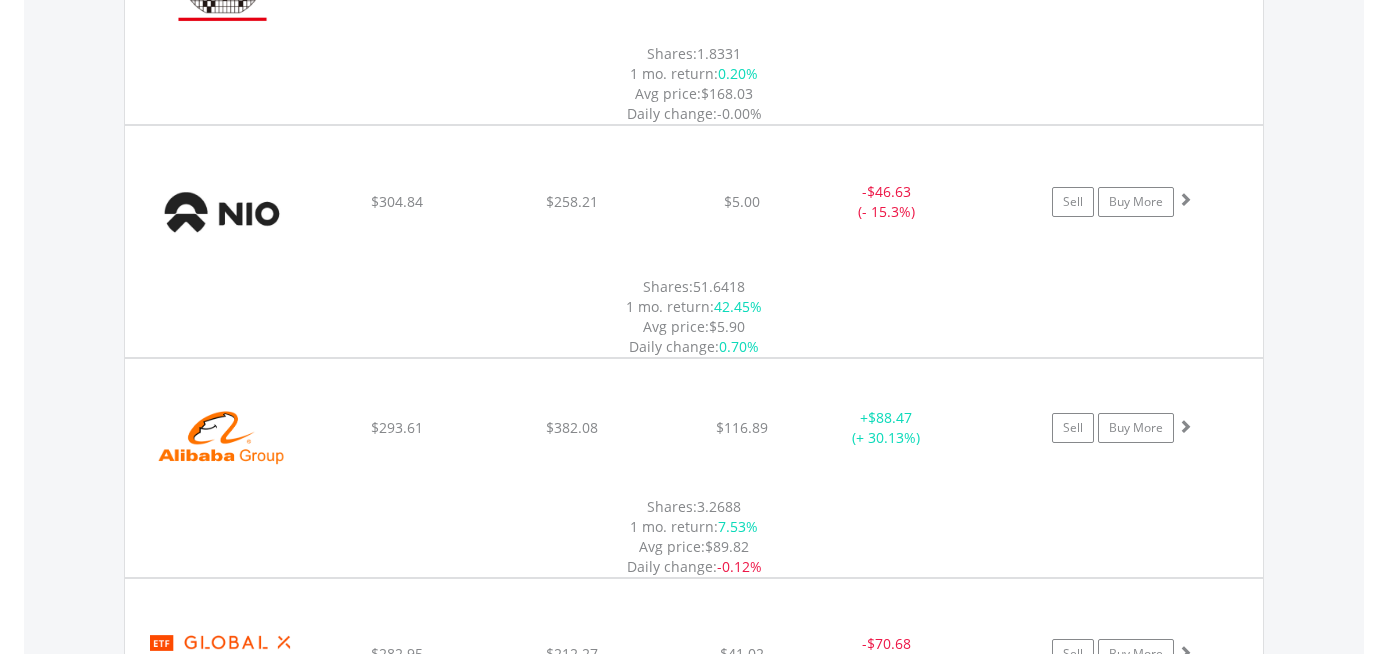click on "﻿
Costco Wholesale Corp
$233.62
$281.85
$949.37
+  $48.23 (+ 20.64%)
Sell
Buy More" at bounding box center (694, -7974) 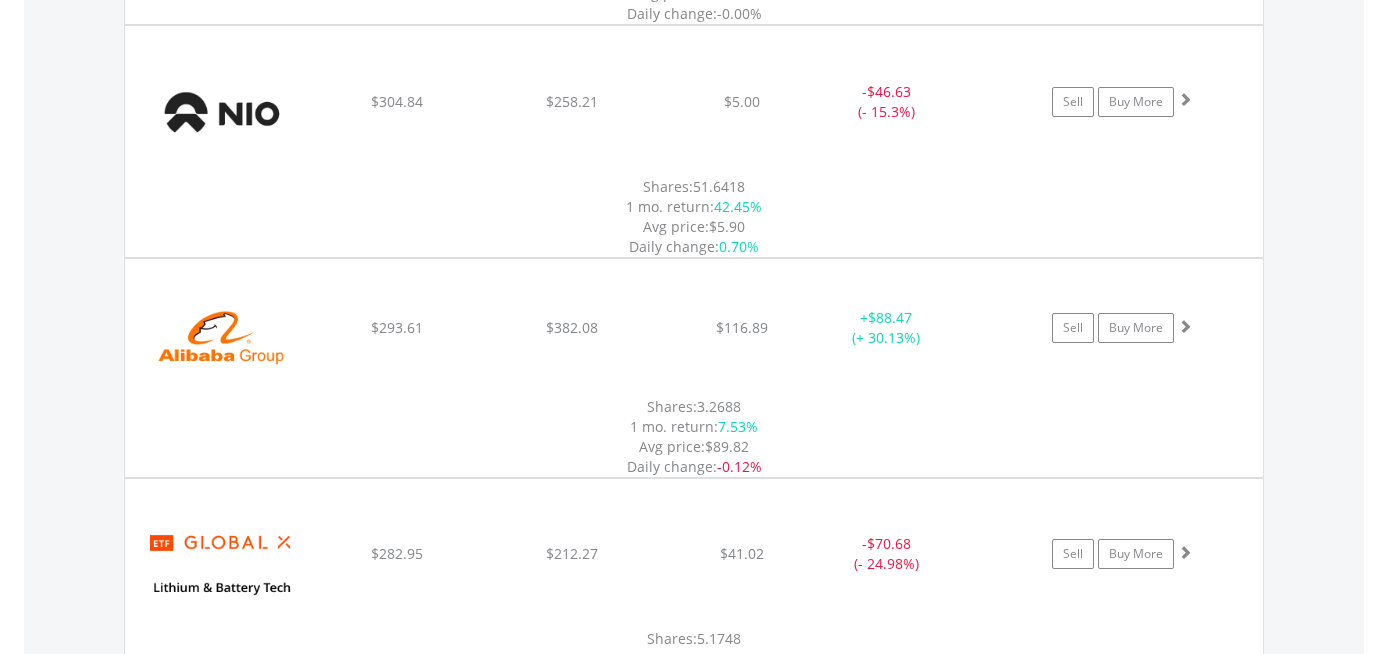 click on "MAX" at bounding box center [1227, 2102] 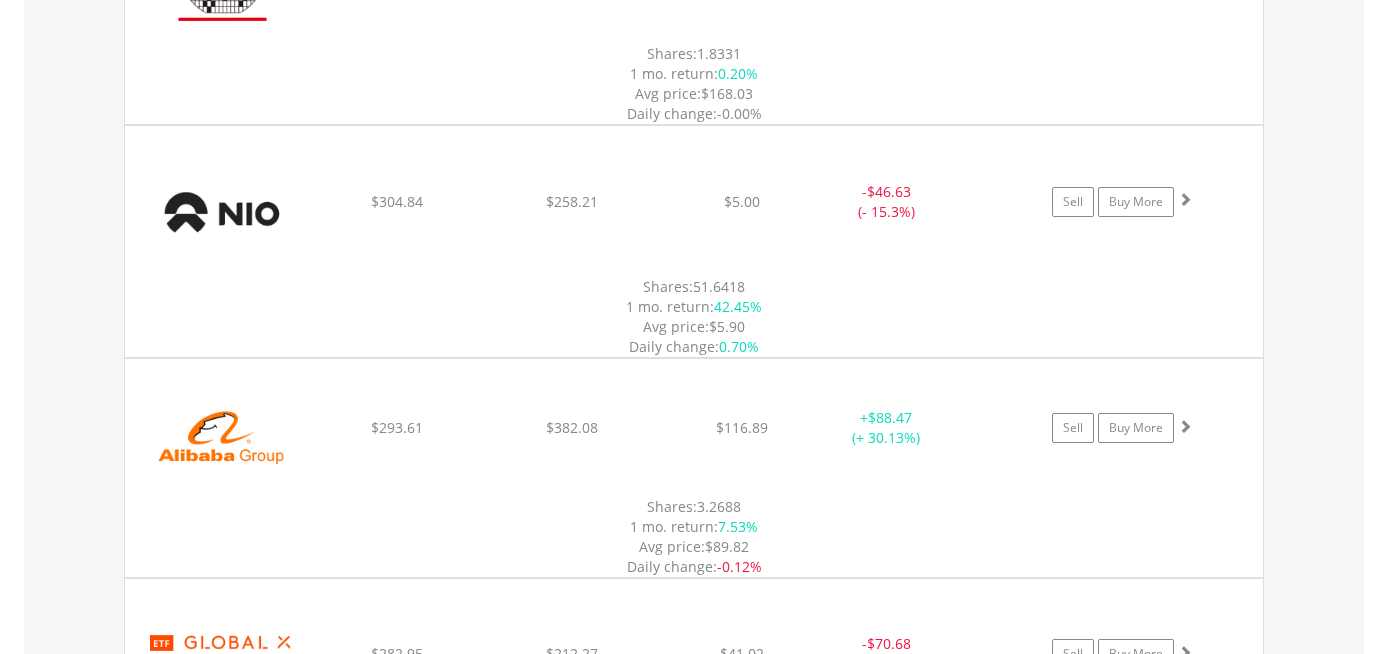 click on "﻿
Costco Wholesale Corp
$233.62
$281.85
$949.37
+  $48.23 (+ 20.64%)
Sell
Buy More" at bounding box center [694, -7974] 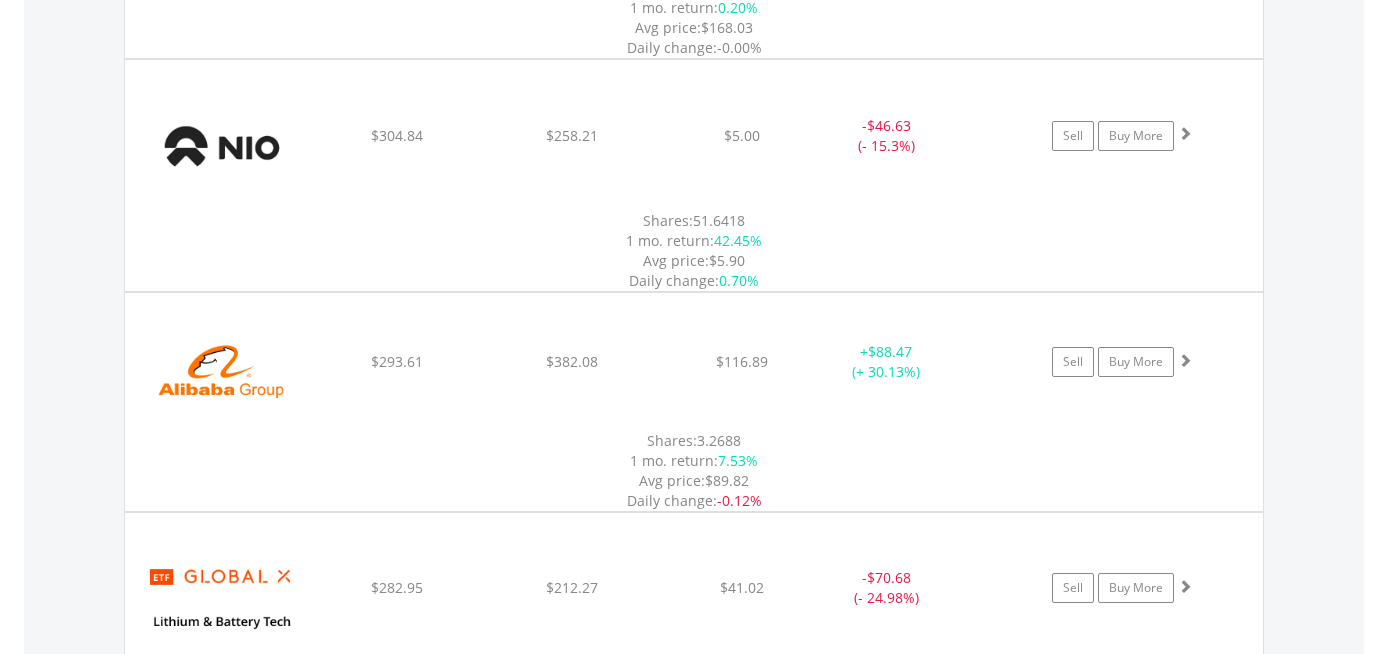 scroll, scrollTop: 9766, scrollLeft: 0, axis: vertical 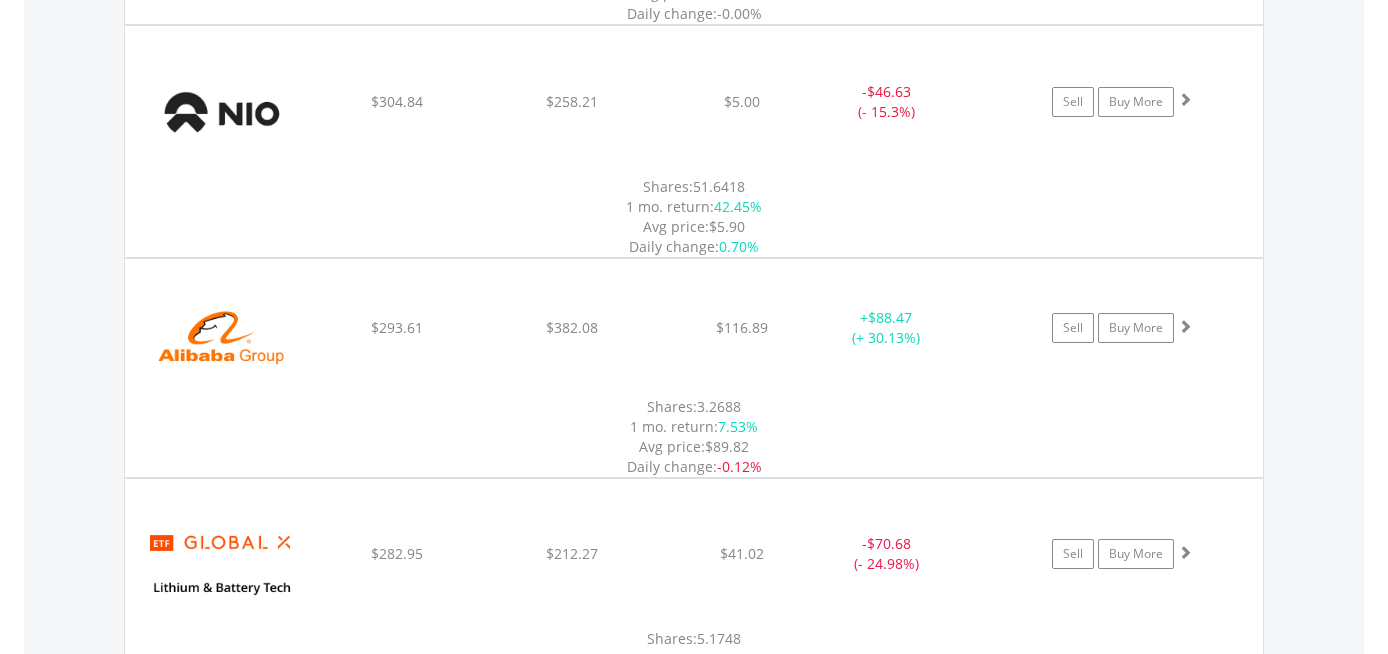 click on "﻿
Marvell Technology Group Ltd
$231.73
$262.21
$74.66
+  $30.48 (+ 13.15%)
Sell
Buy More" at bounding box center (694, -8074) 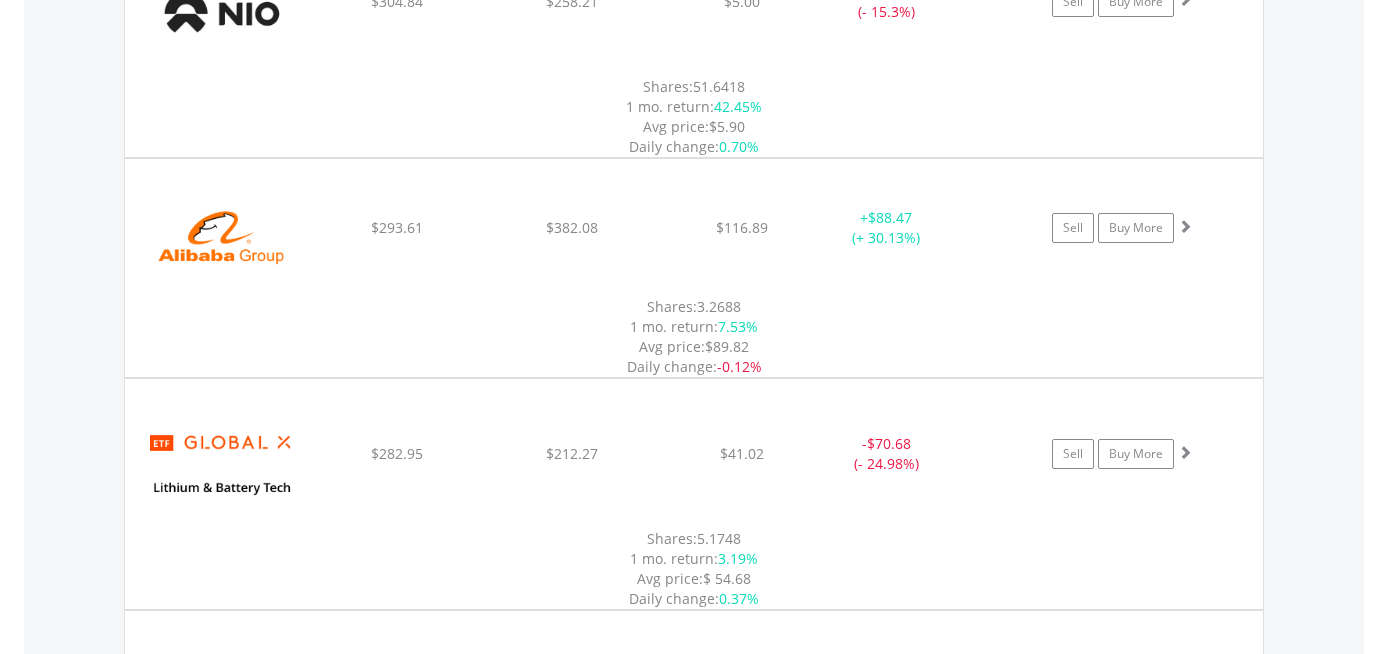 click on "$71.84" at bounding box center [742, -8175] 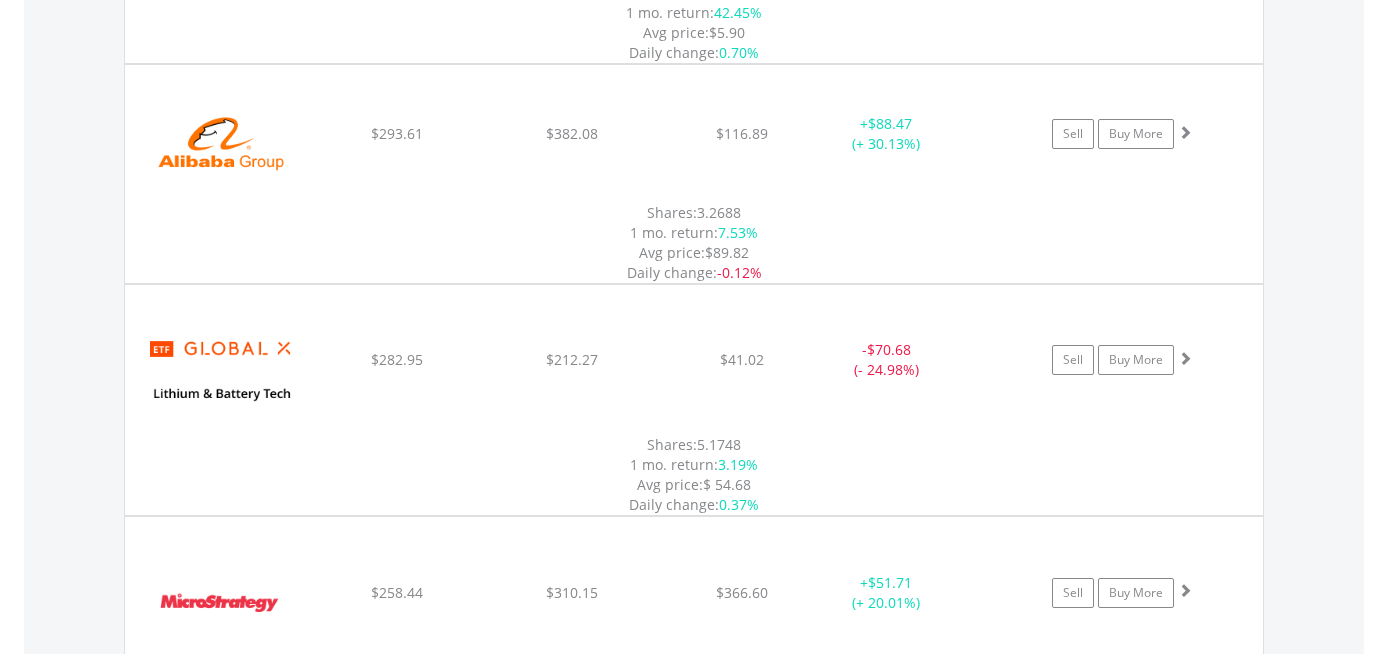 scroll, scrollTop: 10066, scrollLeft: 0, axis: vertical 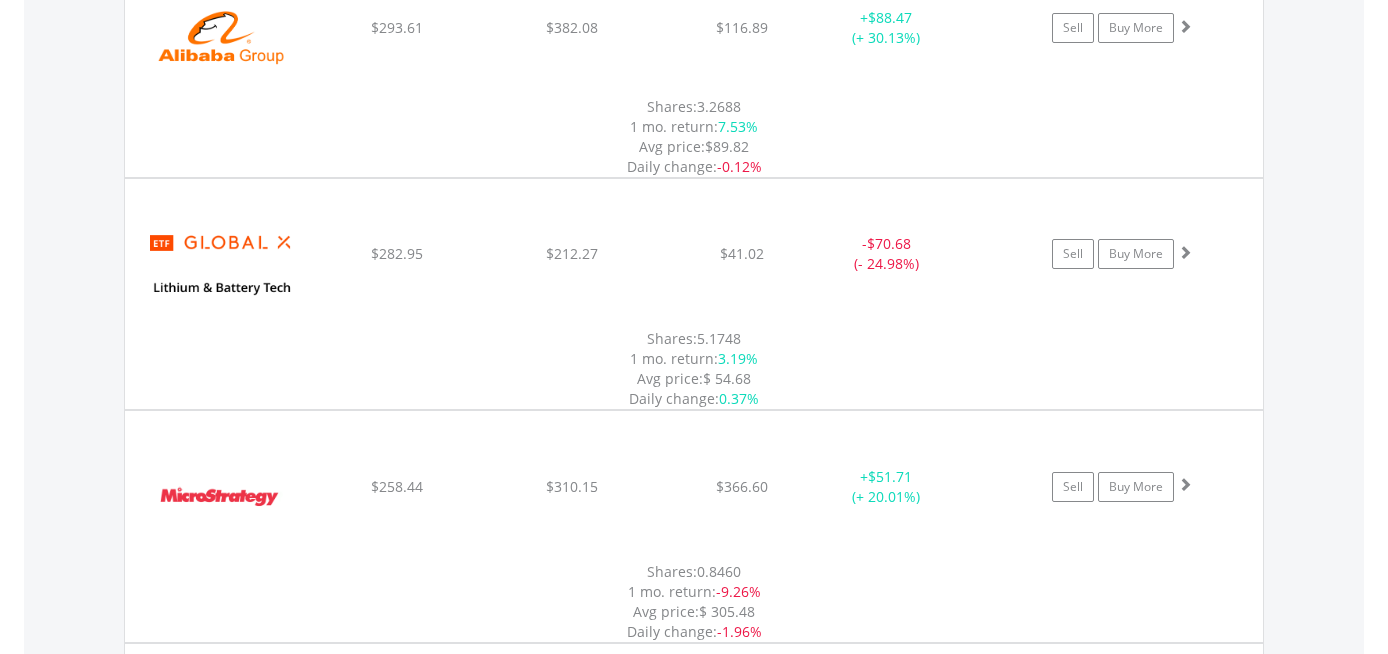 click on "1Y" at bounding box center (1179, 2266) 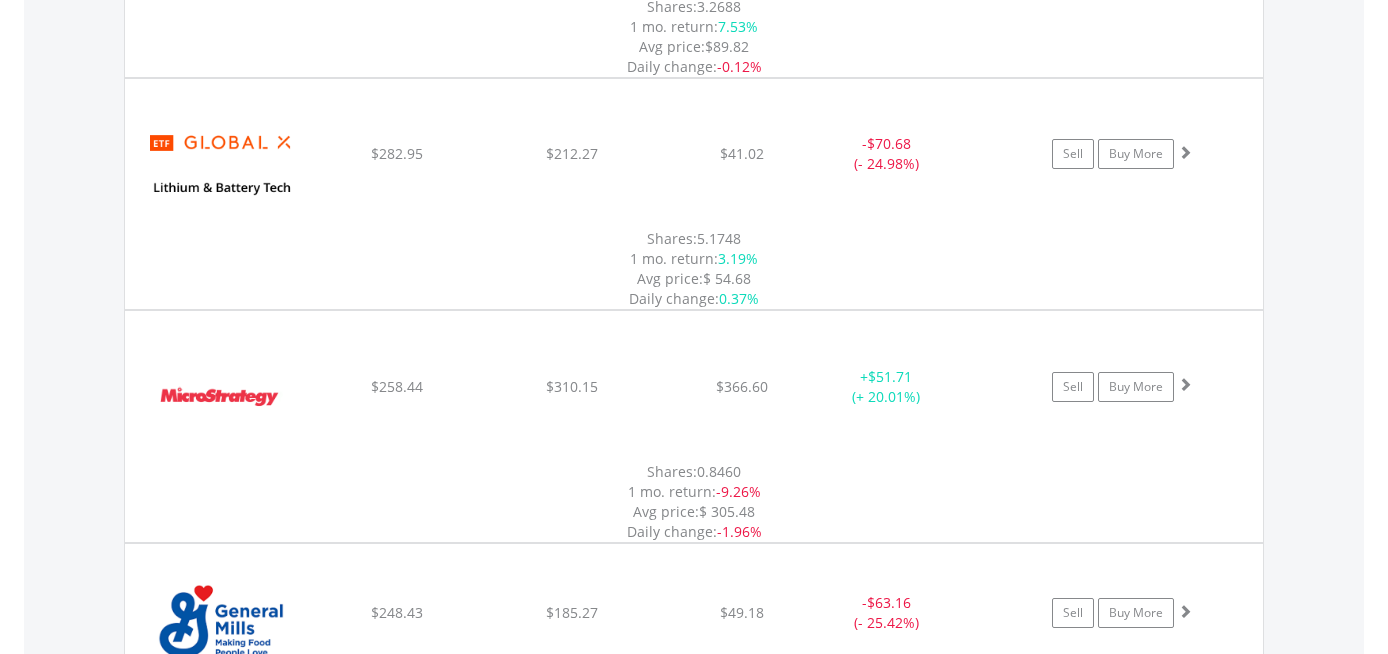 click on "Value View
Share View
Blur Values
DIY Shares
HOLDING
PURCHASE VALUE
CURRENT VALUE
CURRENT PRICE
PROFIT/LOSS
P/L%
﻿
Microsoft Corp
$1 549.29
$2 859.56
$524.50
+  $1 310.27 (+ 84.57%)
Sell
Buy More" at bounding box center (694, 1921) 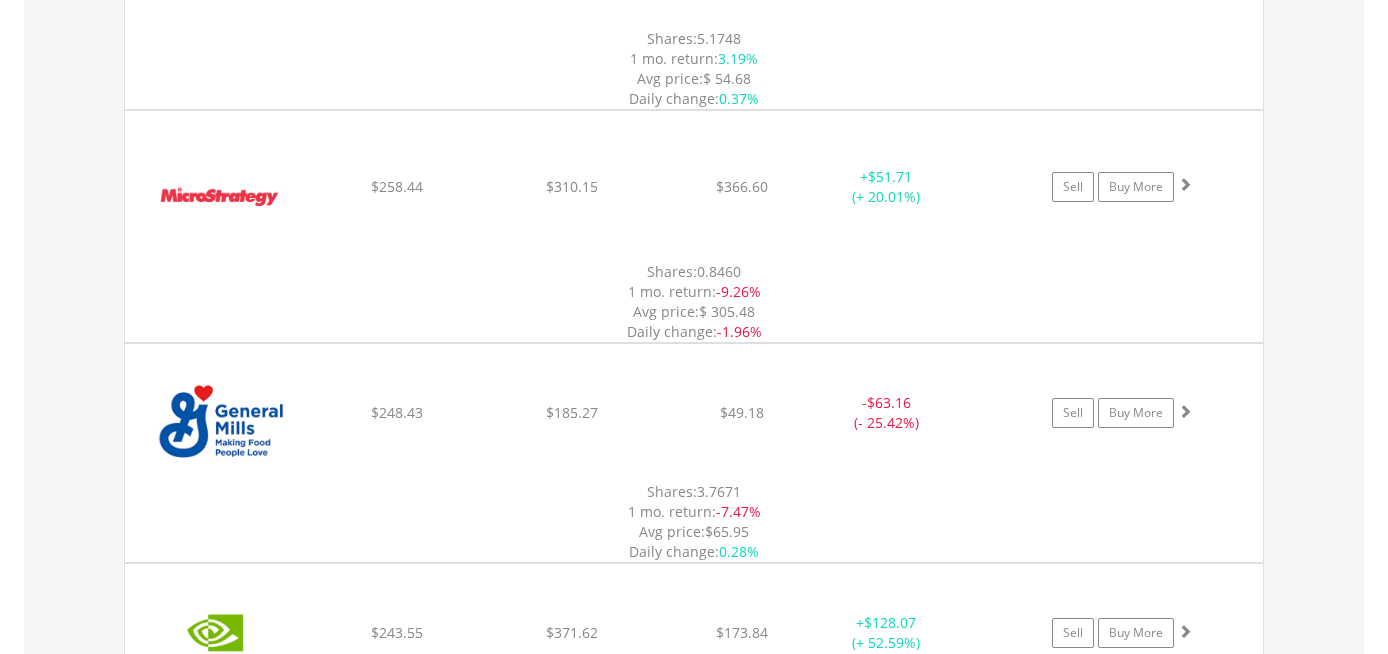 click on "MAX" at bounding box center (1227, 2187) 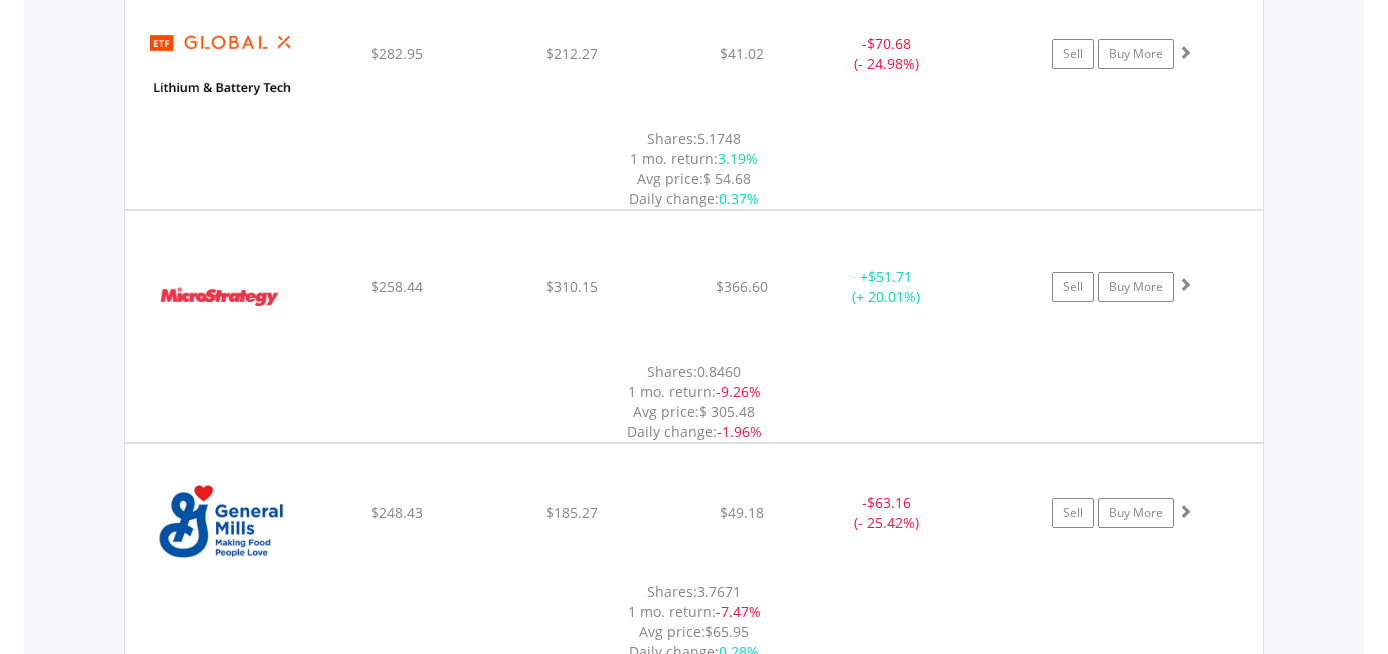 click on "﻿
Nxp Semiconductors Nv
$209.22
$213.34
$209.60
+  $4.12 (+ 1.97%)
Sell
Buy More" at bounding box center (694, -8574) 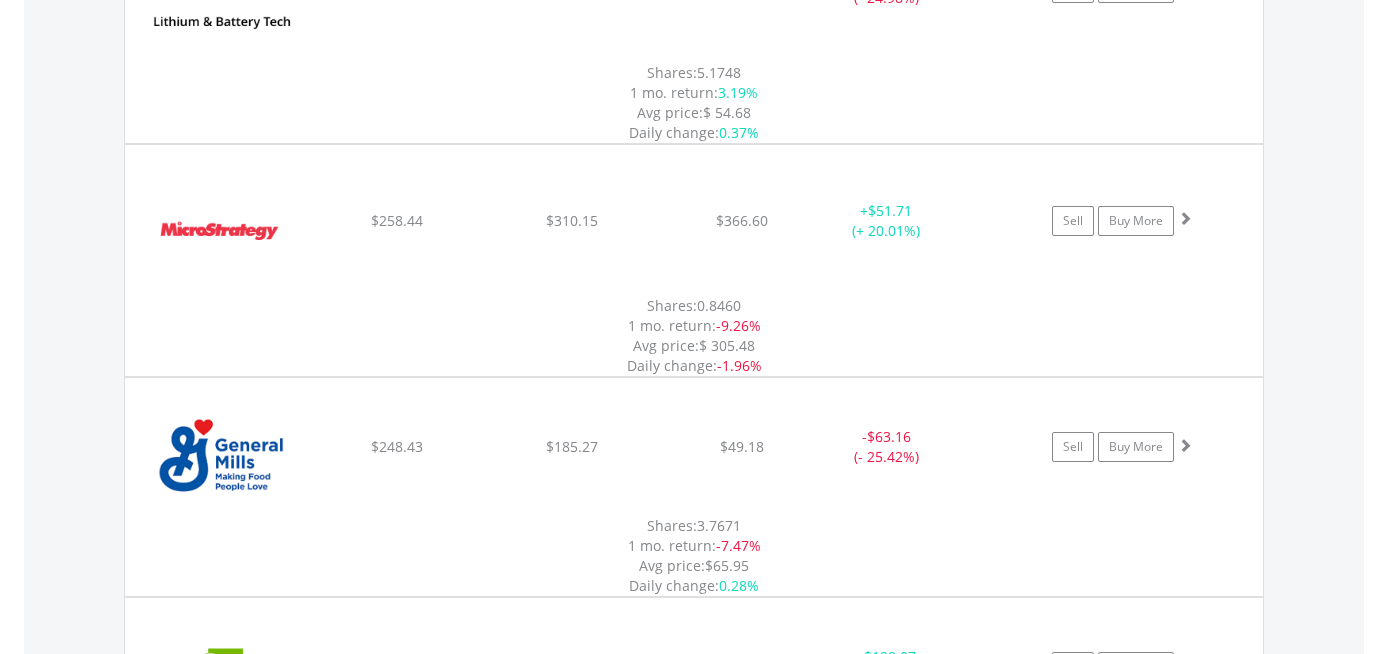 scroll, scrollTop: 10366, scrollLeft: 0, axis: vertical 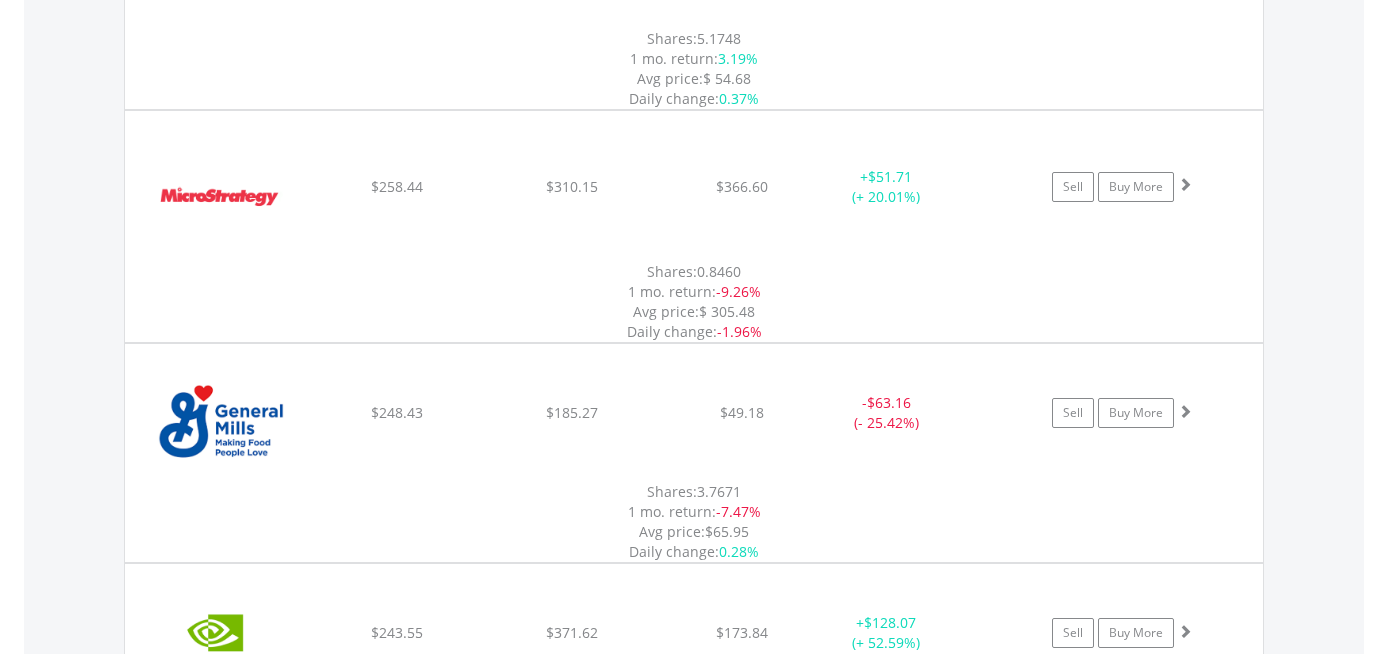 click on "-  $64.24 (- 30.79%)" at bounding box center [886, -7548] 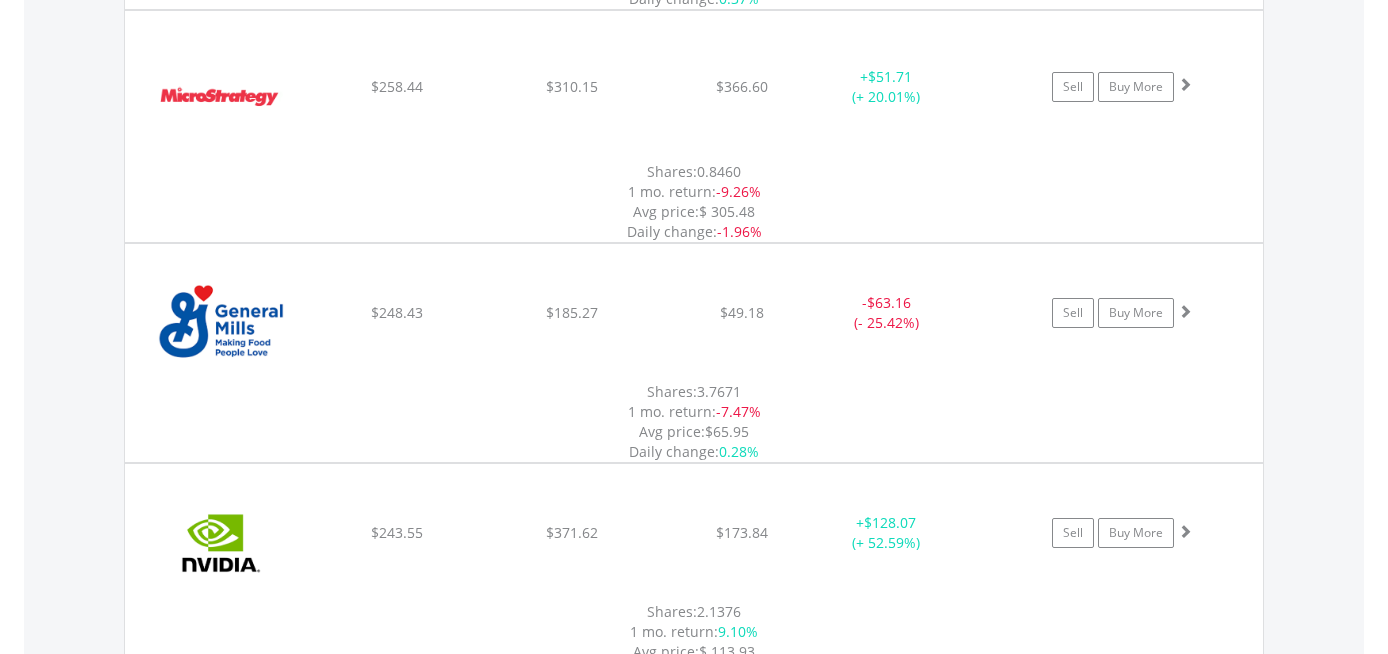 click on "MAX" at bounding box center [1227, 2319] 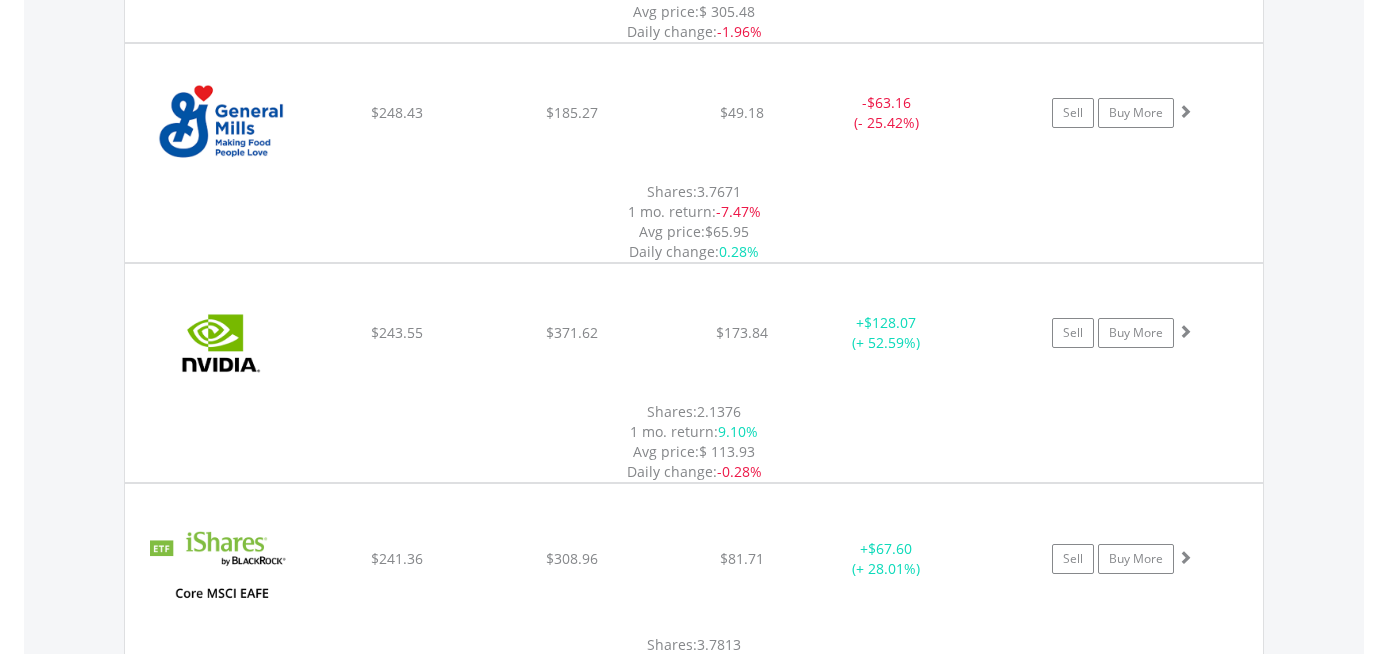 scroll, scrollTop: 10766, scrollLeft: 0, axis: vertical 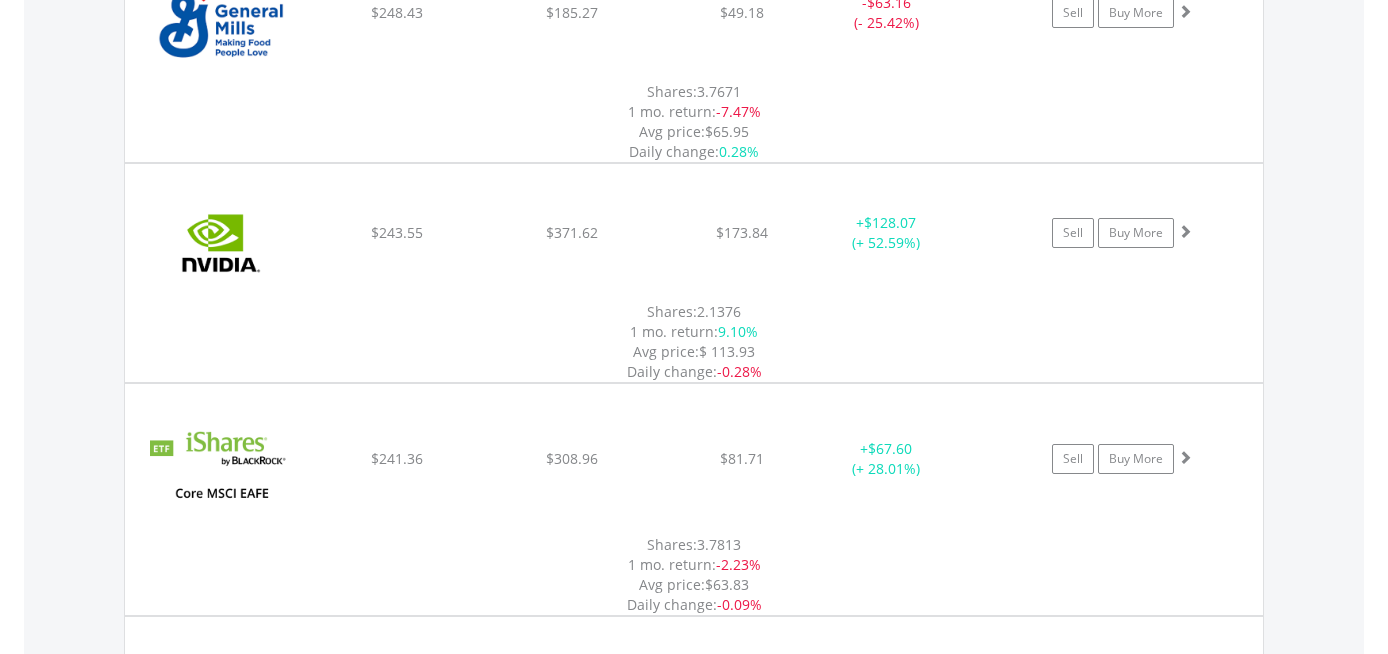 click on "Value View
Share View
Blur Values
DIY Shares
HOLDING
PURCHASE VALUE
CURRENT VALUE
CURRENT PRICE
PROFIT/LOSS
P/L%
﻿
Microsoft Corp
$1 549.29
$2 859.56
$524.50
+  $1 310.27 (+ 84.57%)
Sell
Buy More" at bounding box center [694, 1321] 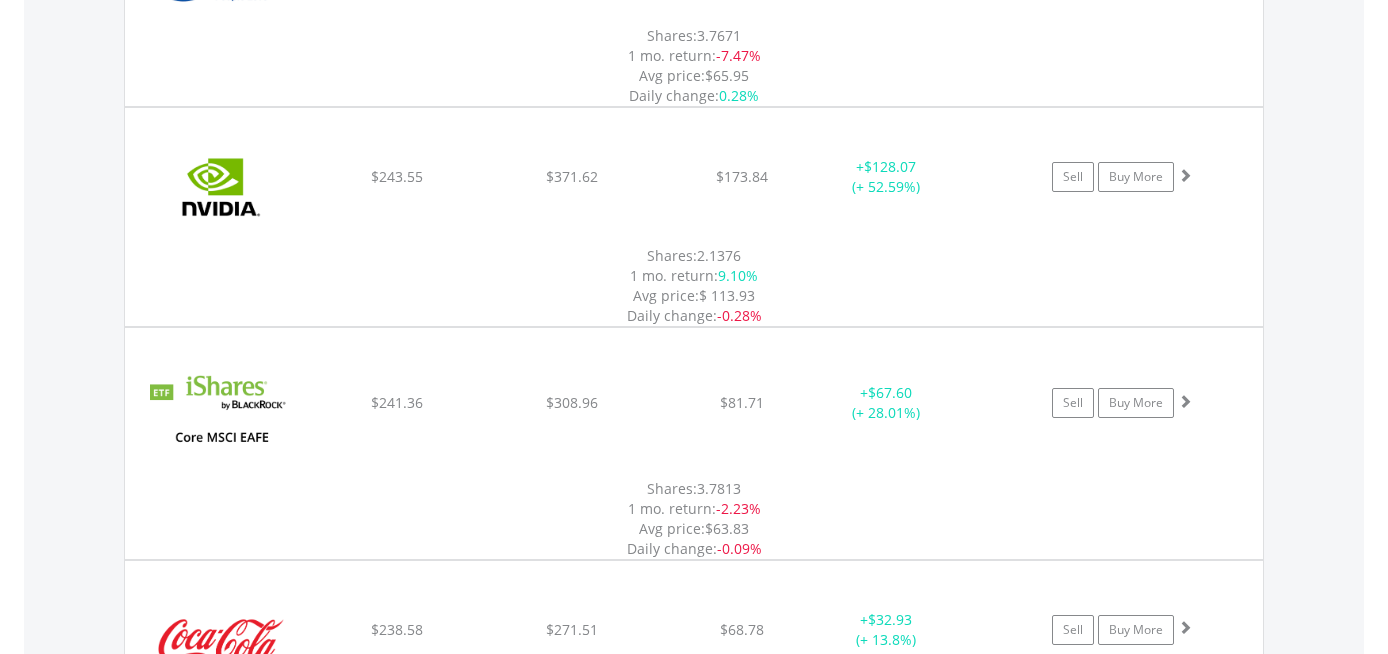 scroll, scrollTop: 10866, scrollLeft: 0, axis: vertical 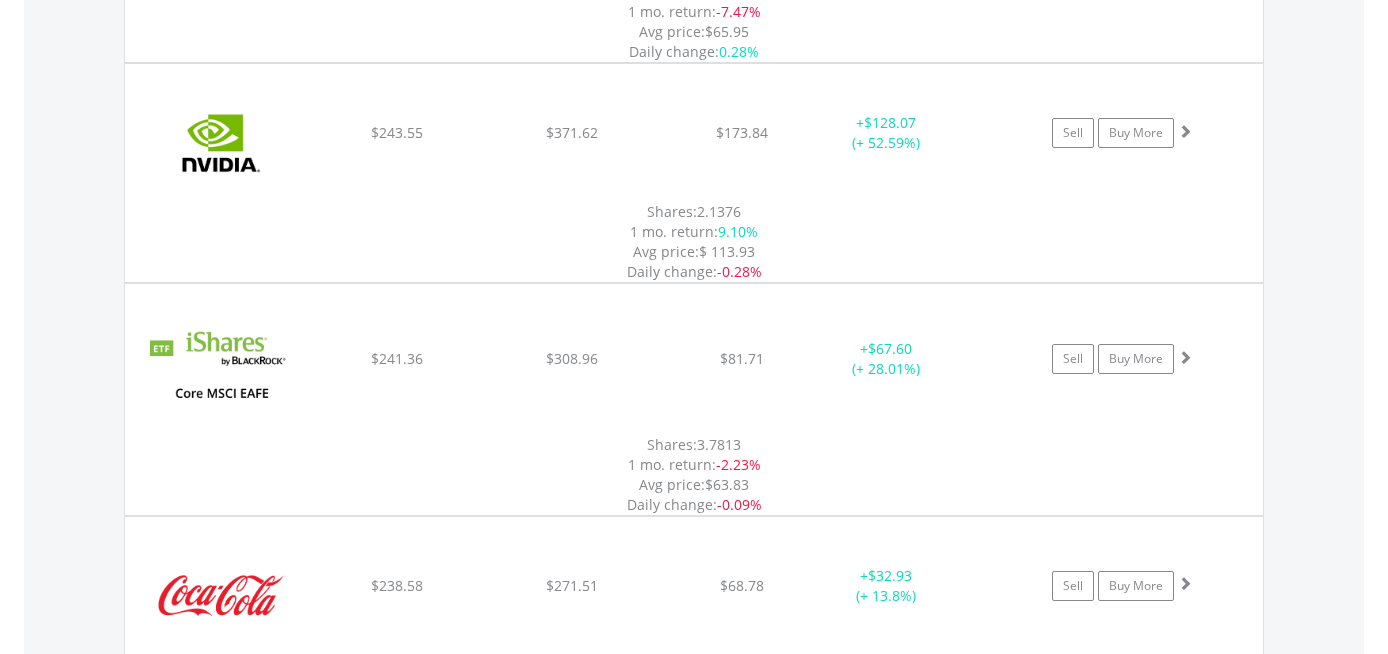 click on "﻿
Apple Inc
$159.54
$164.89
$202.40
+  $5.35 (+ 3.35%)
Sell
Buy More" at bounding box center [694, -9174] 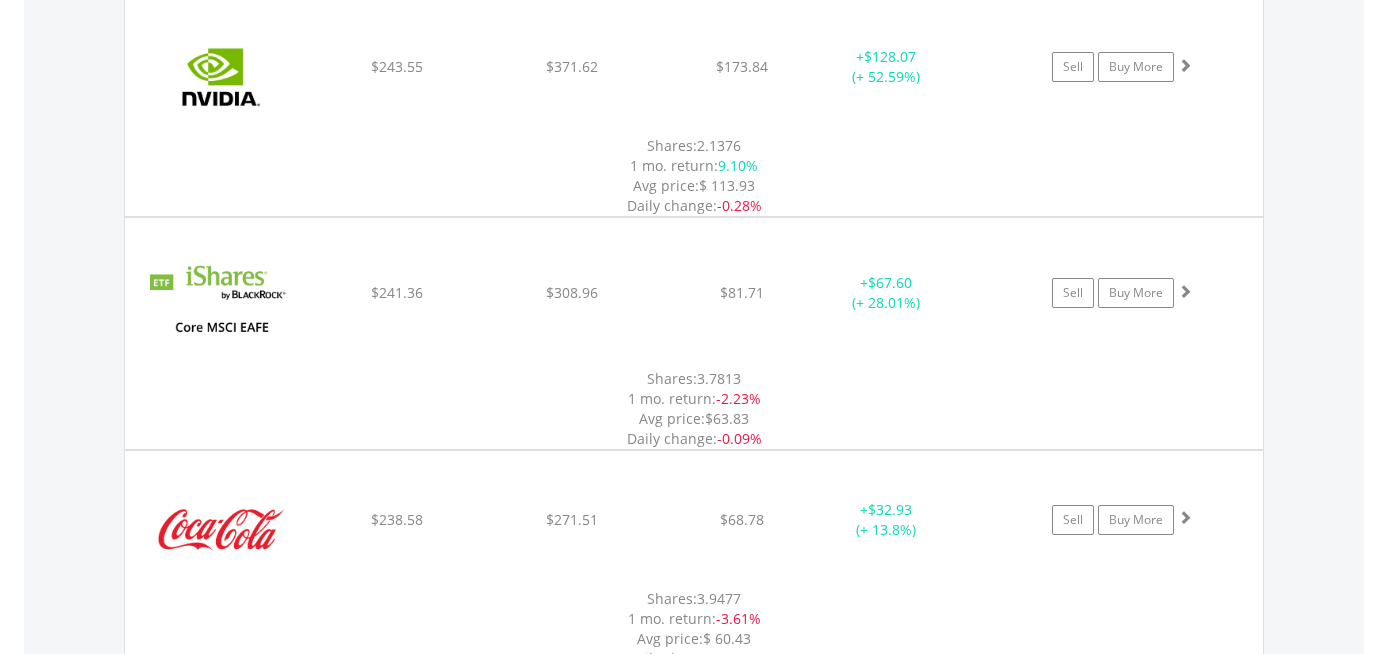 scroll, scrollTop: 10966, scrollLeft: 0, axis: vertical 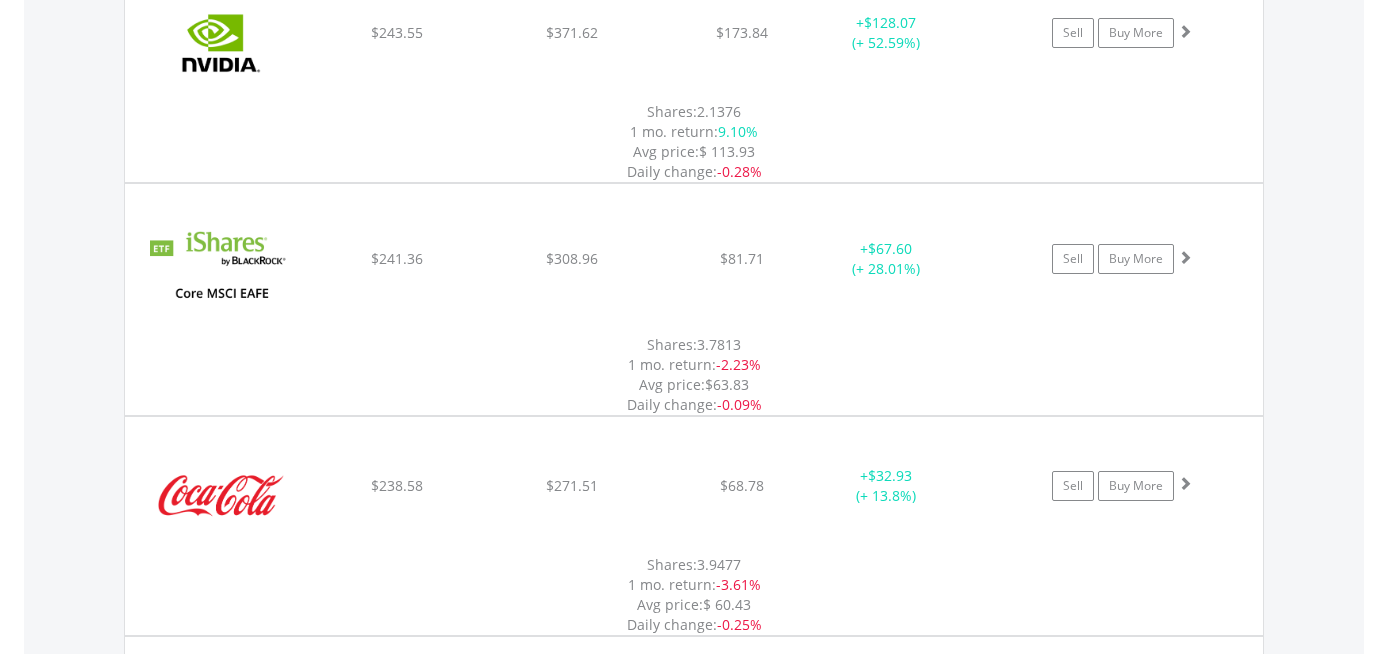 click on "MAX" at bounding box center [1227, 2504] 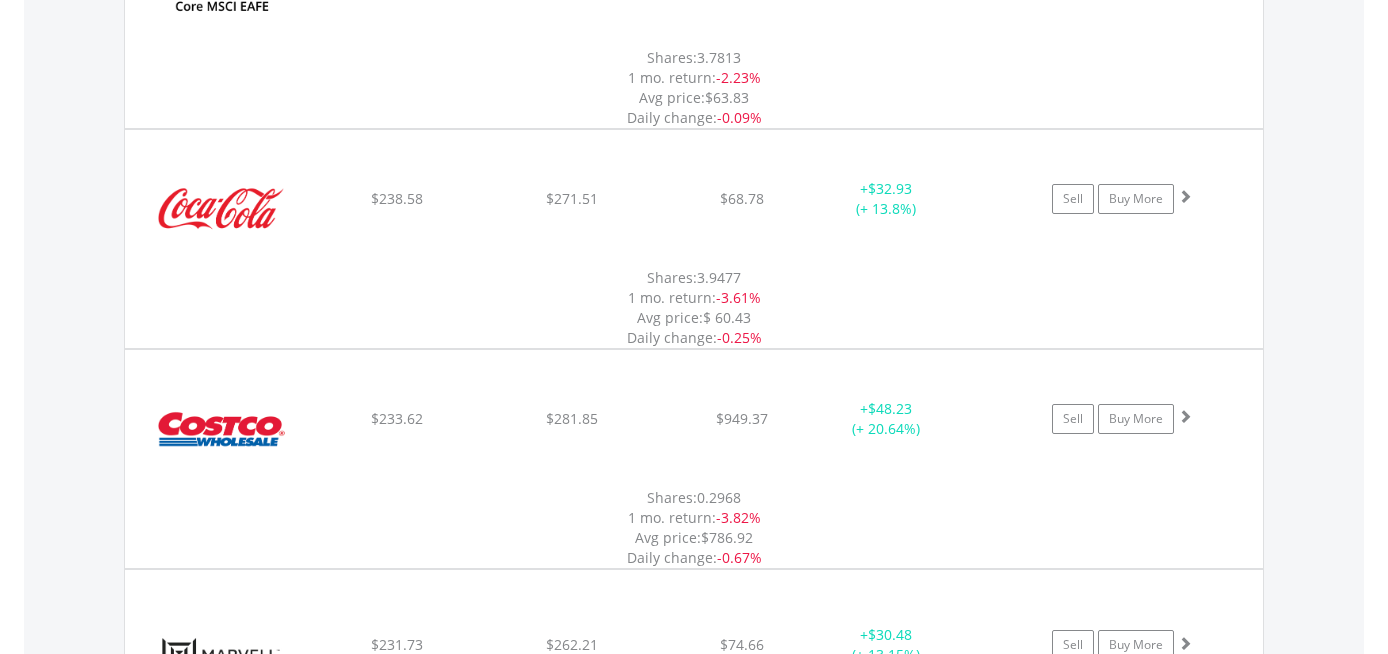 scroll, scrollTop: 11266, scrollLeft: 0, axis: vertical 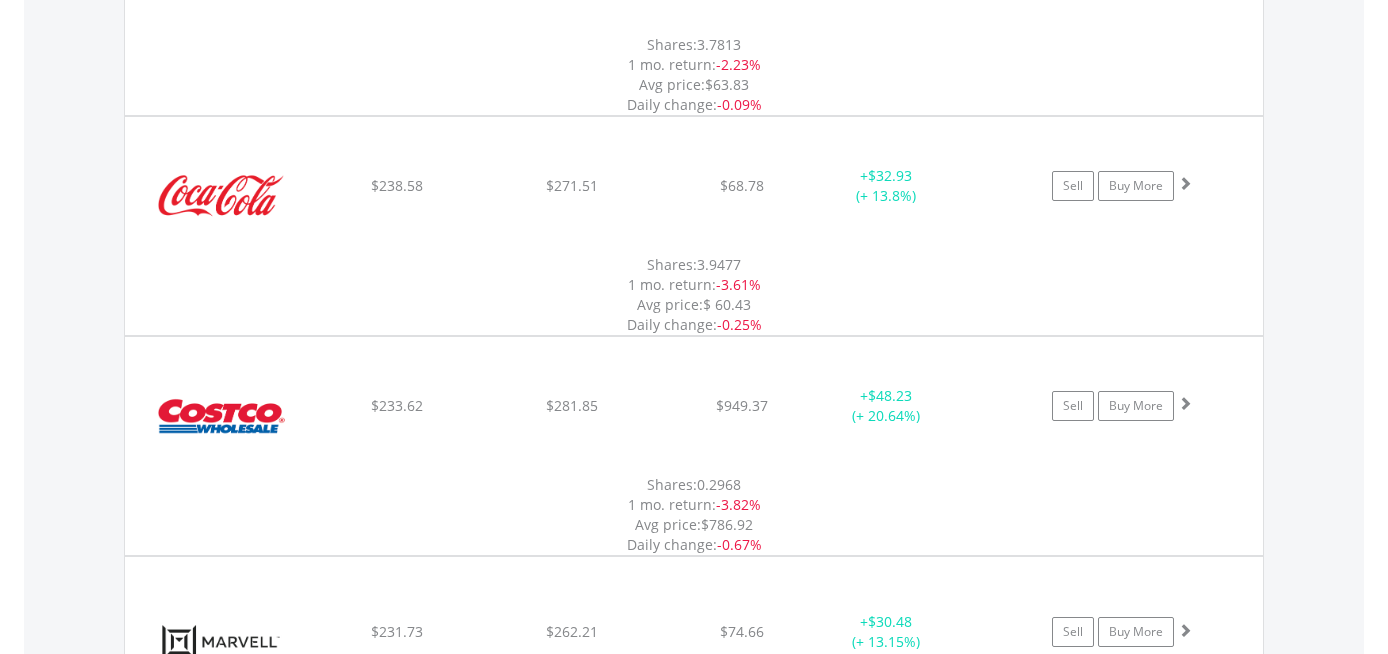 click on "$750.50" at bounding box center [742, -9575] 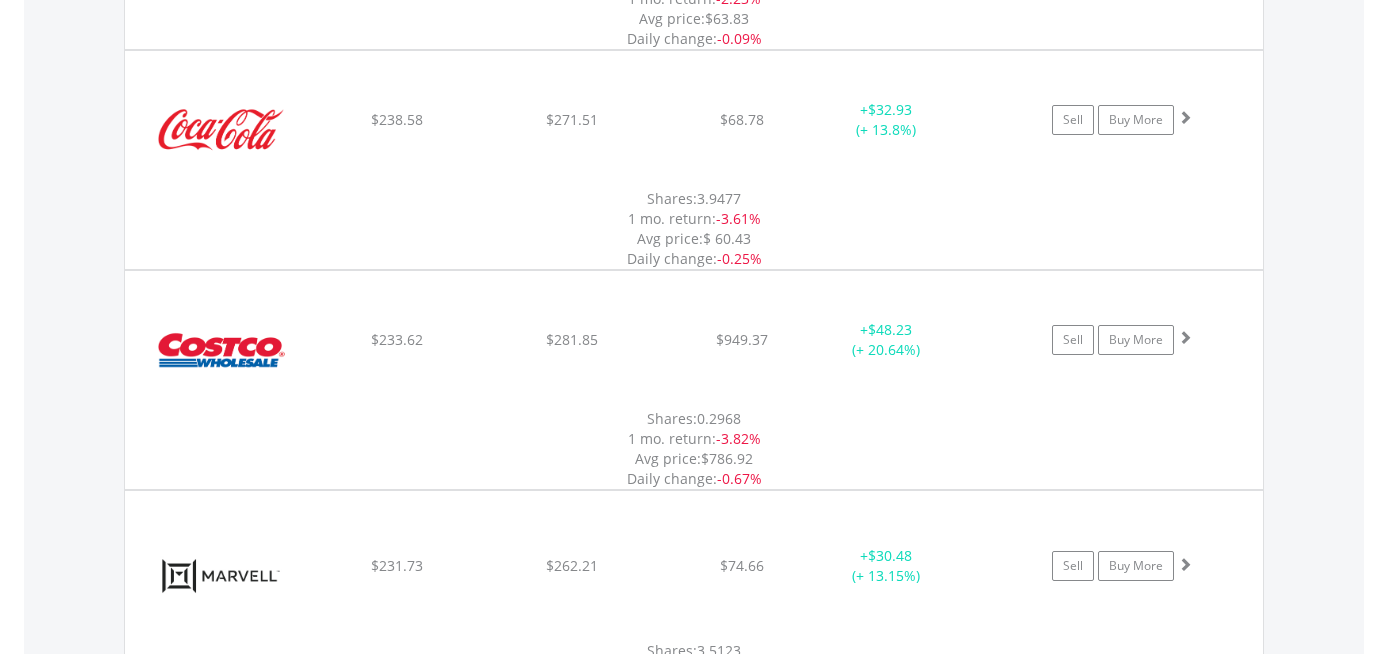 scroll, scrollTop: 11366, scrollLeft: 0, axis: vertical 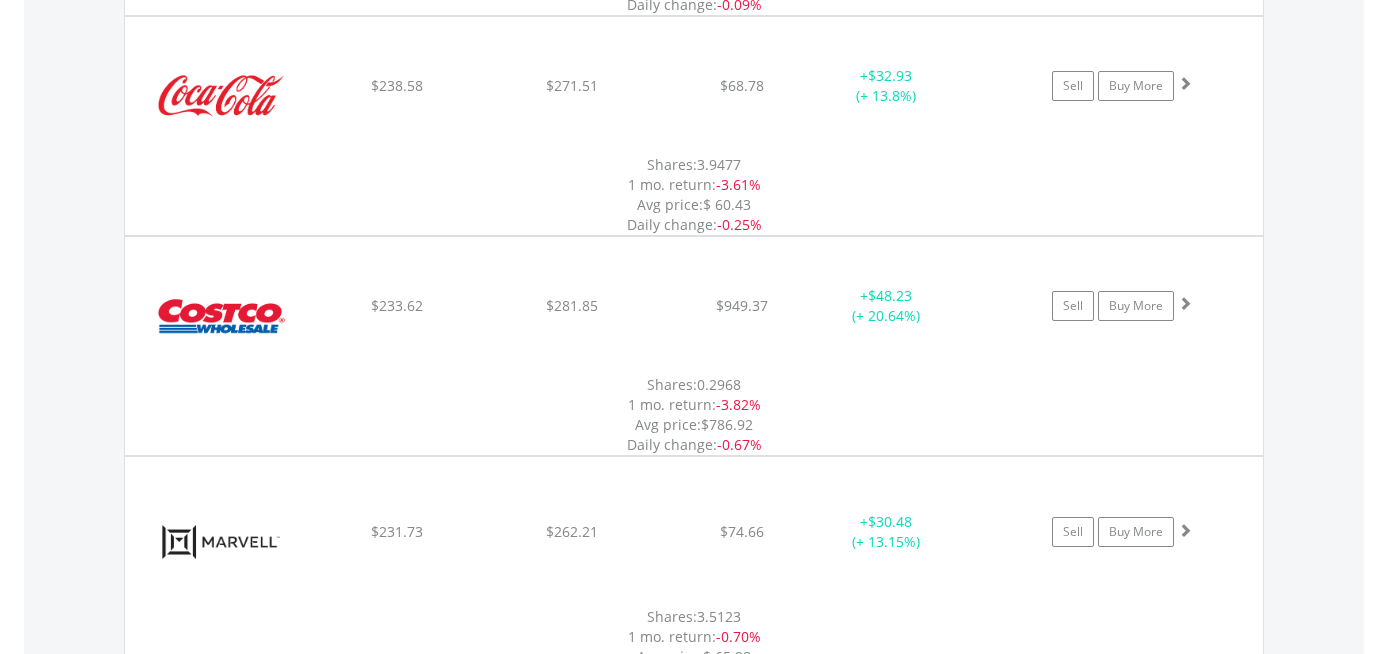 click on "1Y" at bounding box center [1179, 2556] 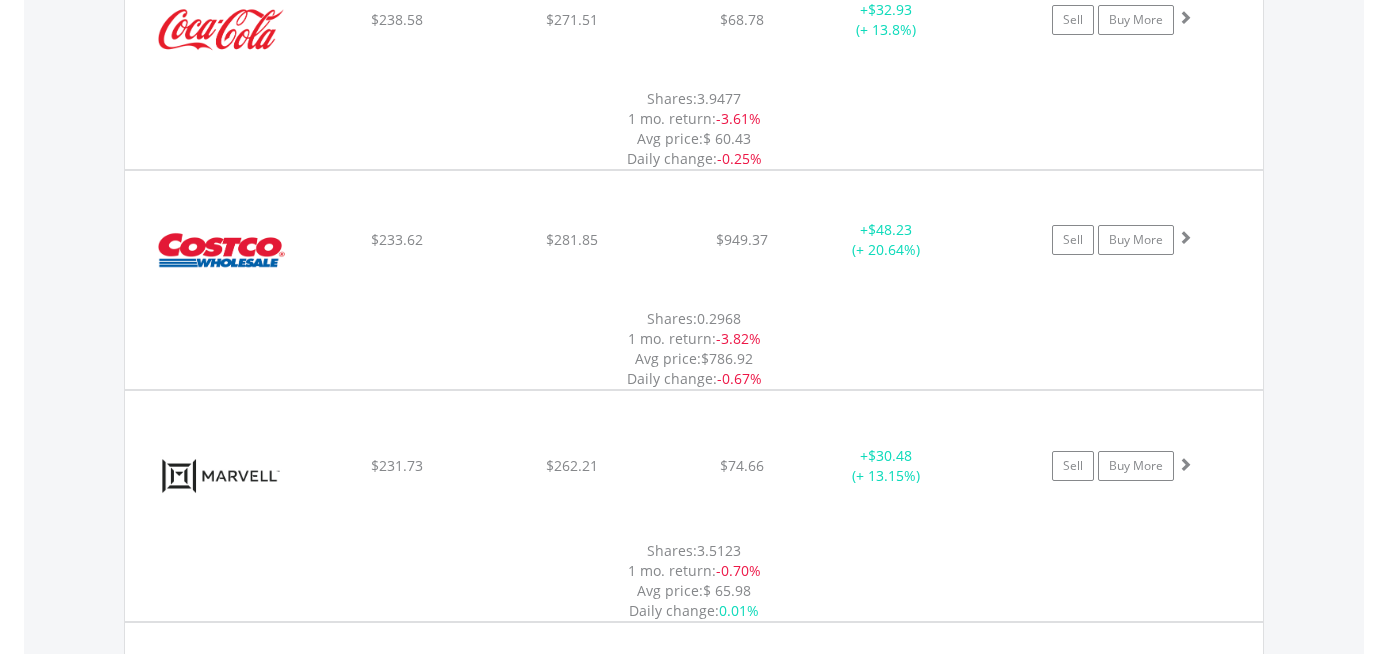 scroll, scrollTop: 11466, scrollLeft: 0, axis: vertical 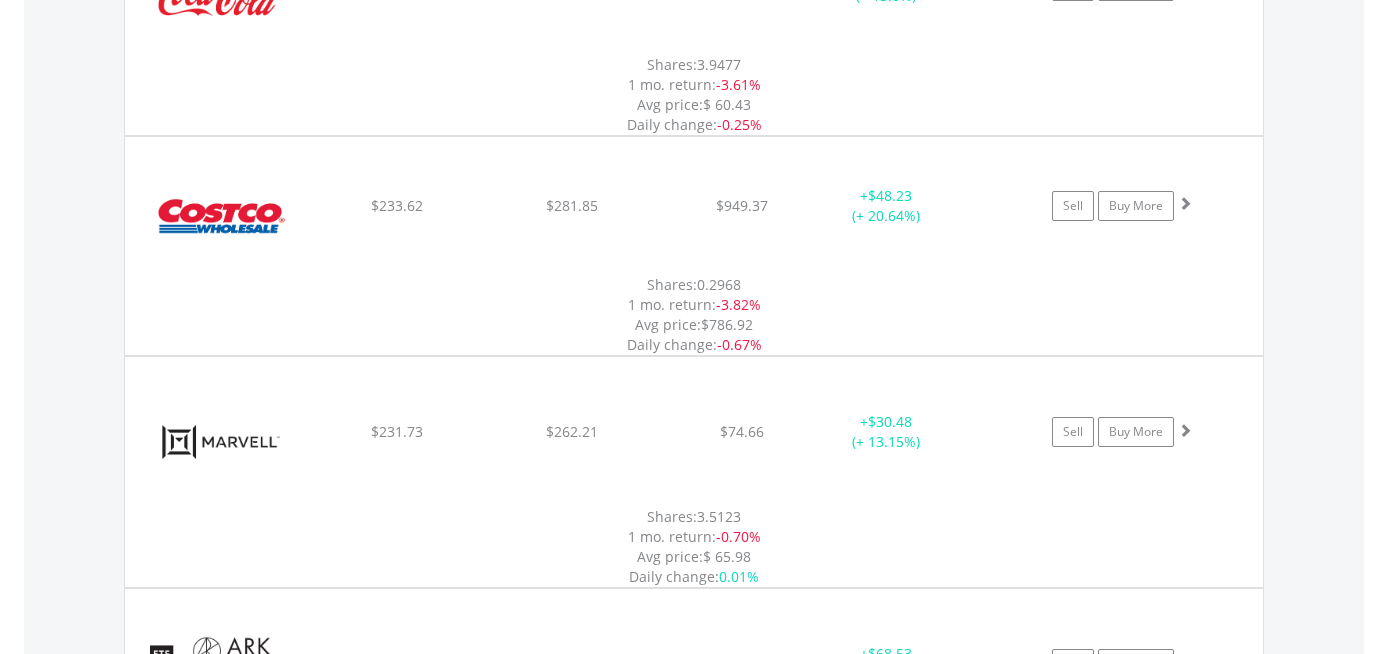 click on "﻿
Micron Technology Inc
$149.07
$160.28
$104.75
+  $11.21 (+ 7.52%)
Sell
Buy More" at bounding box center [694, -9774] 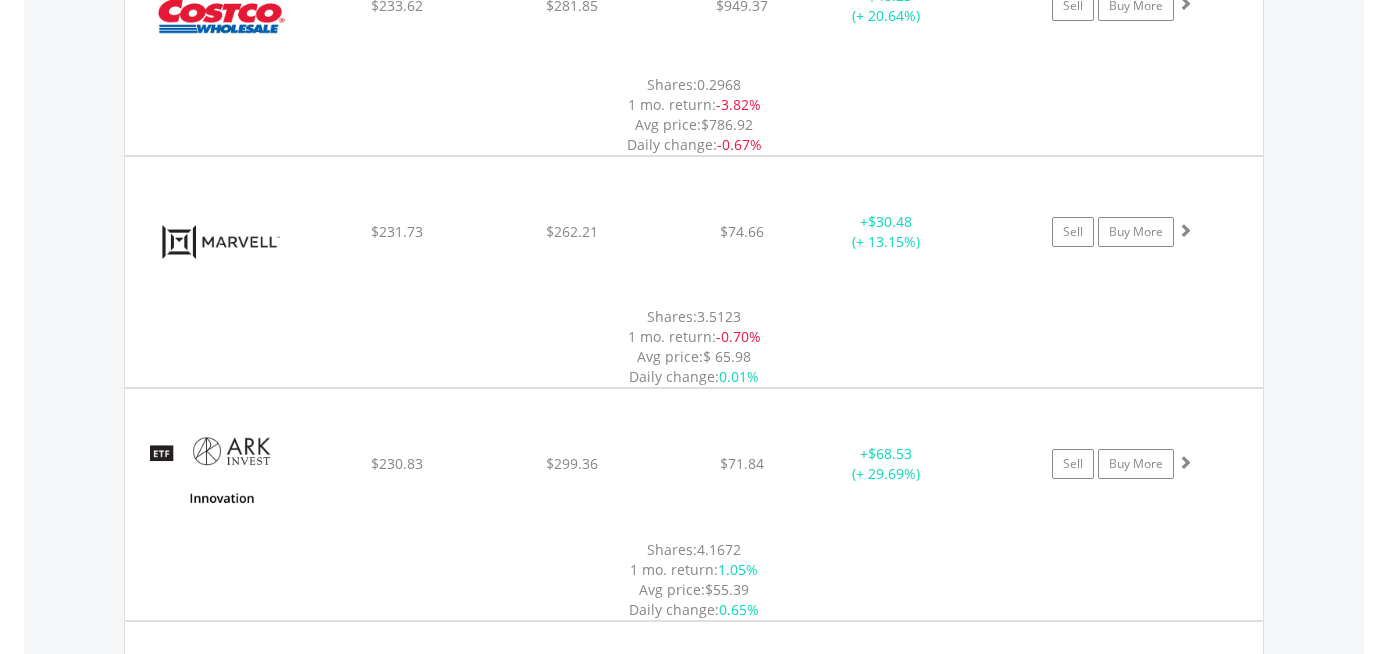 click on "1Y" at bounding box center (1179, 2477) 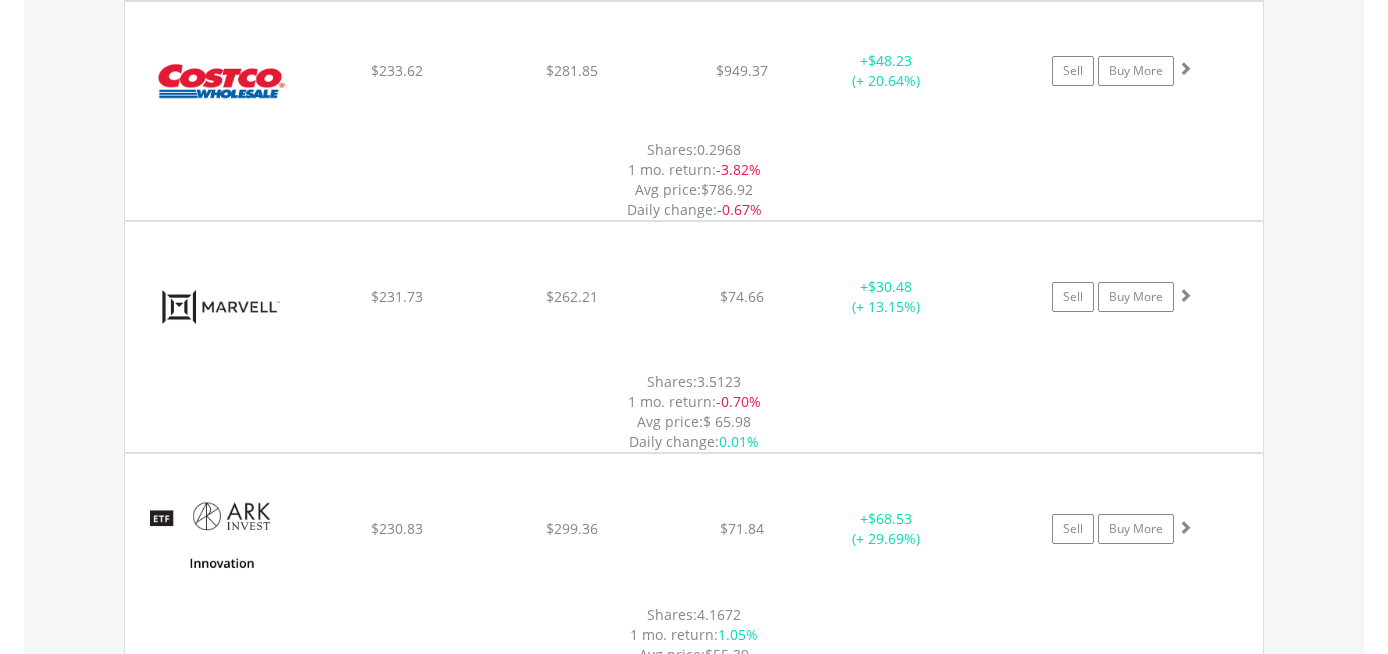 scroll, scrollTop: 11566, scrollLeft: 0, axis: vertical 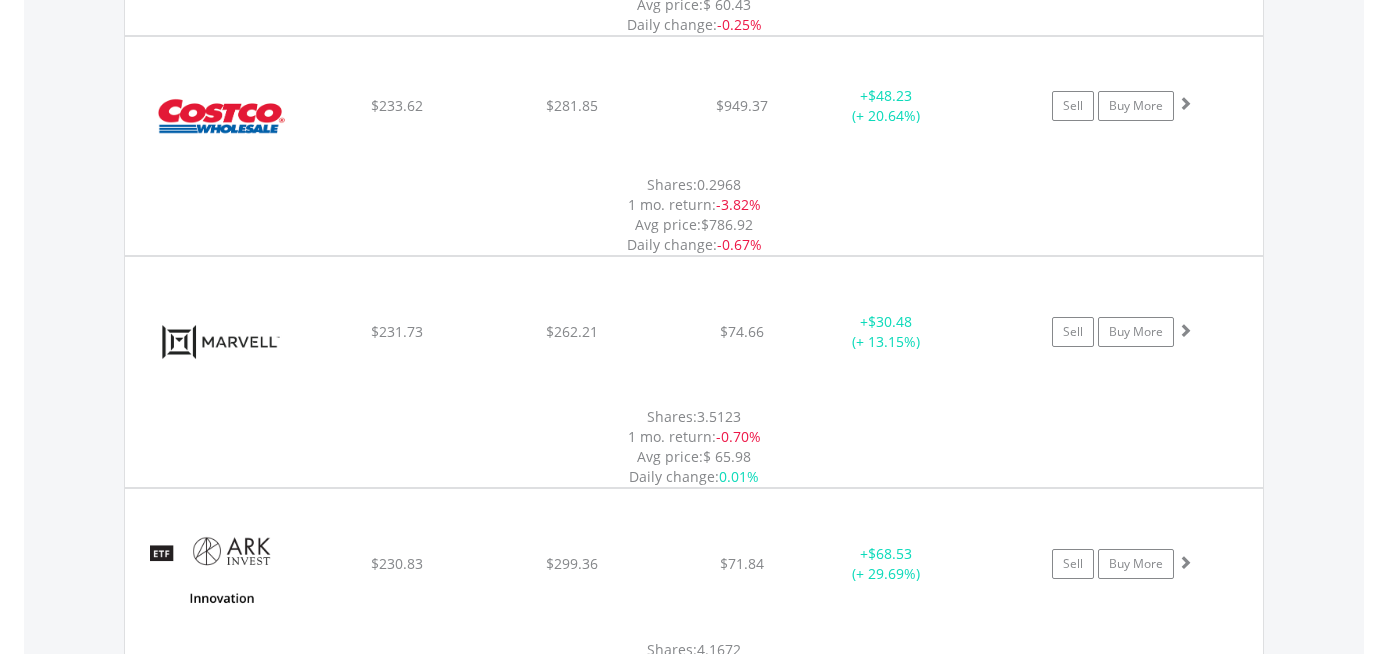 click on "﻿
Micron Technology Inc
$149.07
$160.28
$104.75
+  $11.21 (+ 7.52%)
Sell
Buy More" at bounding box center [694, -9874] 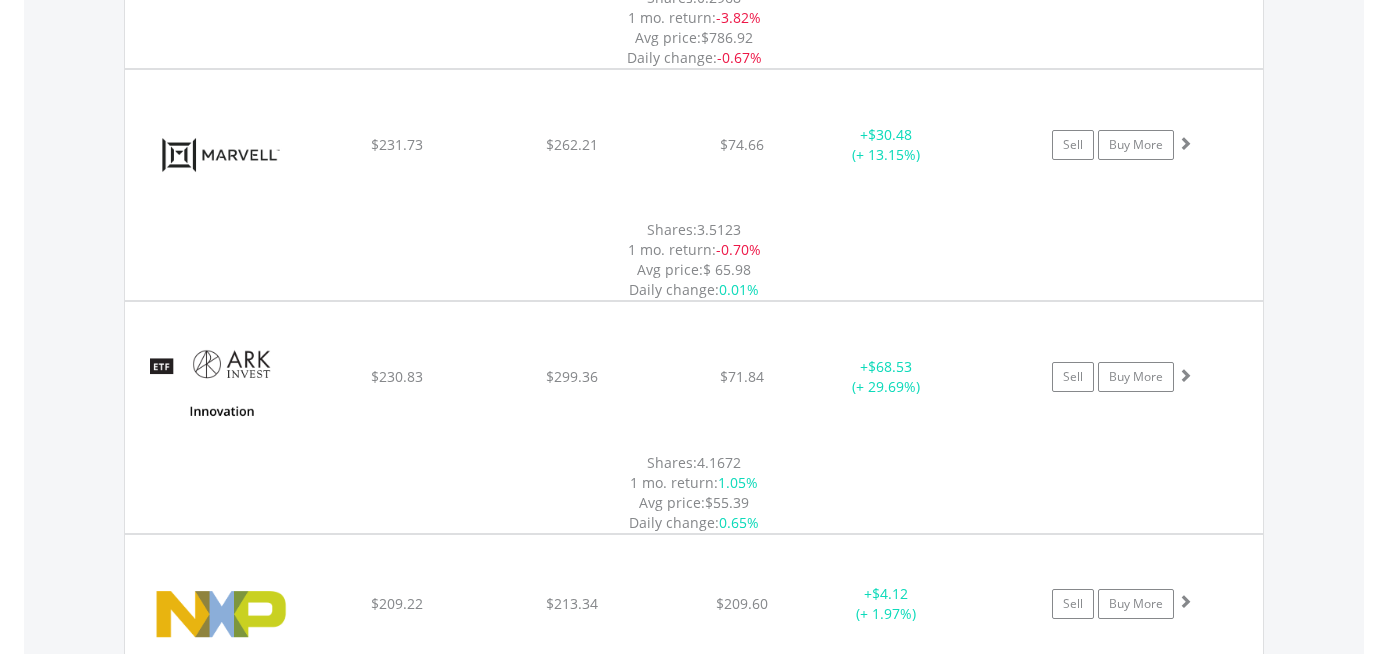 scroll, scrollTop: 11766, scrollLeft: 0, axis: vertical 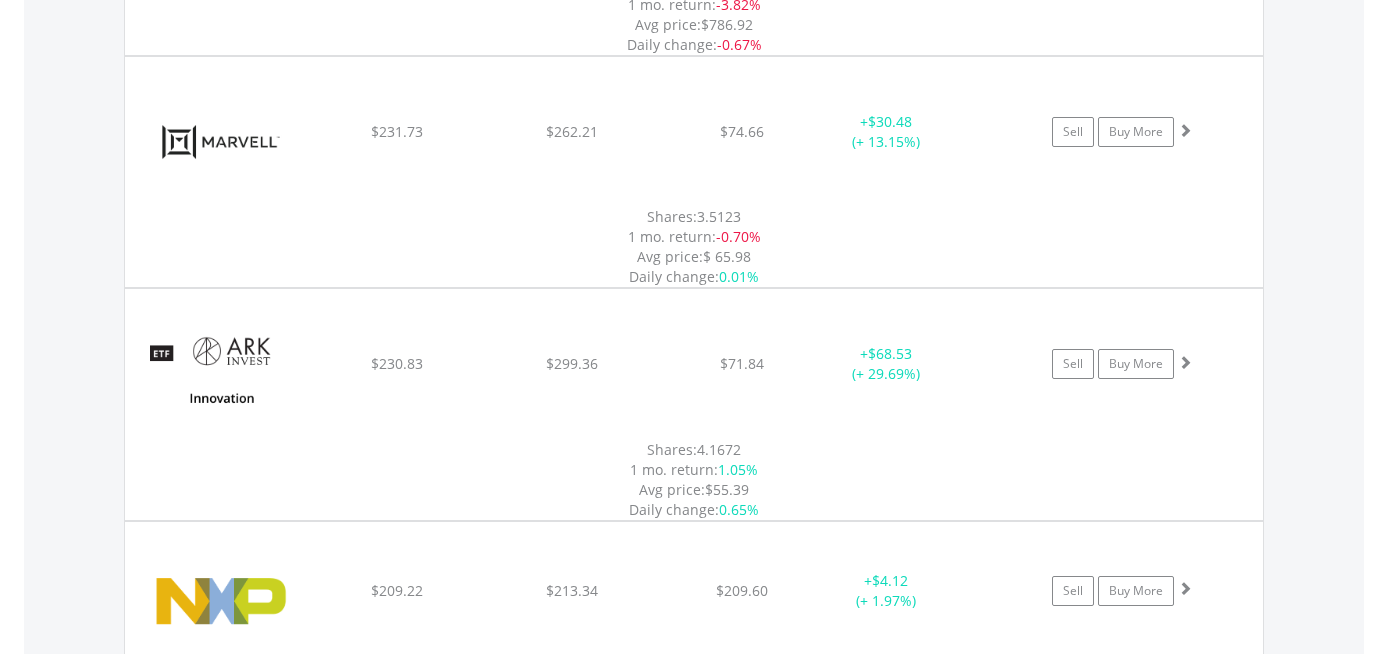 click on "Value View
Share View
Blur Values
DIY Shares
HOLDING
PURCHASE VALUE
CURRENT VALUE
CURRENT PRICE
PROFIT/LOSS
P/L%
﻿
Microsoft Corp
$1 549.29
$2 859.56
$524.50
+  $1 310.27 (+ 84.57%)
Sell
Buy More" at bounding box center [694, 525] 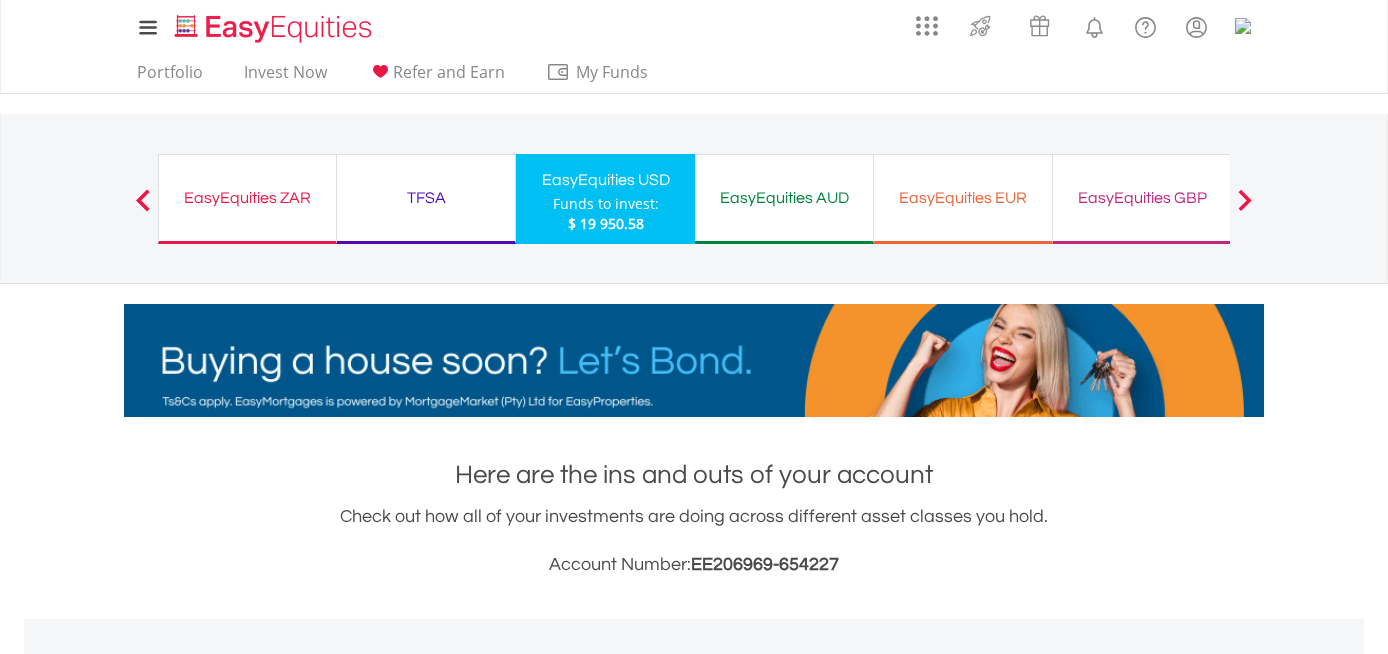 scroll, scrollTop: 12866, scrollLeft: 0, axis: vertical 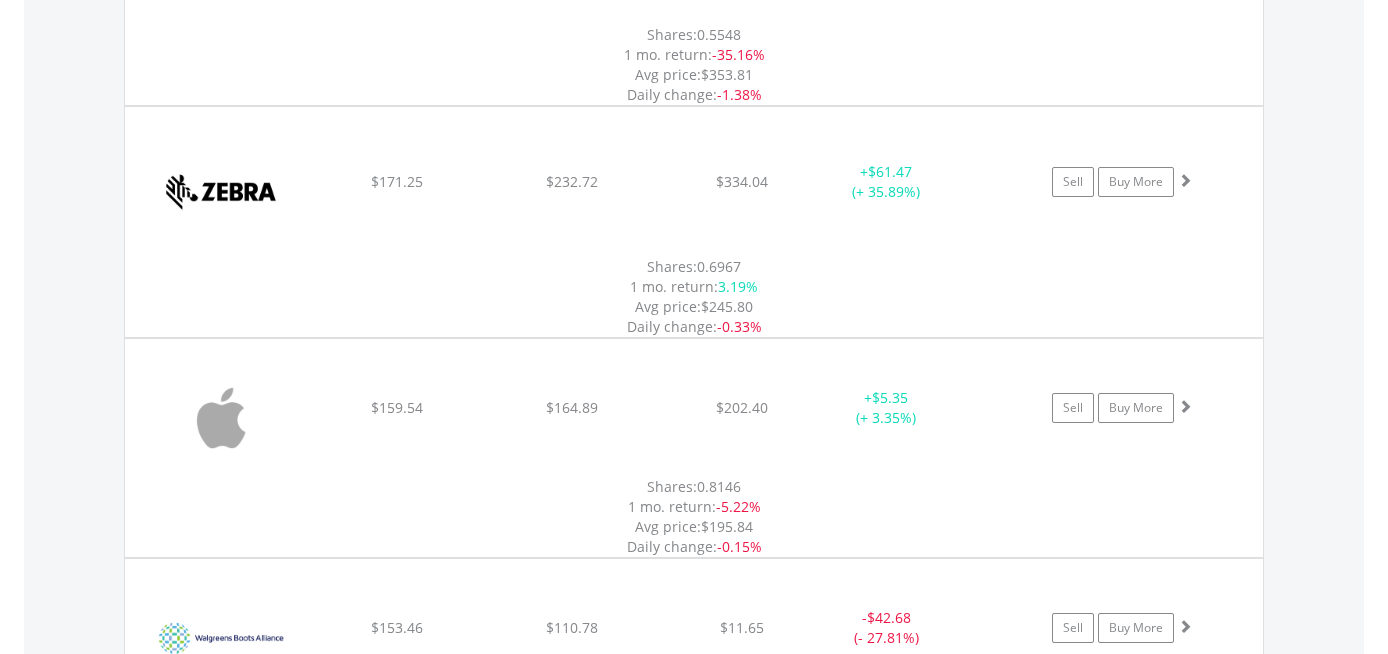 click on "Ishares Gold Trust ETF
$102.83
$128.68
$63.28
+  $25.85 (+ 25.14%)
Sell
Buy More" at bounding box center (694, -11174) 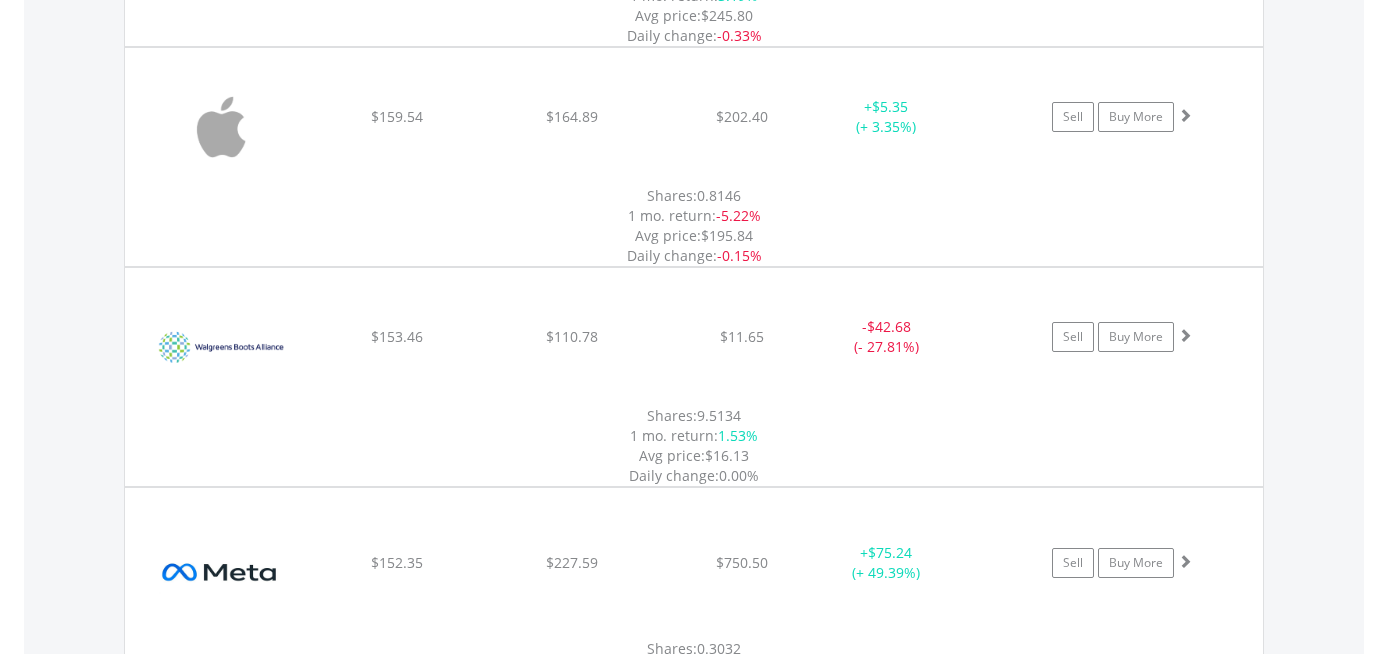 scroll, scrollTop: 13166, scrollLeft: 0, axis: vertical 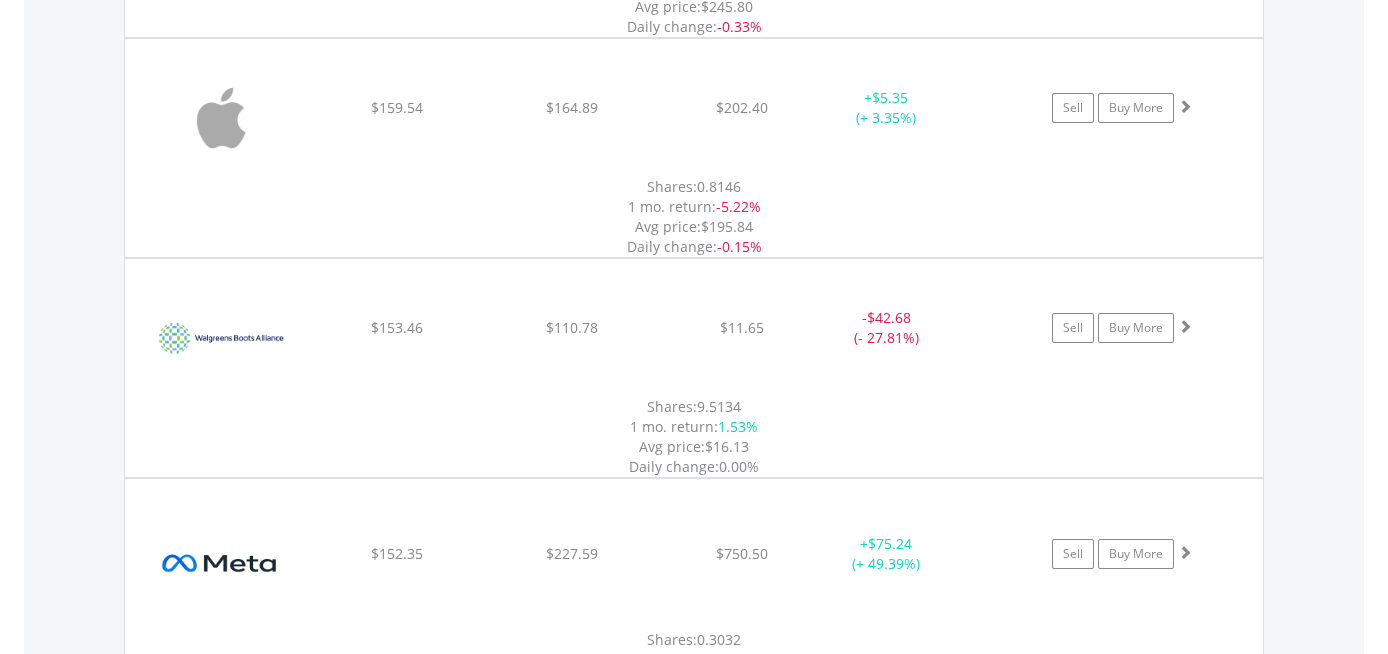 click on "AerCap Holdings NV
$95.41
$126.53
$107.52
+  $31.12 (+ 32.62%)
Sell
Buy More" at bounding box center (694, -11474) 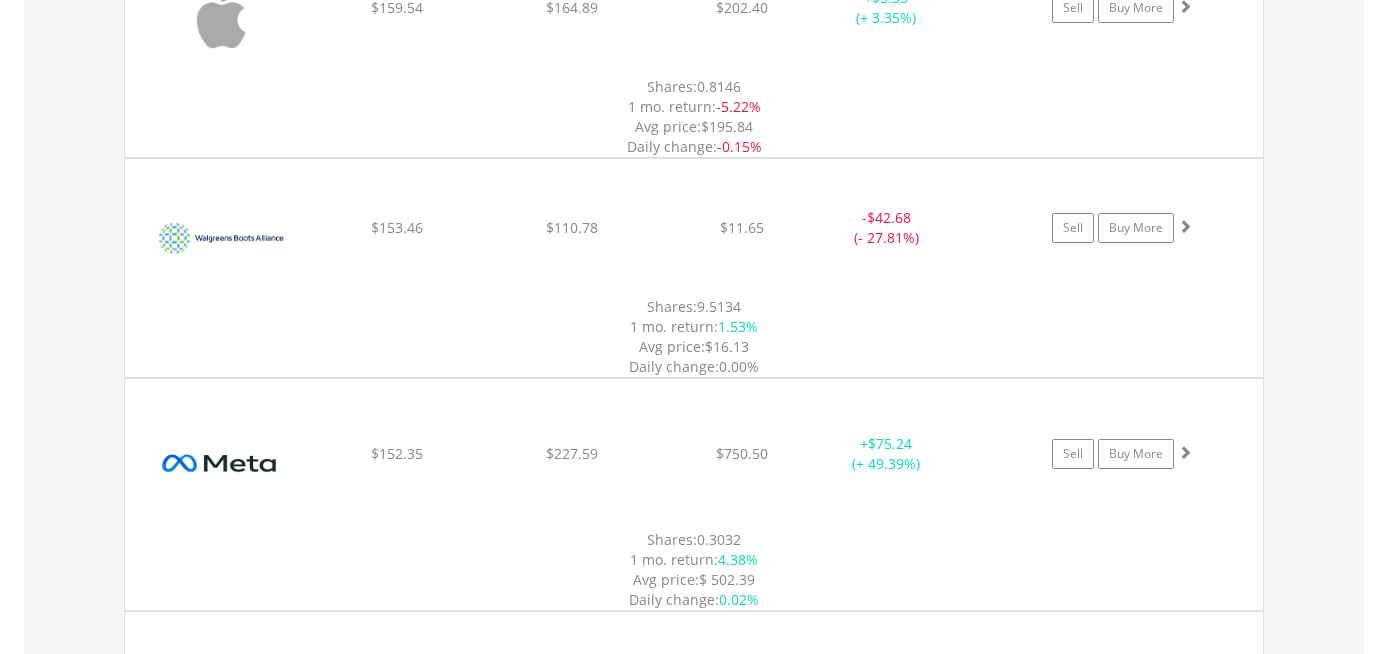 click on "Value View
Share View
Blur Values
DIY Shares
HOLDING
PURCHASE VALUE
CURRENT VALUE
CURRENT PRICE
PROFIT/LOSS
P/L%
﻿
Microsoft Corp
$1 549.29
$2 859.56
$524.50
+  $1 310.27 (+ 84.57%)
Sell
Buy More" at bounding box center (694, -975) 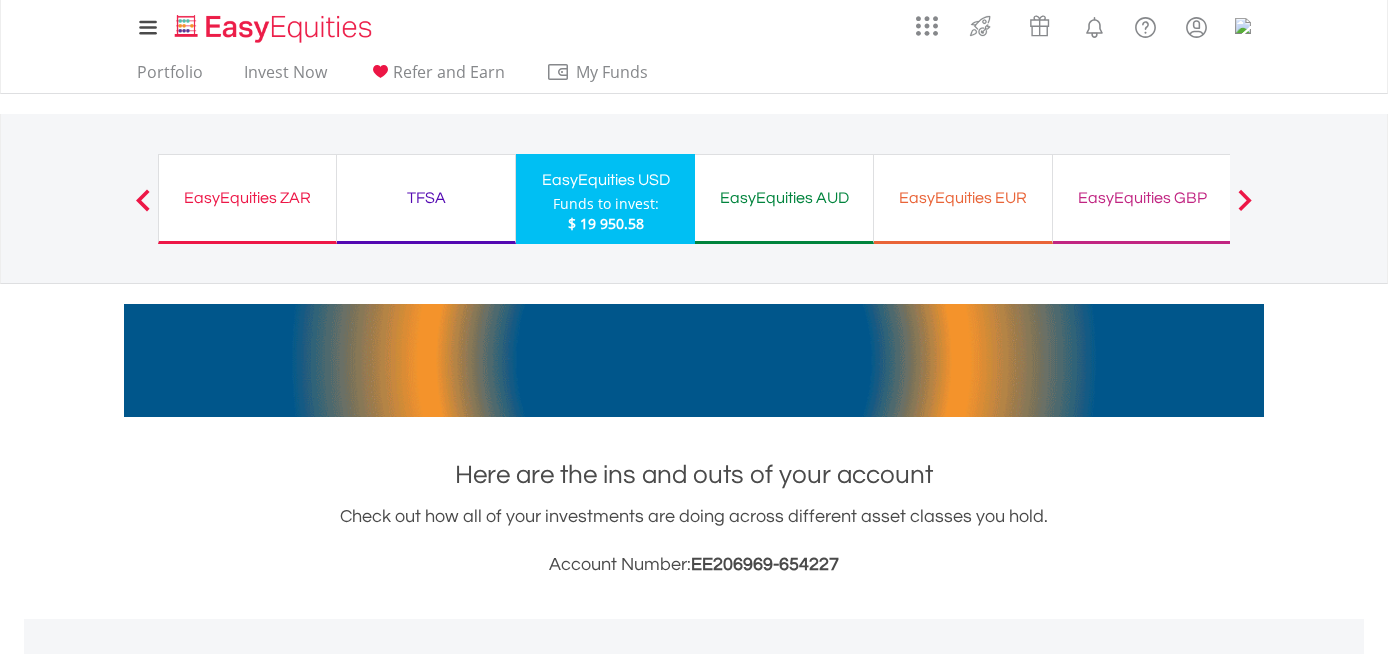 scroll, scrollTop: 13266, scrollLeft: 0, axis: vertical 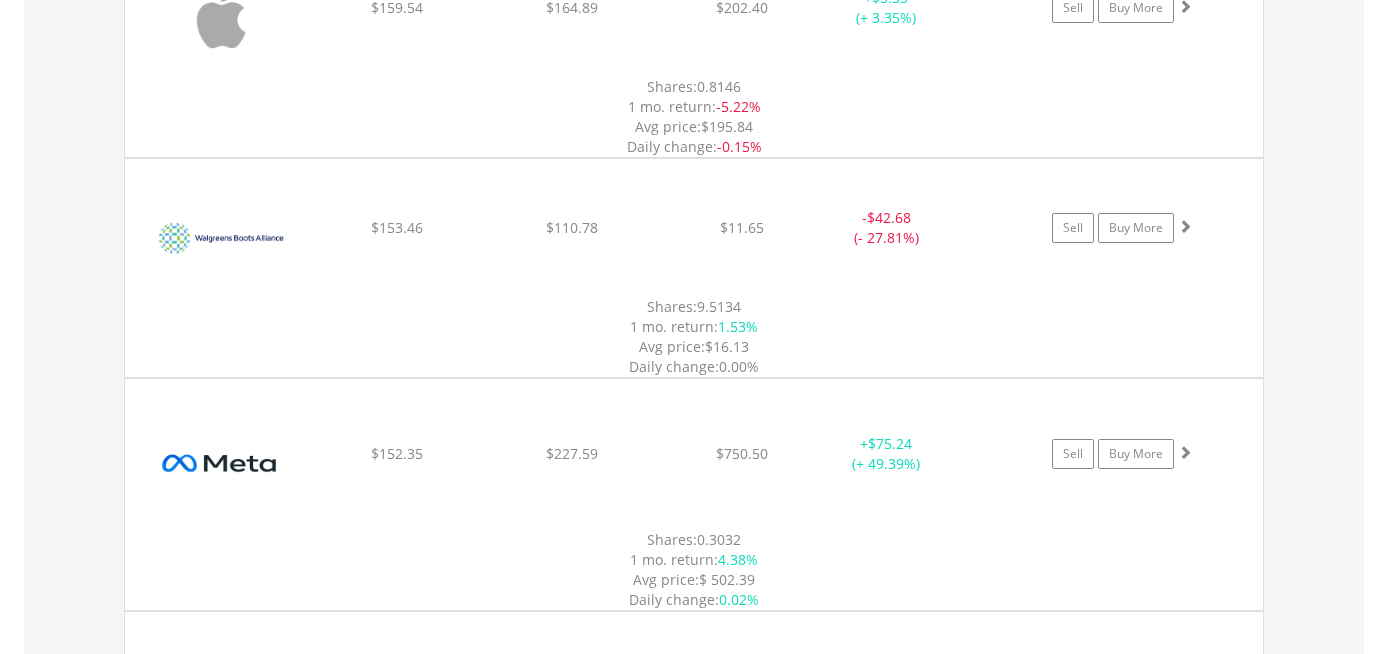 click on "My Investments
Invest Now
New Listings
Sell
My Recurring Investments
Pending Orders
Vouchers
Buy a Voucher
Redeem a Voucher
Account Management" at bounding box center [694, -1503] 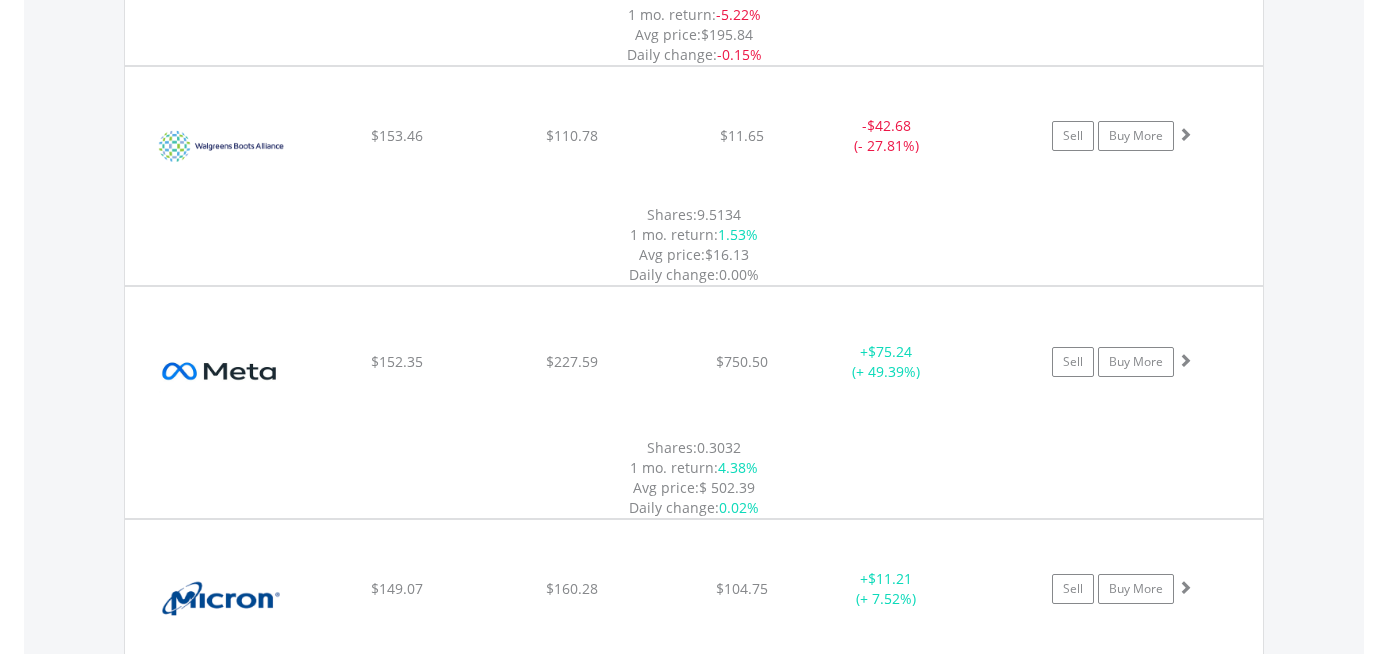 scroll, scrollTop: 13466, scrollLeft: 0, axis: vertical 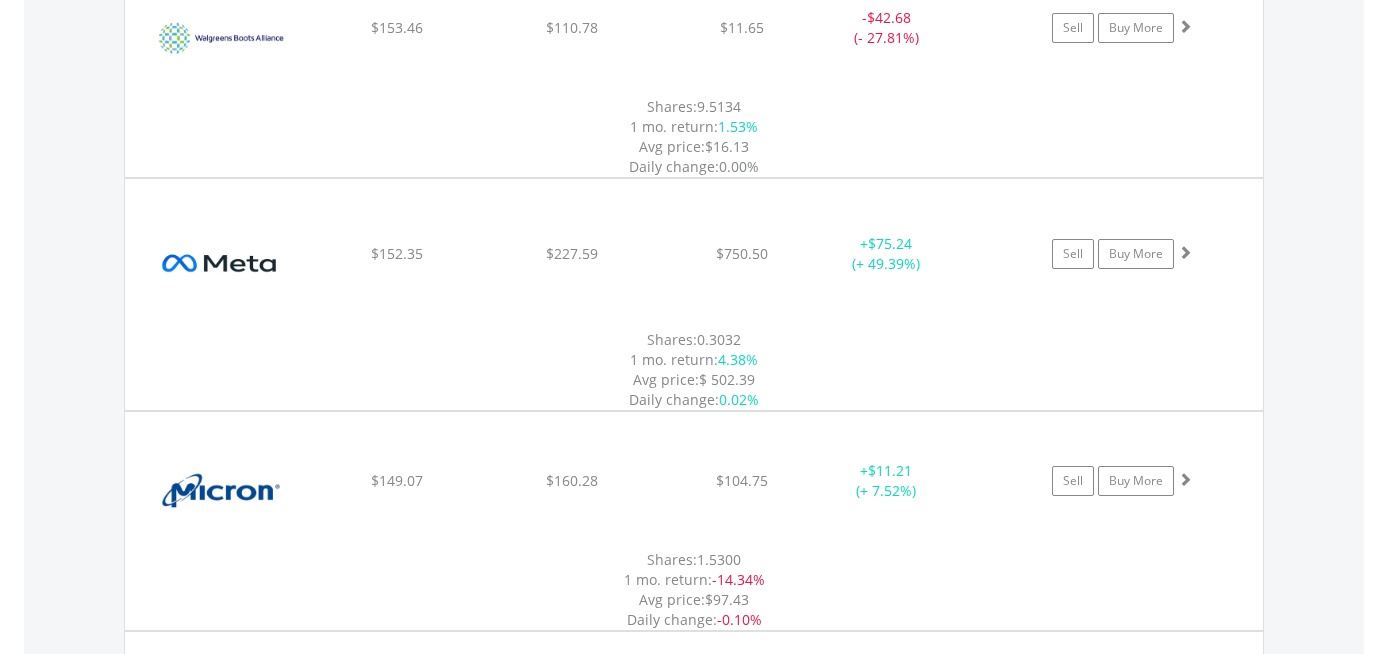 click on "MAX" at bounding box center (1227, 2976) 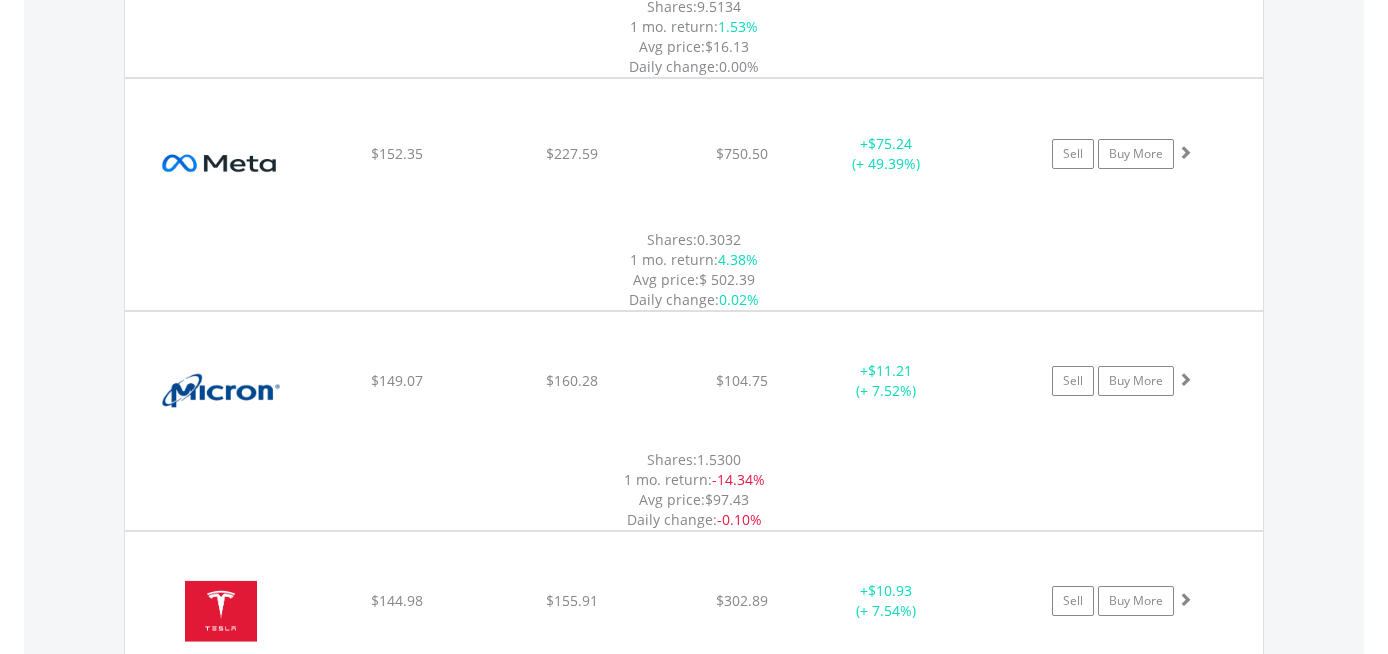 click on "$288.80" at bounding box center [741, -11874] 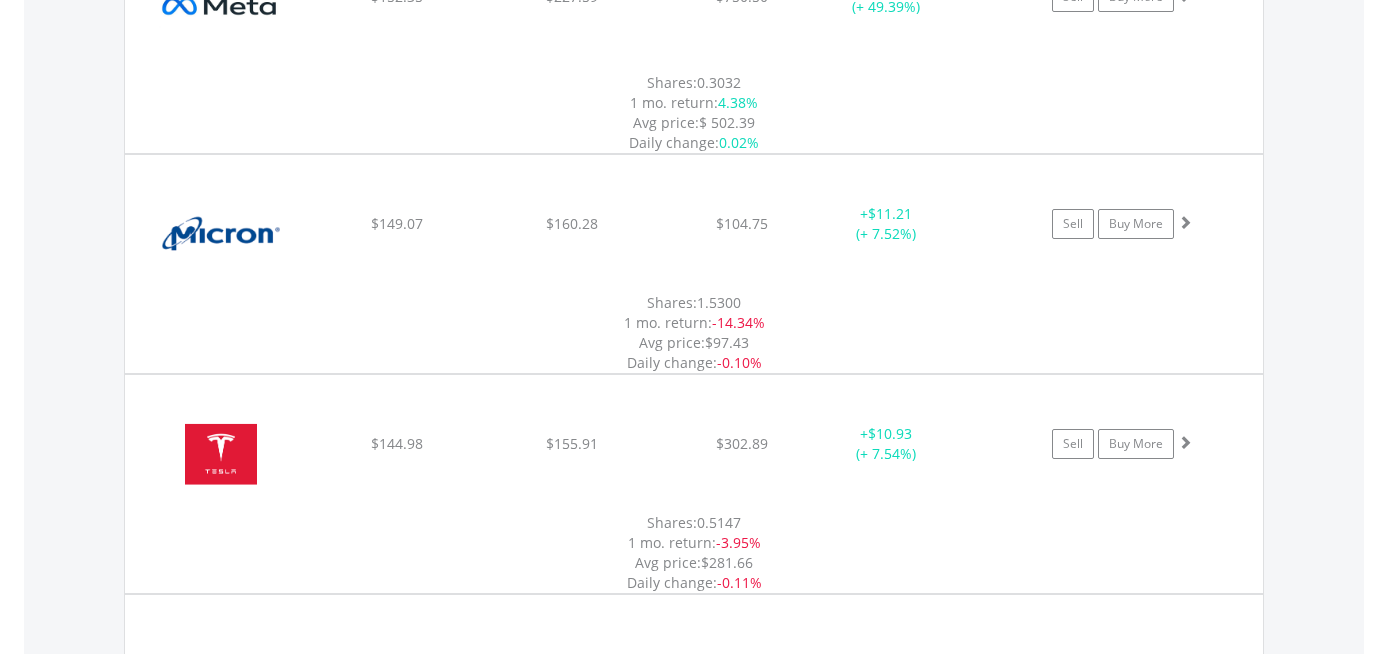 scroll, scrollTop: 13766, scrollLeft: 0, axis: vertical 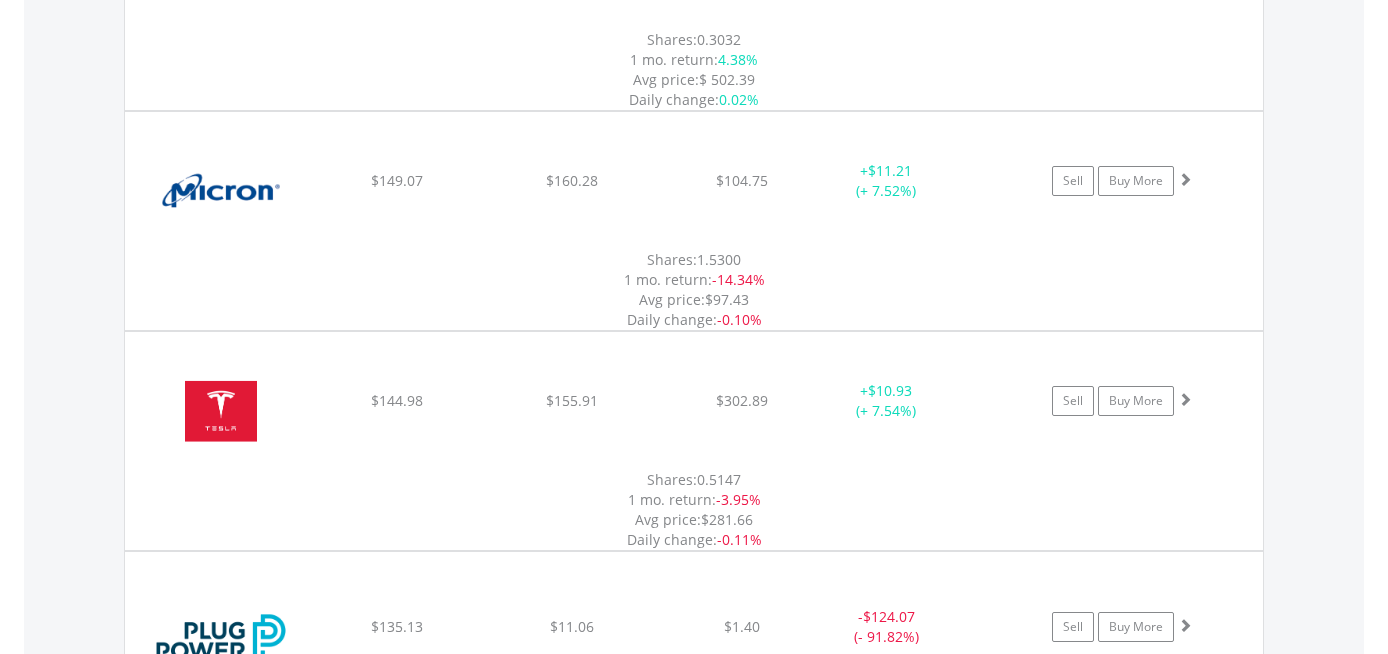 click on "Value View
Share View
Blur Values
DIY Shares
HOLDING
PURCHASE VALUE
CURRENT VALUE
CURRENT PRICE
PROFIT/LOSS
P/L%
﻿
Microsoft Corp
$1 549.29
$2 859.56
$524.50
+  $1 310.27 (+ 84.57%)
Sell
Buy More" at bounding box center (694, -1679) 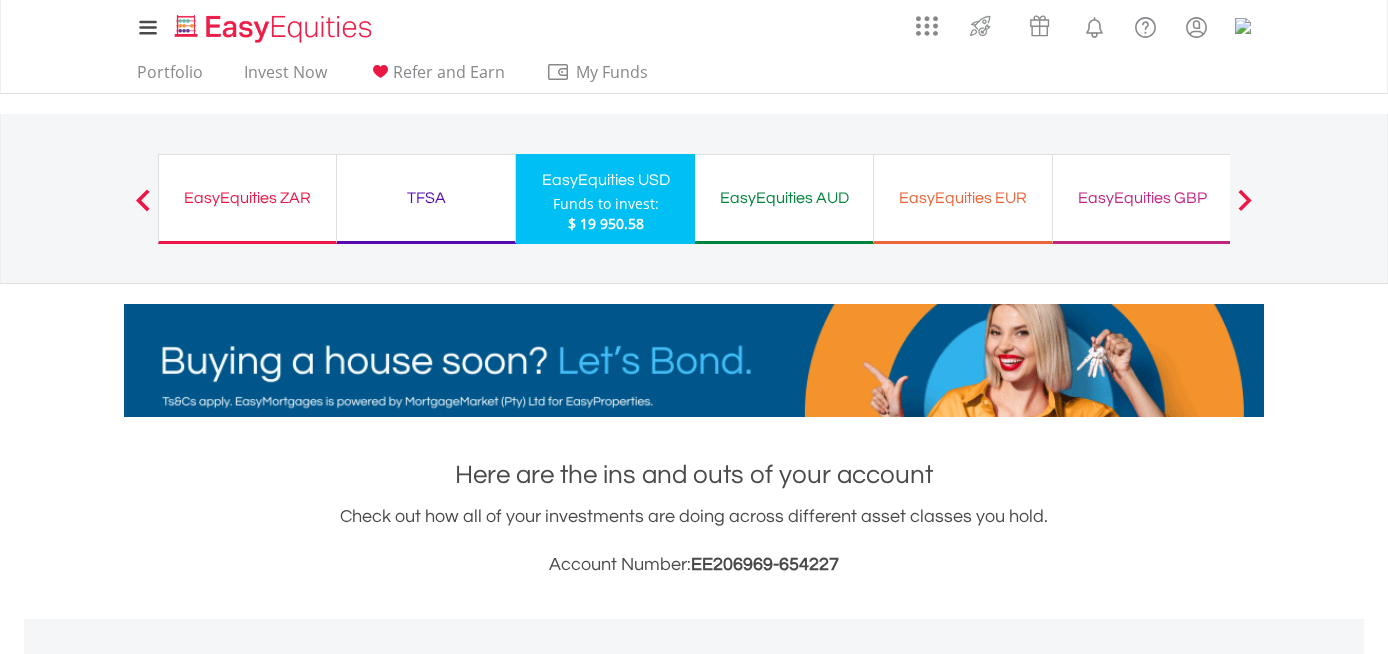 scroll, scrollTop: 13778, scrollLeft: 0, axis: vertical 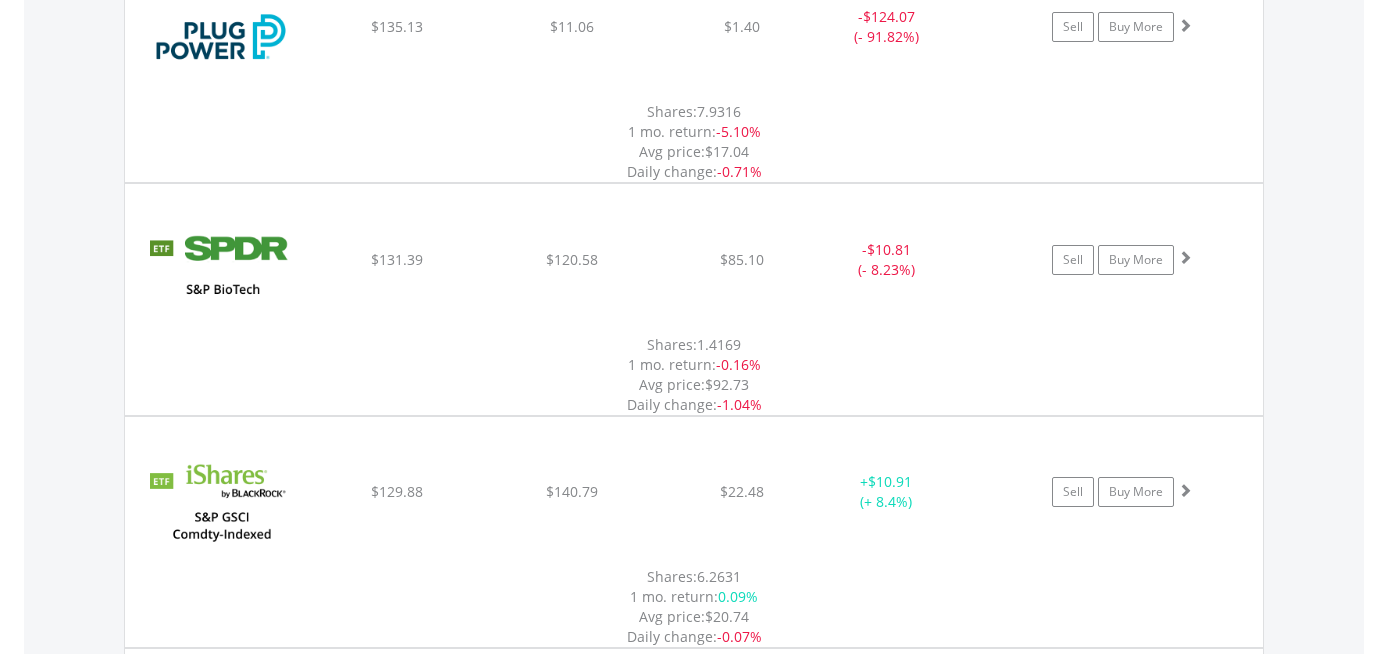 click on "Honest Co Inc/The
$65.00
$63.00
$4.51
-  $2.00 (- 3.08%)
Sell
Buy More" at bounding box center [694, -12674] 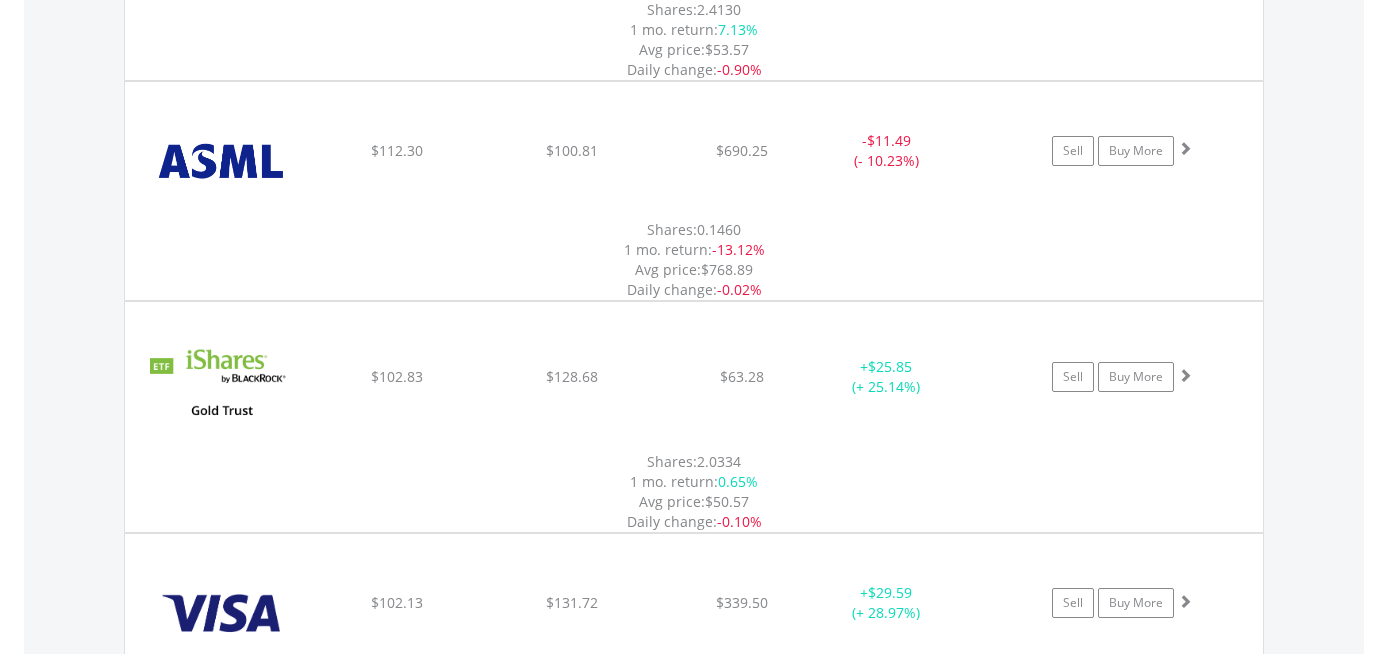 scroll, scrollTop: 15266, scrollLeft: 0, axis: vertical 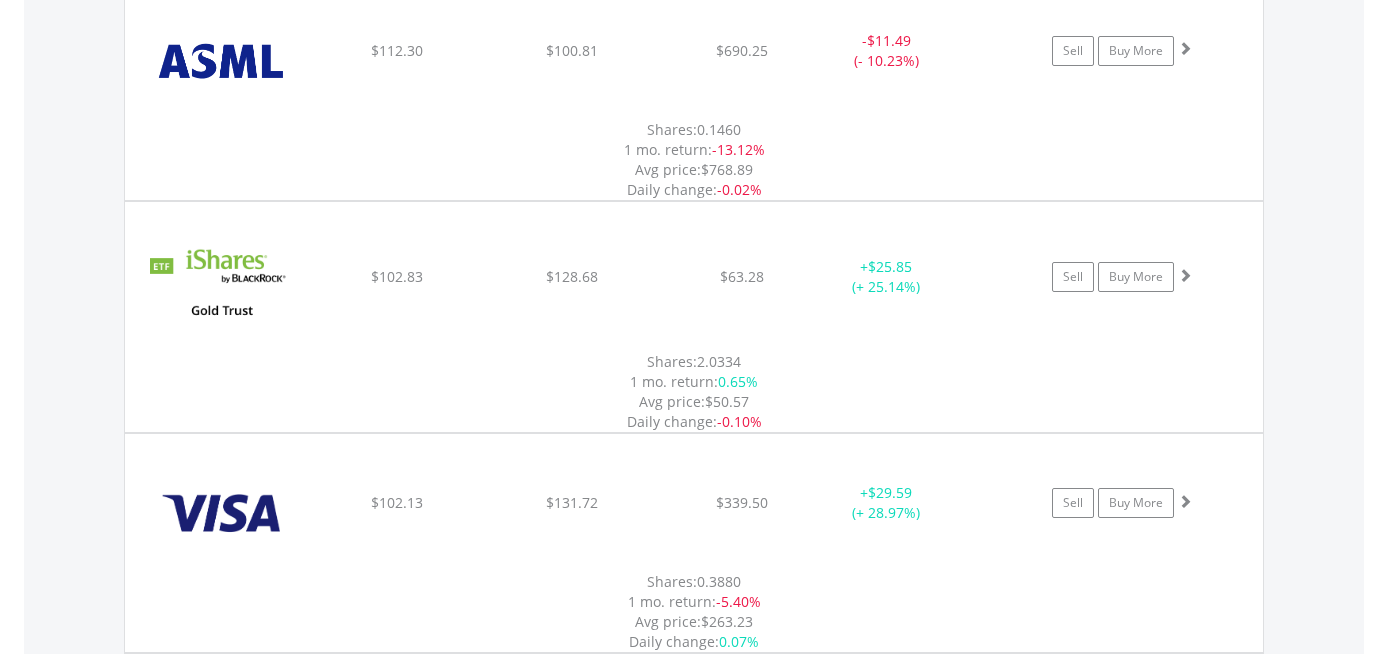 click on "﻿
Super Micro Computer Inc
$45.64
$60.22
$56.40
+  $14.58 (+ 31.95%)
Sell
Buy More" at bounding box center [694, -13574] 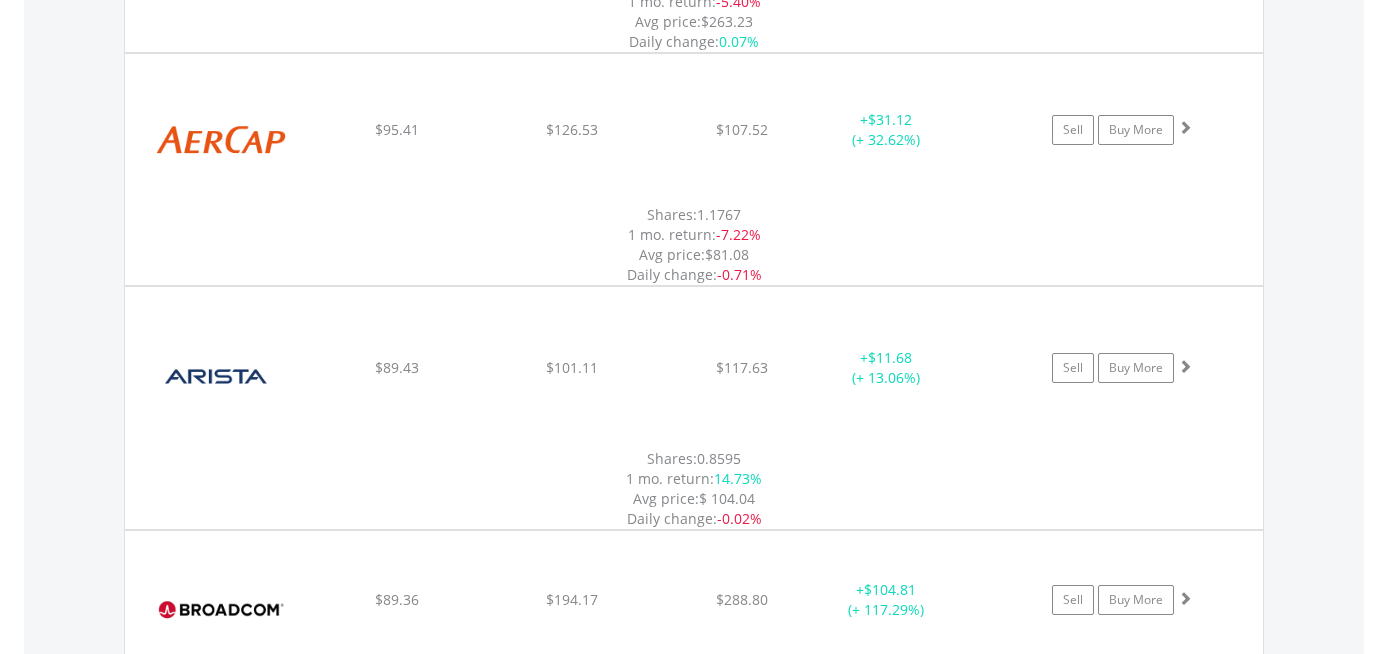 scroll, scrollTop: 15766, scrollLeft: 0, axis: vertical 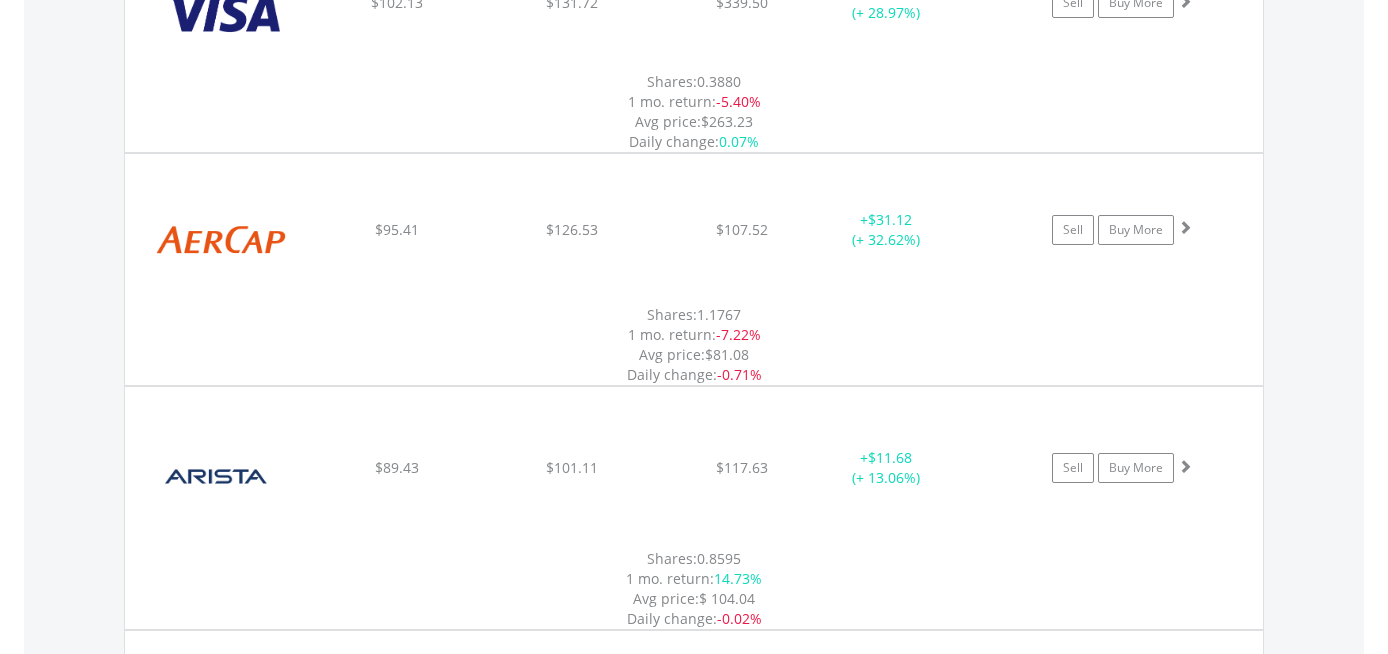 click on "$430.17" at bounding box center [742, -14075] 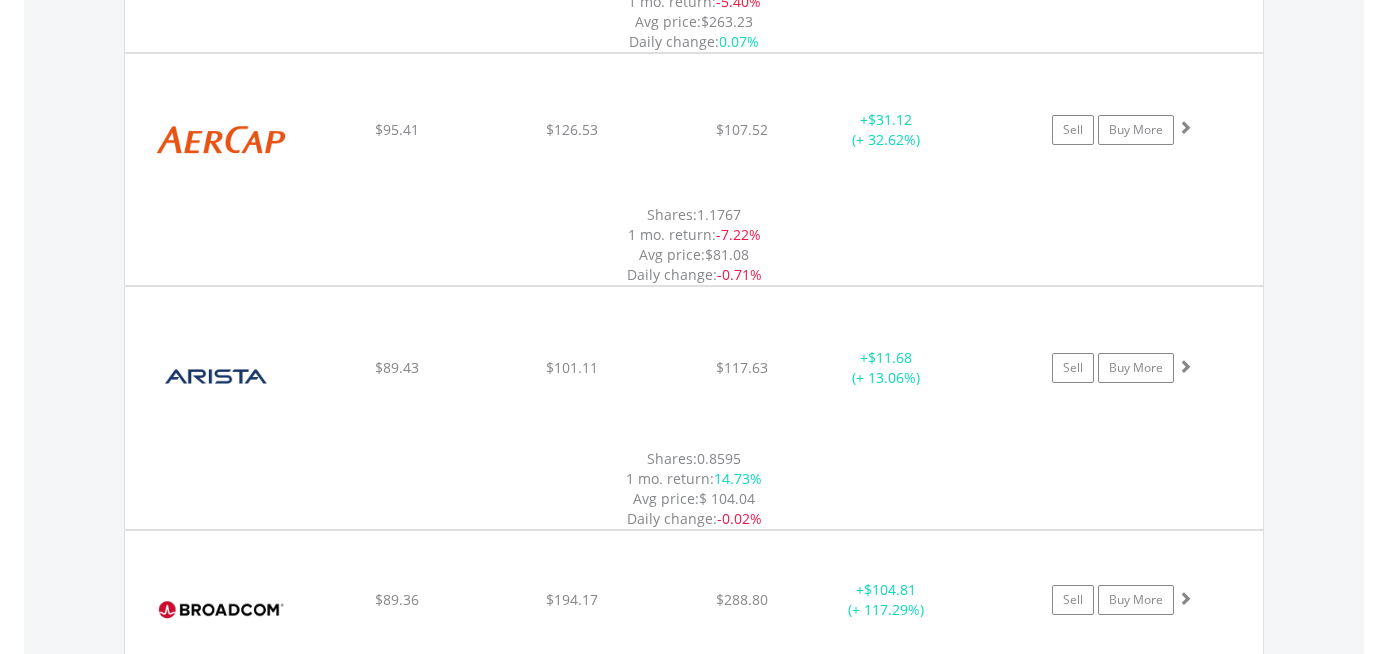 click on "MAX" at bounding box center (1227, 3522) 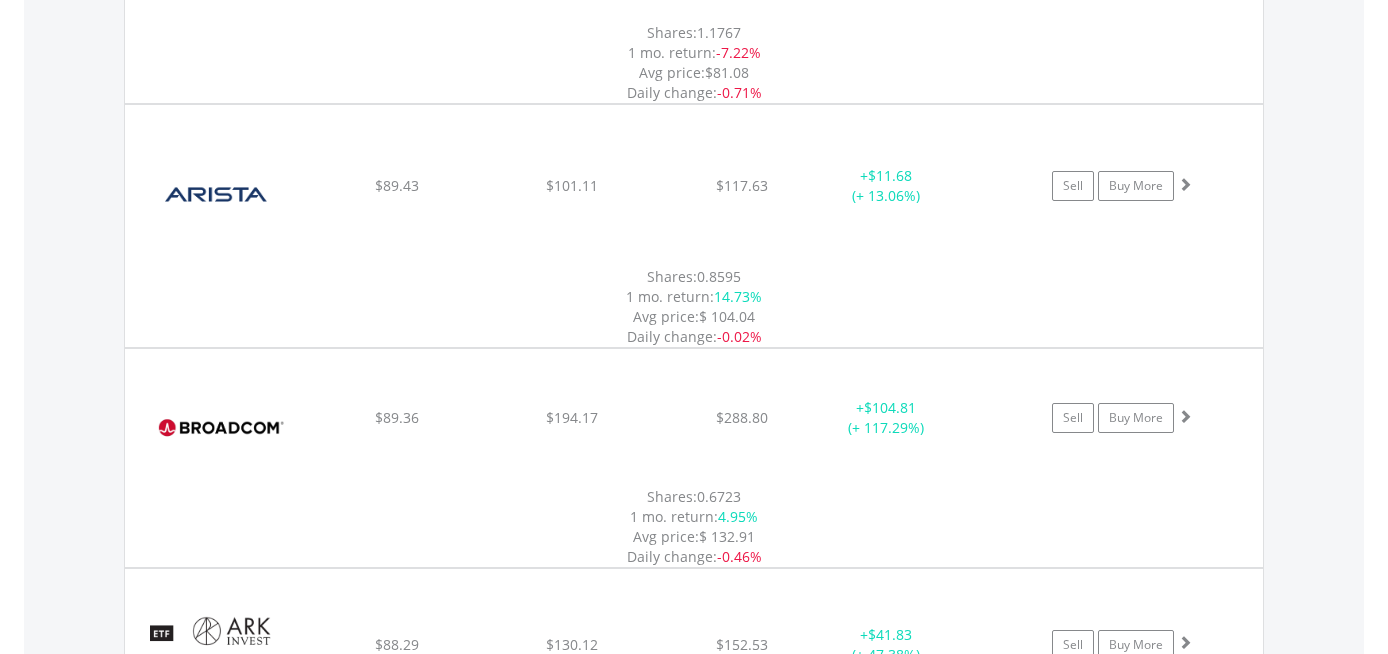 scroll, scrollTop: 16066, scrollLeft: 0, axis: vertical 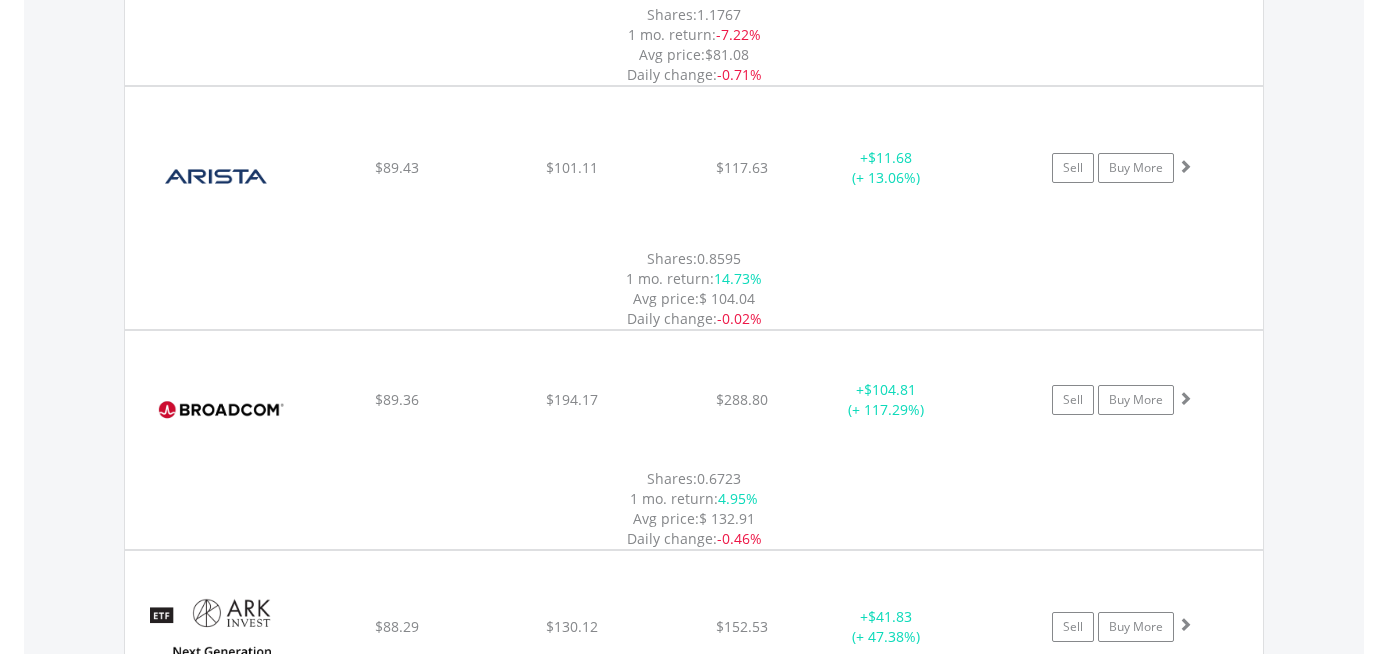 drag, startPoint x: 1239, startPoint y: 278, endPoint x: 1225, endPoint y: 273, distance: 14.866069 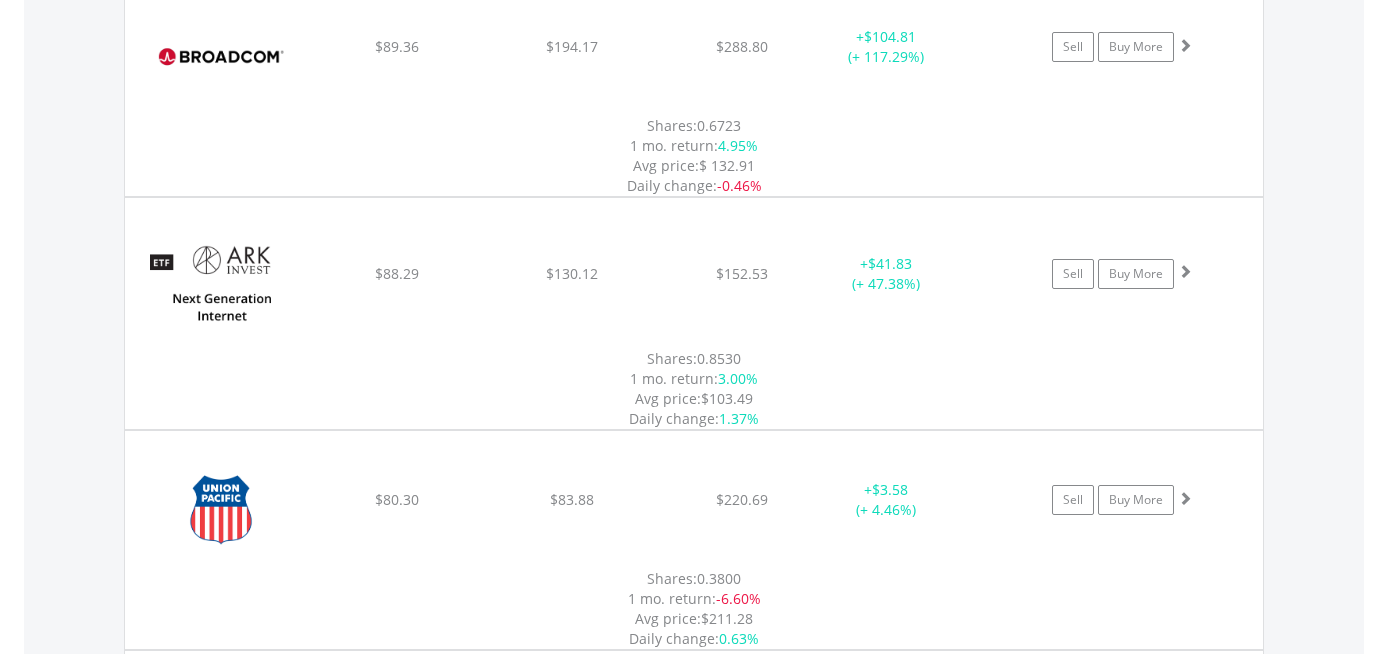 scroll, scrollTop: 16466, scrollLeft: 0, axis: vertical 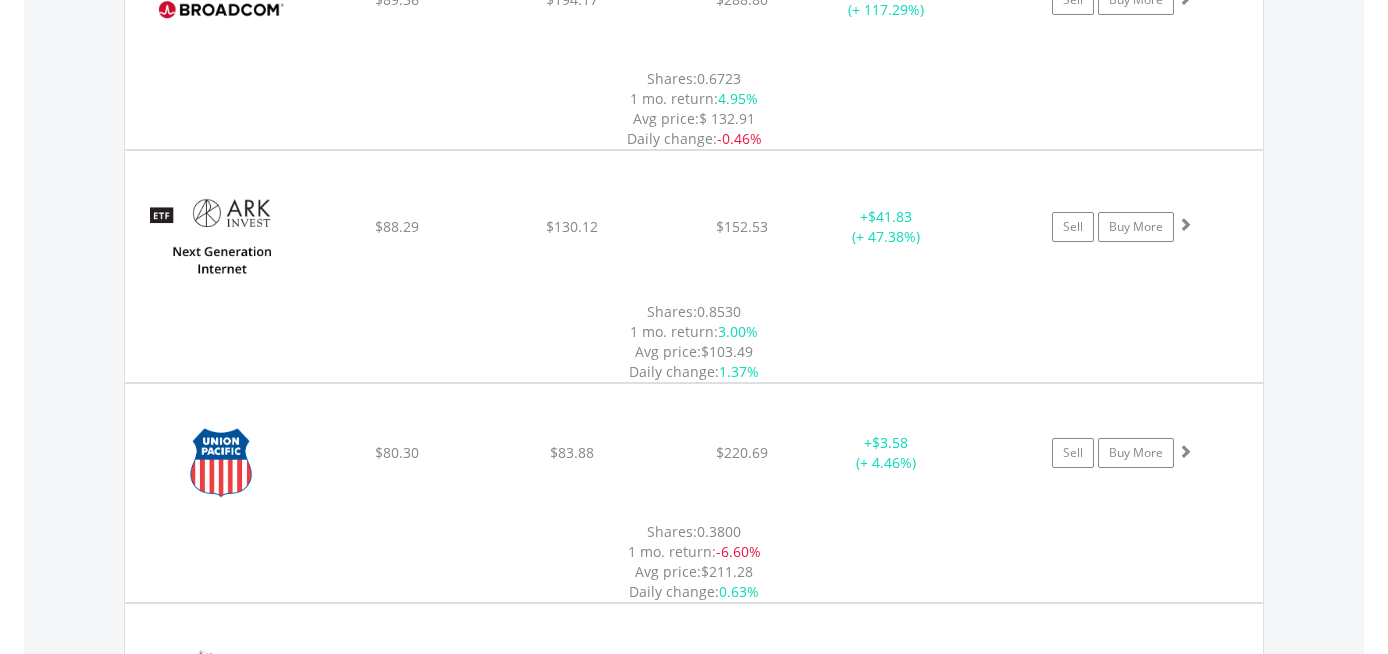 click on "﻿
iShares Silver Trust
$29.82
$28.91
$33.59
-  $0.91 (- 3.05%)
Sell
Buy More" at bounding box center [694, -14774] 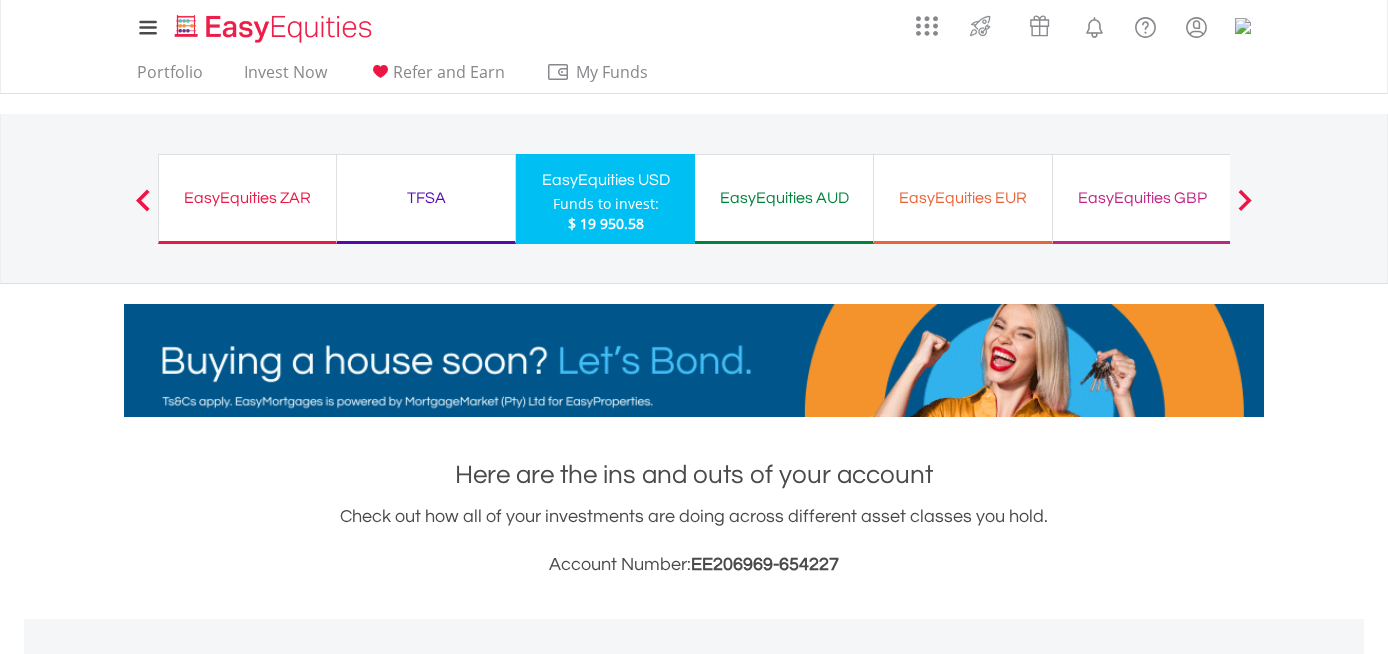 scroll, scrollTop: 16466, scrollLeft: 0, axis: vertical 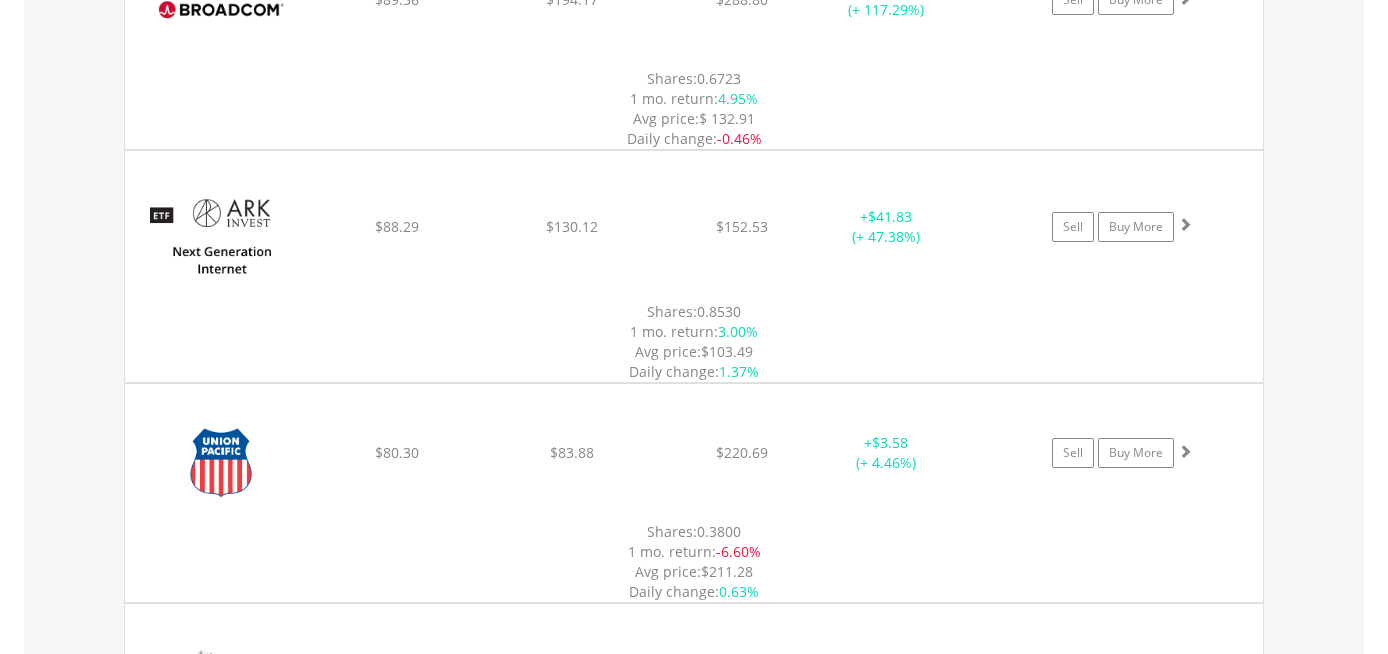 click on "﻿
iShares Silver Trust
$29.82
$28.91
$33.59
-  $0.91 (- 3.05%)
Sell
Buy More" at bounding box center (694, -14774) 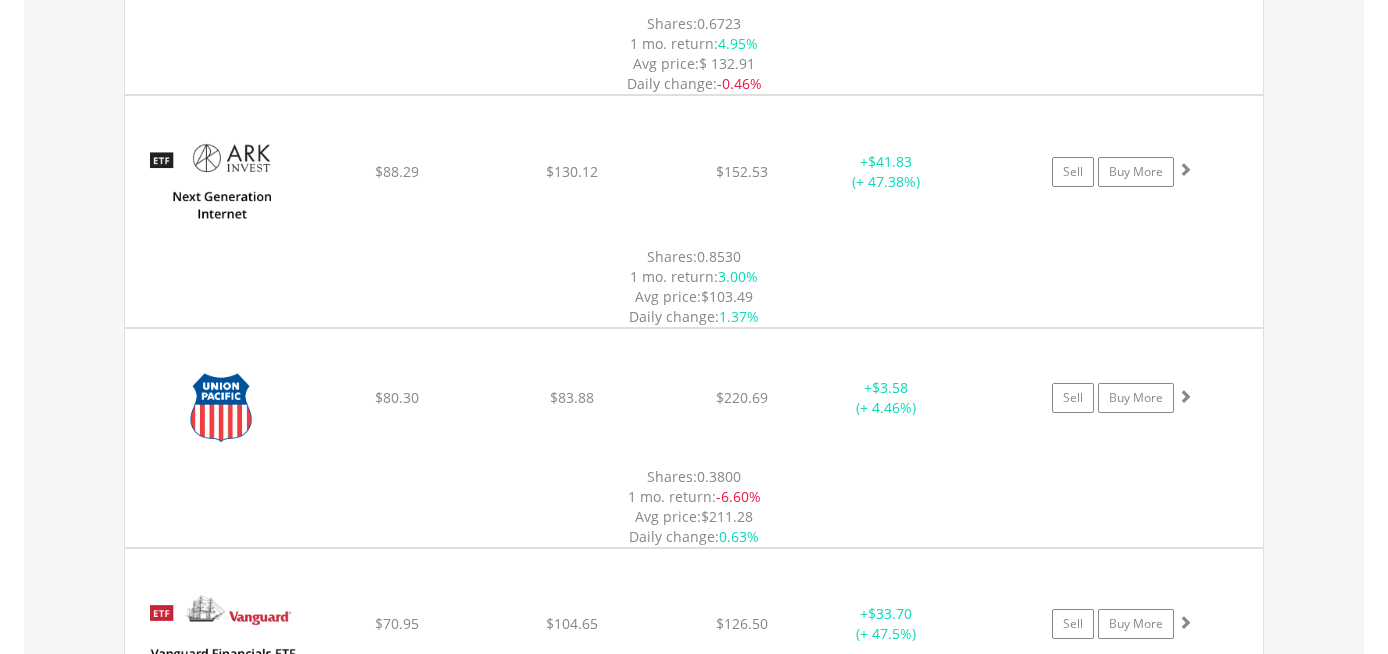scroll, scrollTop: 16566, scrollLeft: 0, axis: vertical 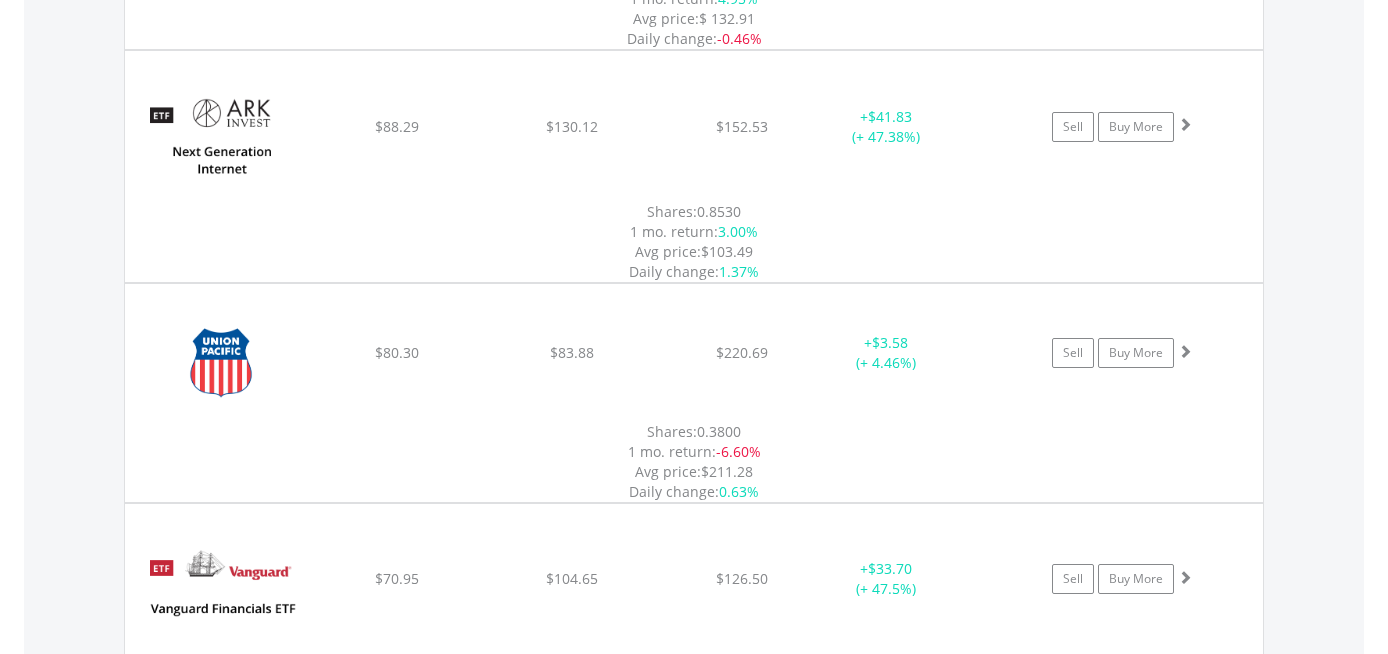 click on "iShares MSCI ACWI ETF
$[NUMBER]
$[NUMBER]
$[NUMBER]
+  $[NUMBER] (+ [NUMBER]%)
Sell
Buy More" at bounding box center (694, -14874) 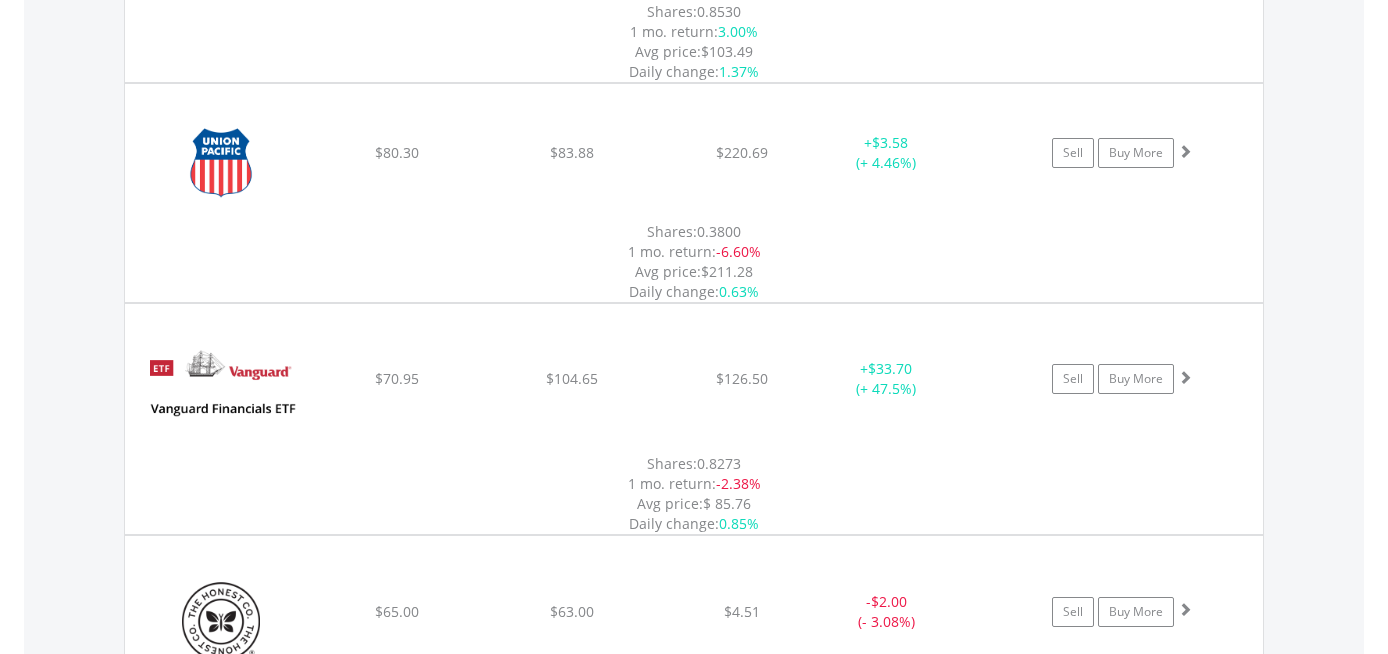 scroll, scrollTop: 16866, scrollLeft: 0, axis: vertical 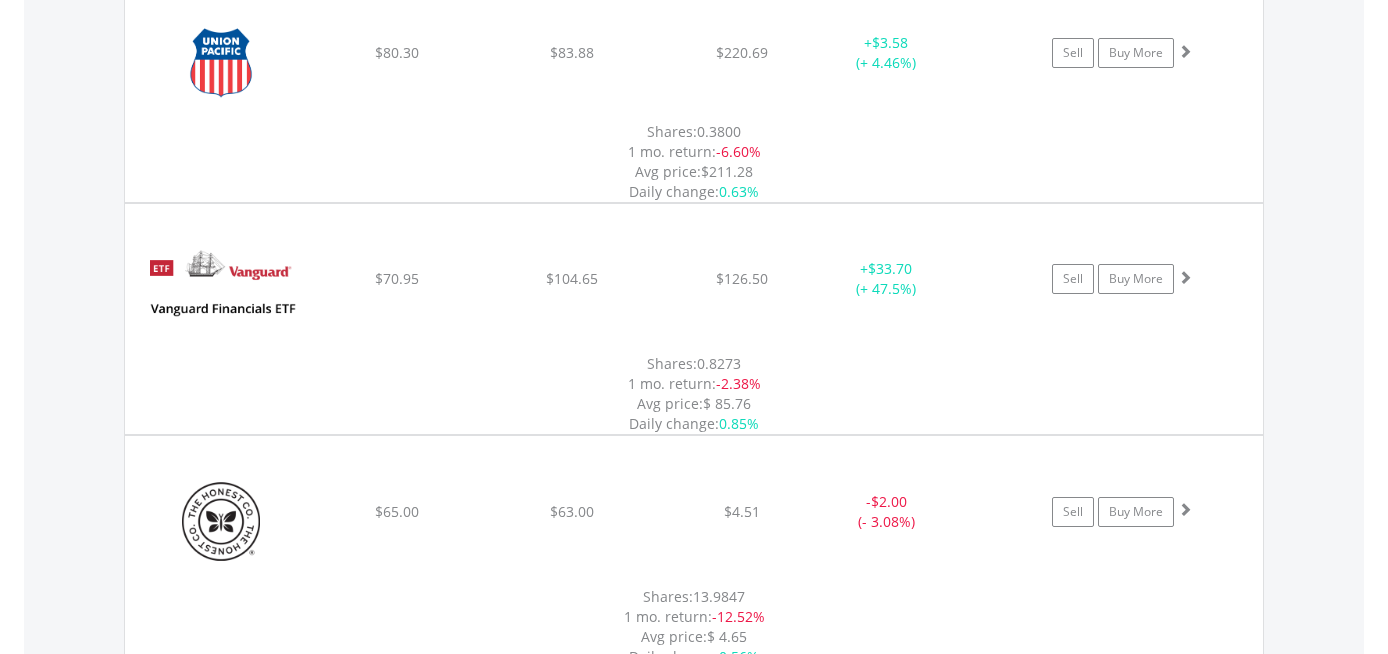click on "﻿
Palo Alto Networks Inc
$[NUMBER]
$[NUMBER]
$[NUMBER]
+  $[NUMBER] (+ [NUMBER]%)
Sell
Buy More" at bounding box center (694, -15174) 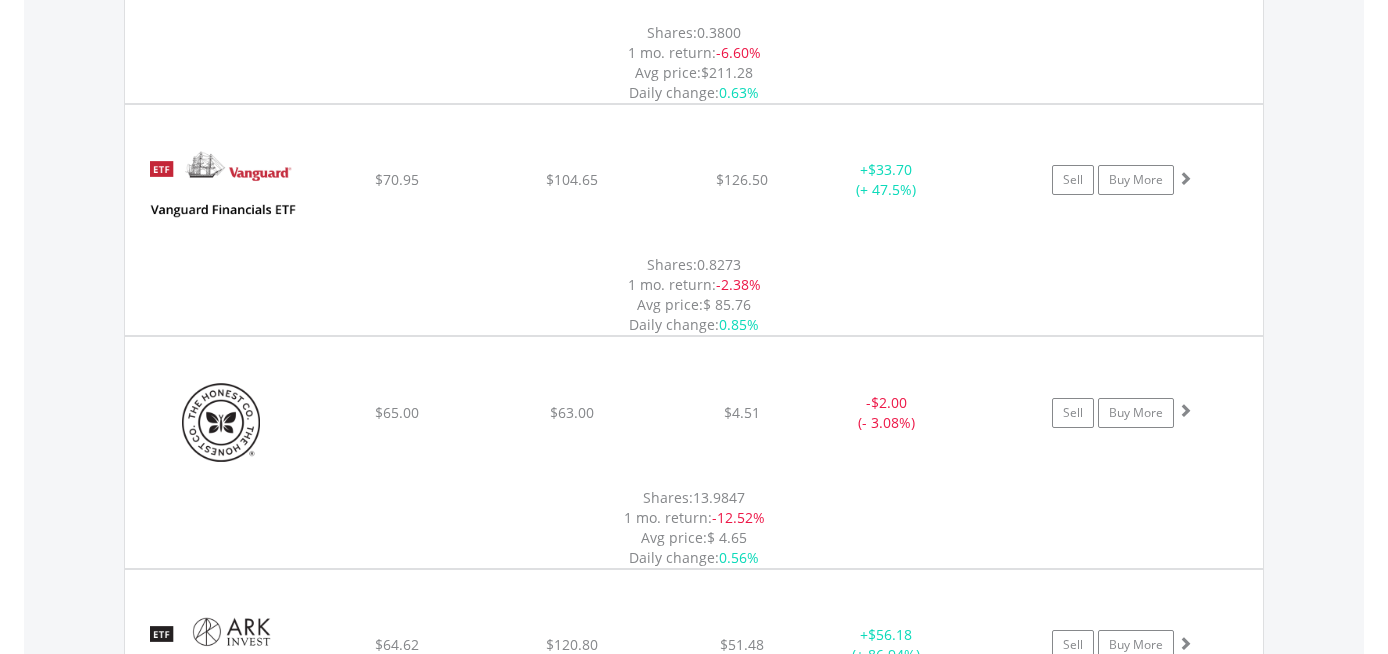 scroll, scrollTop: 16966, scrollLeft: 0, axis: vertical 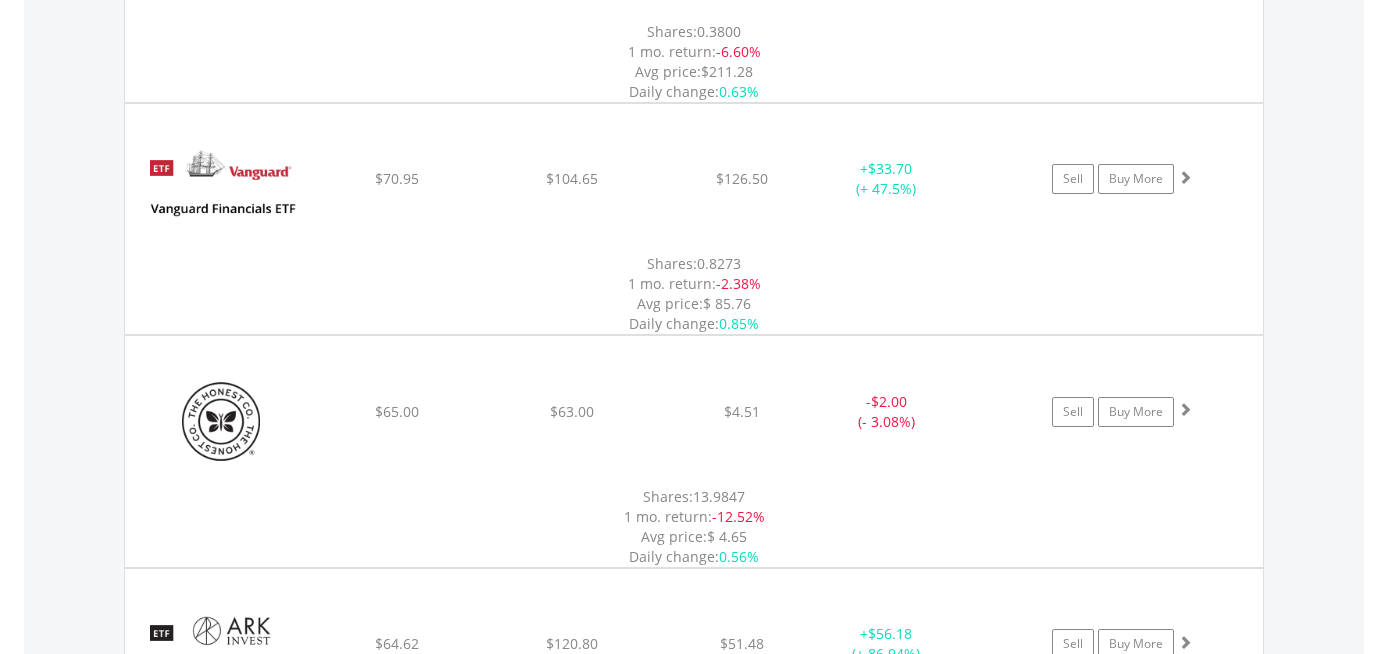 click on "MAX" at bounding box center (1227, 3782) 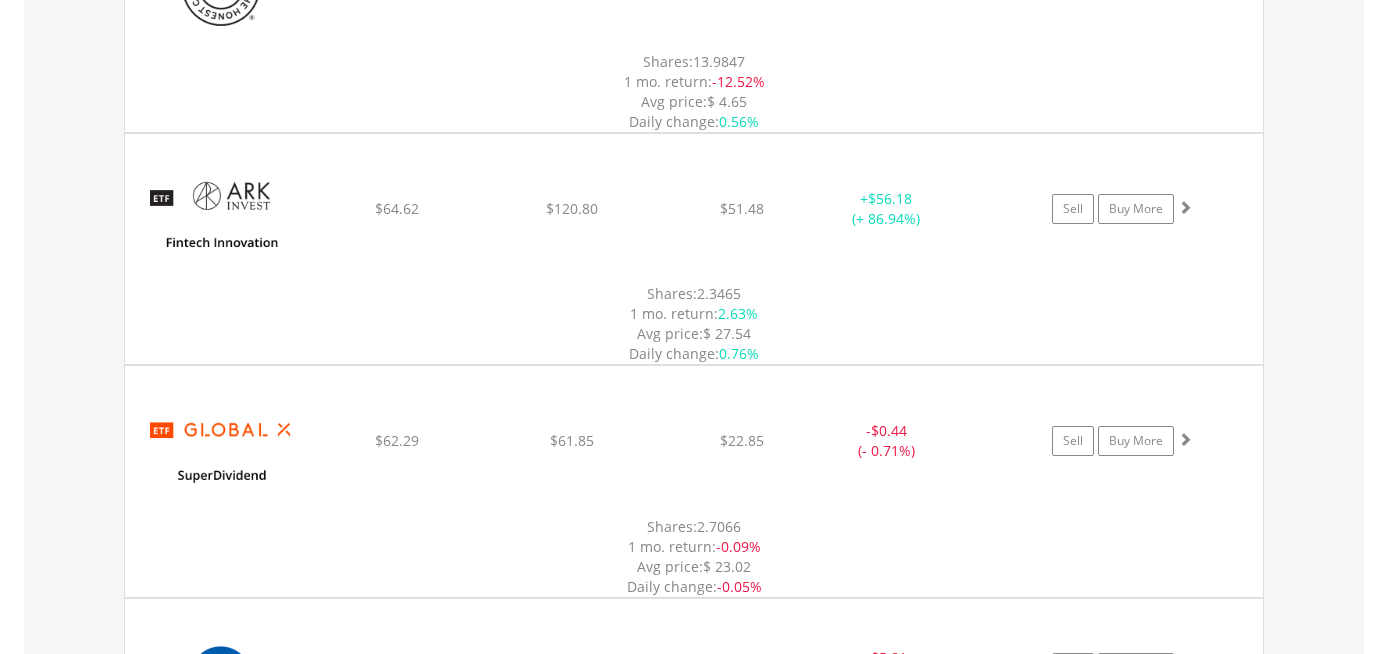 scroll, scrollTop: 17367, scrollLeft: 0, axis: vertical 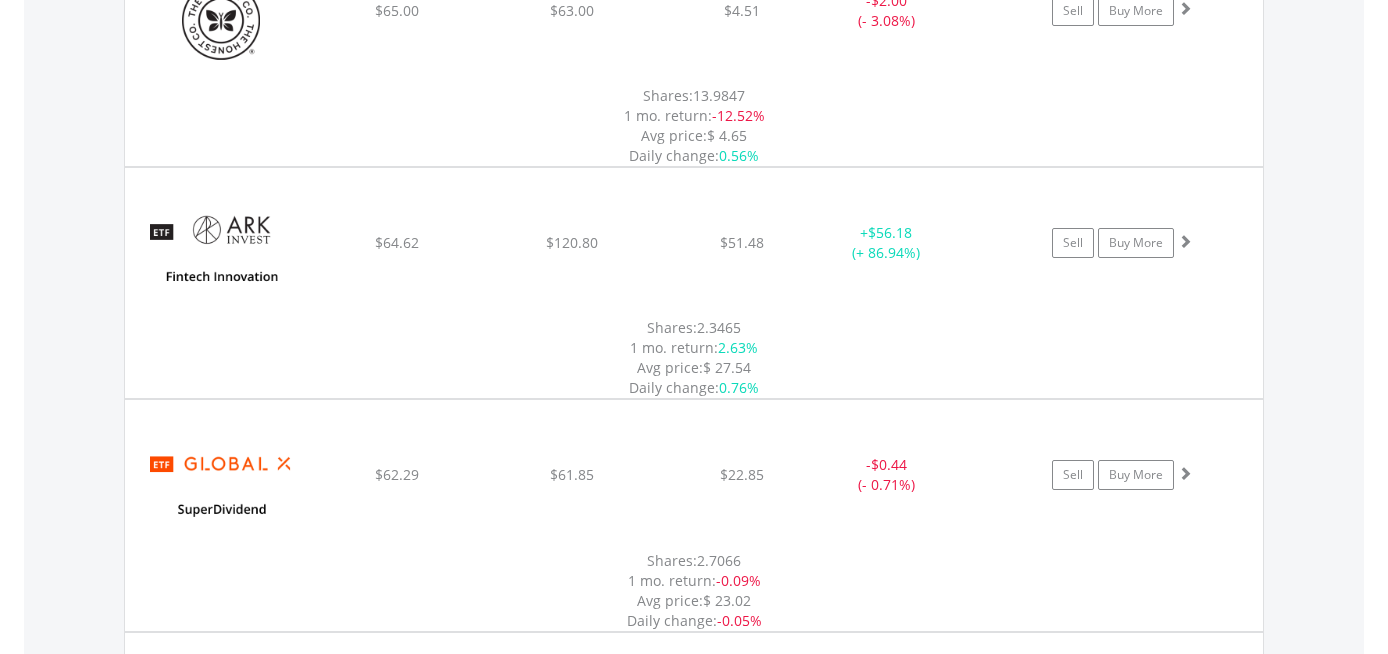 click on "$154.32" at bounding box center [741, -15675] 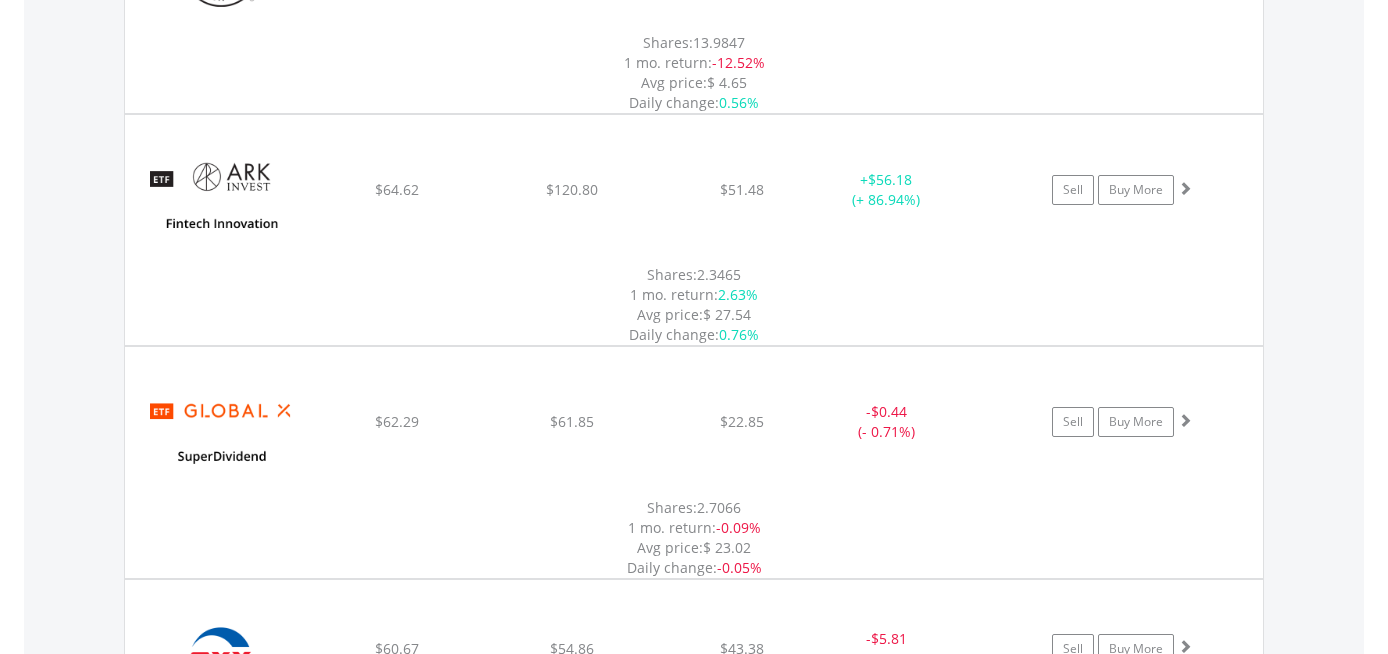 scroll, scrollTop: 17467, scrollLeft: 0, axis: vertical 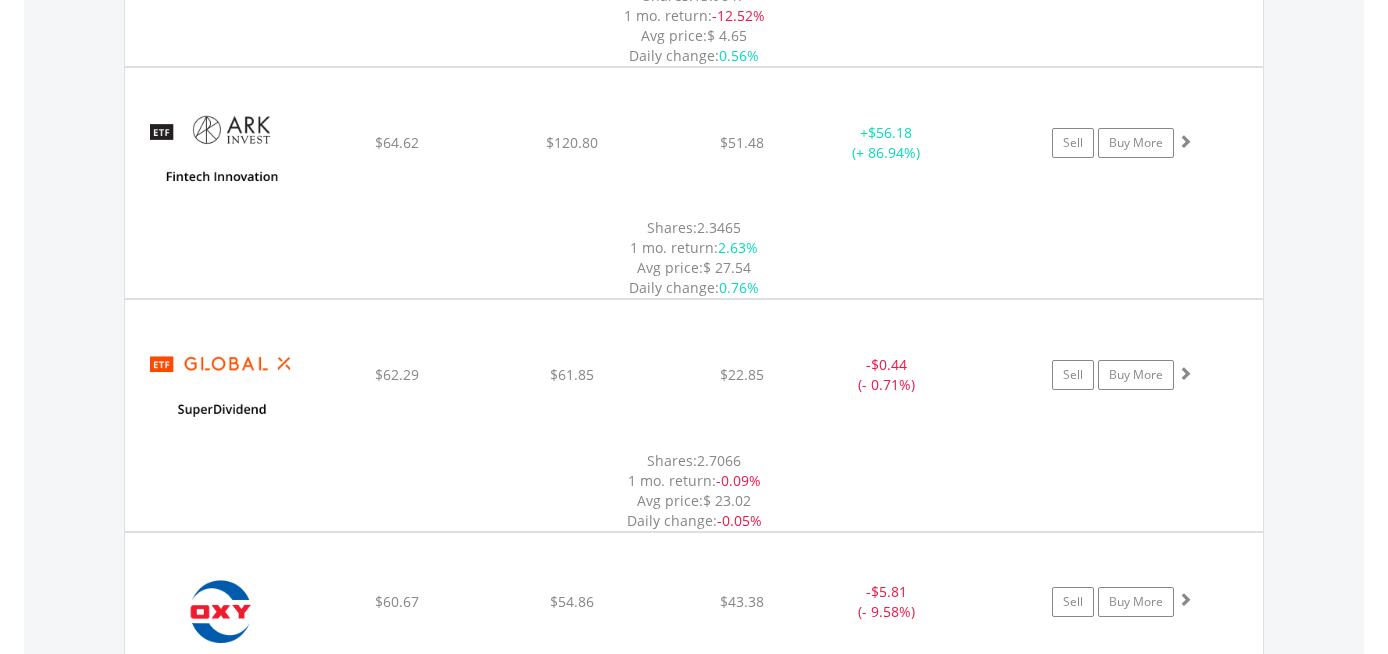 click on "Value View
Share View
Blur Values
DIY Shares
HOLDING
PURCHASE VALUE
CURRENT VALUE
CURRENT PRICE
PROFIT/LOSS
P/L%
﻿
Microsoft Corp
$1 549.29
$2 859.56
$524.50
+  $1 310.27 (+ 84.57%)
Sell
Buy More" at bounding box center (694, -5380) 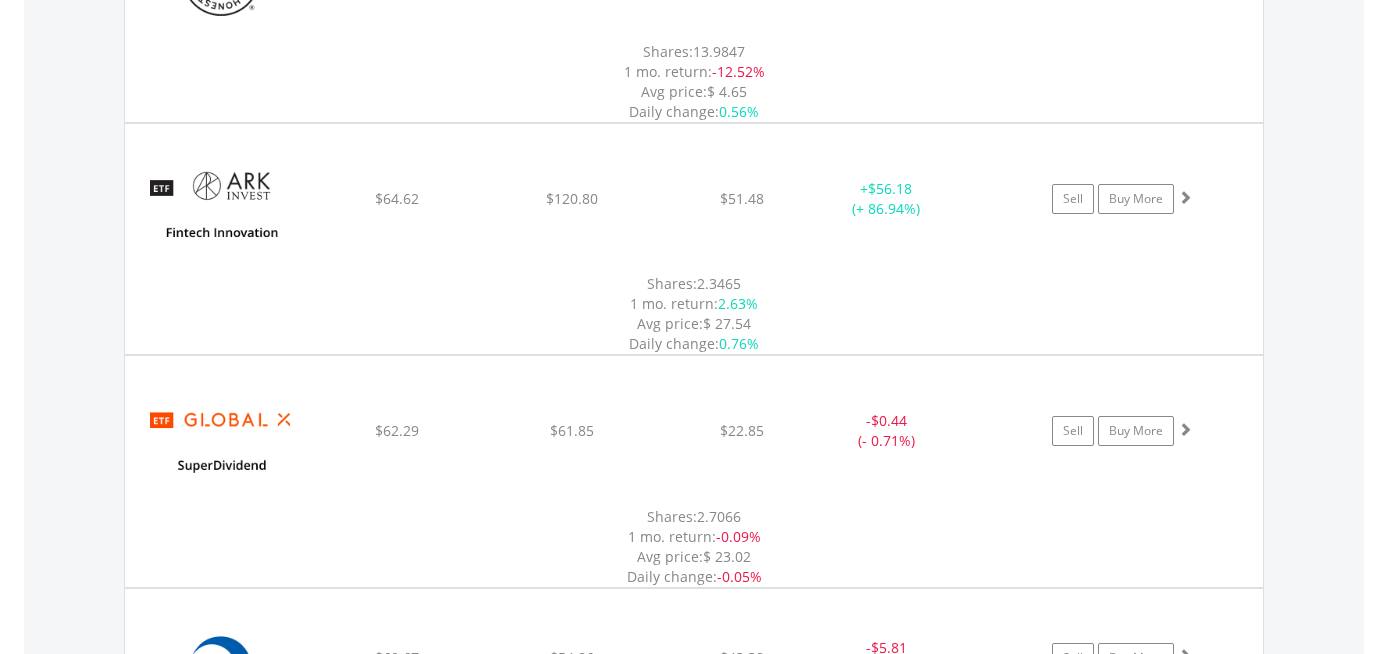 scroll, scrollTop: 17367, scrollLeft: 0, axis: vertical 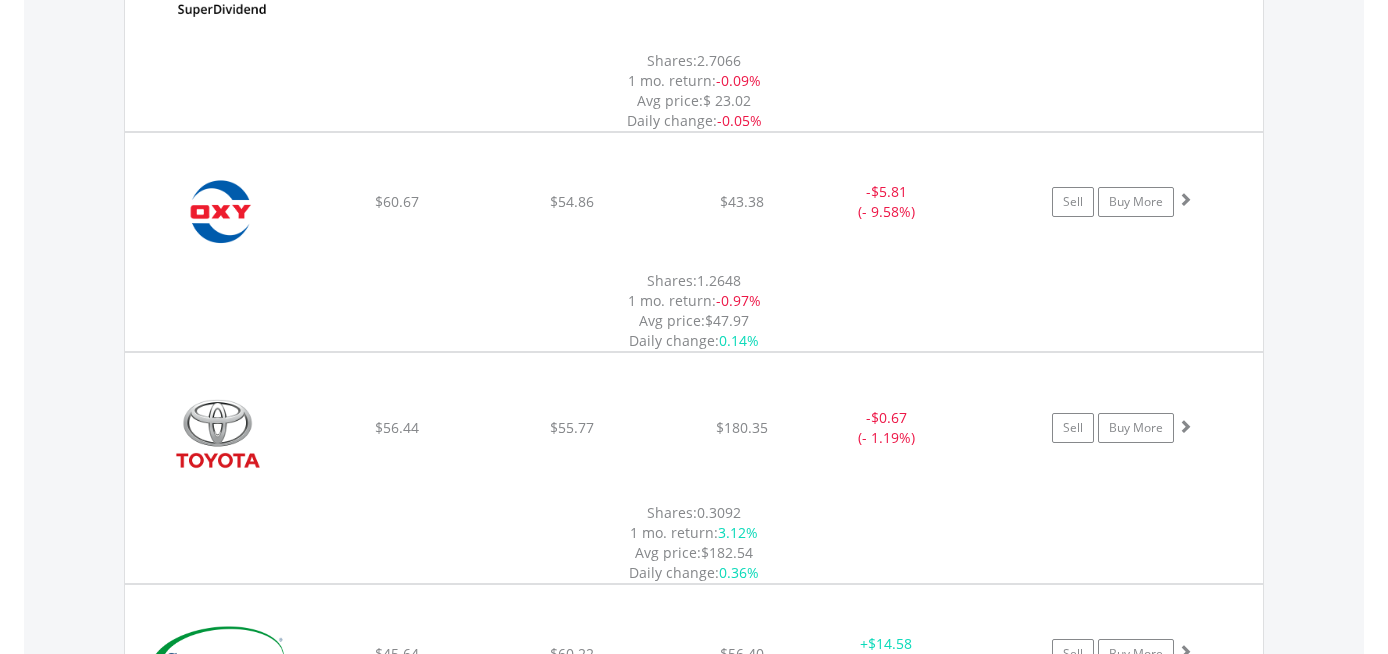 click on "Netflix Inc
$13.83
$45.69
$1 159.41
+  $31.86 (+ 230.45%)
Sell
Buy More" at bounding box center [694, -16175] 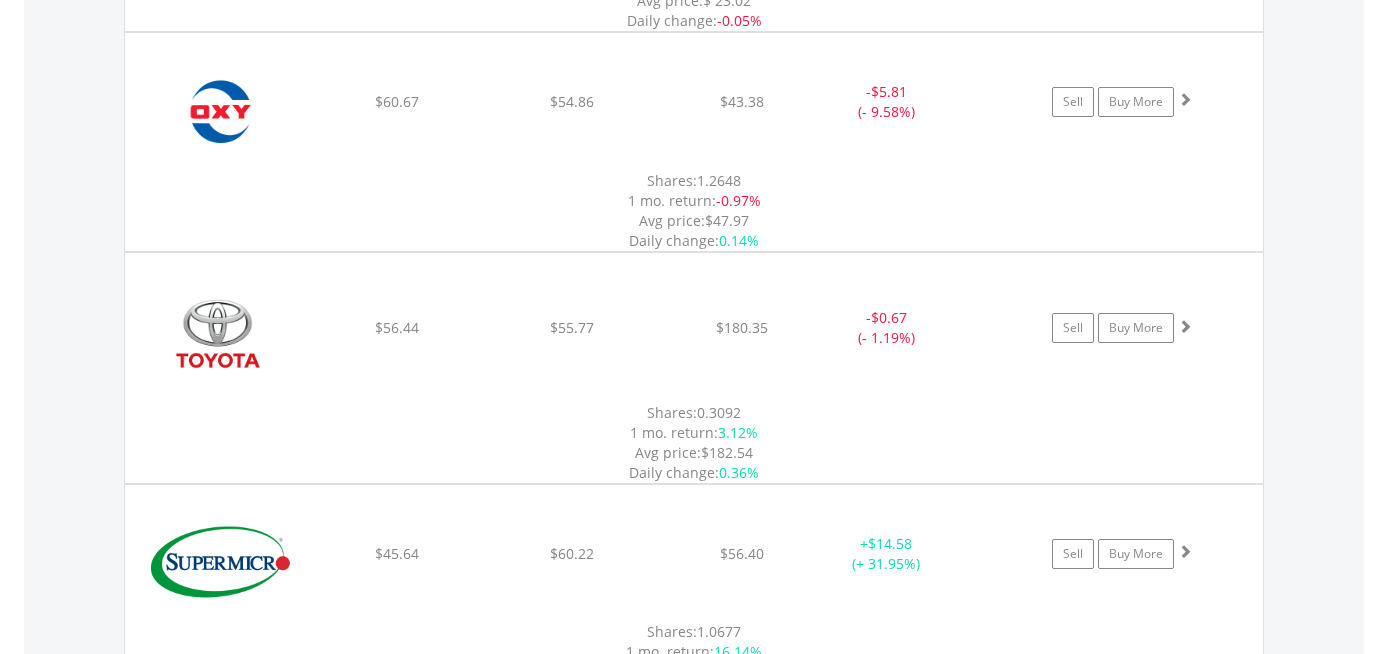click on "MAX" at bounding box center [1227, 3919] 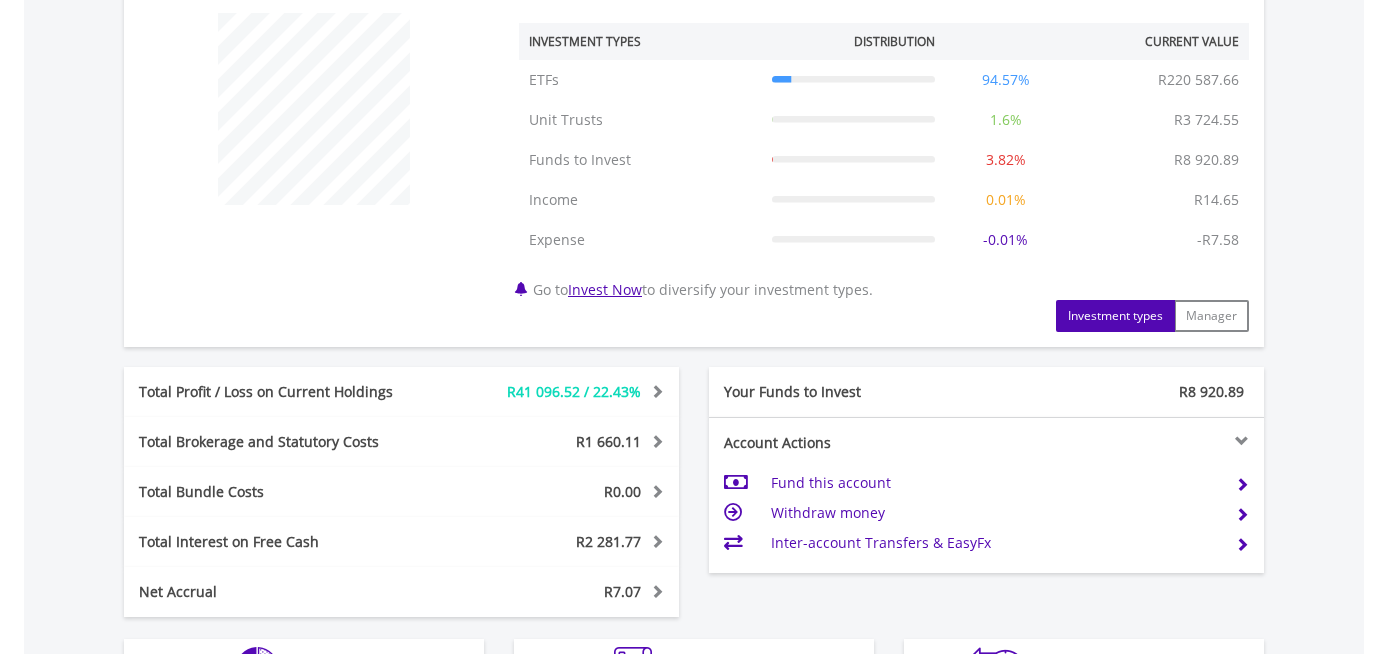 scroll, scrollTop: 1156, scrollLeft: 0, axis: vertical 